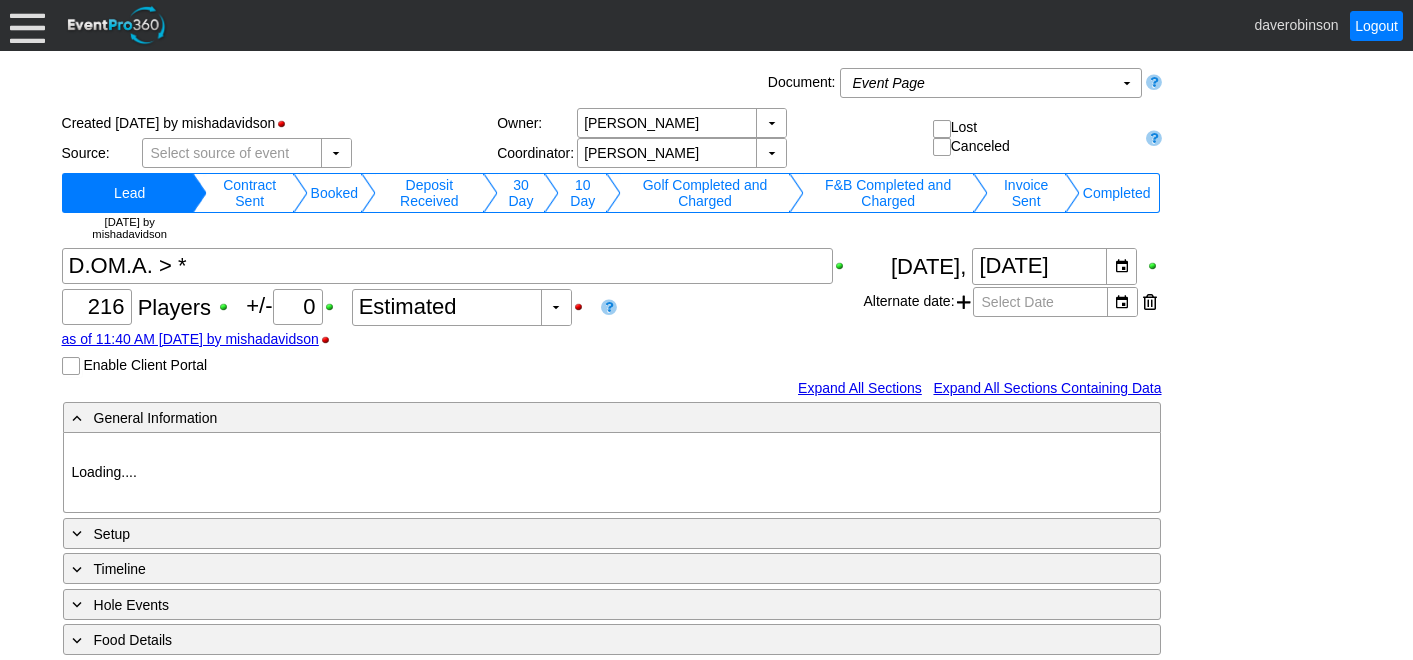 scroll, scrollTop: 0, scrollLeft: 0, axis: both 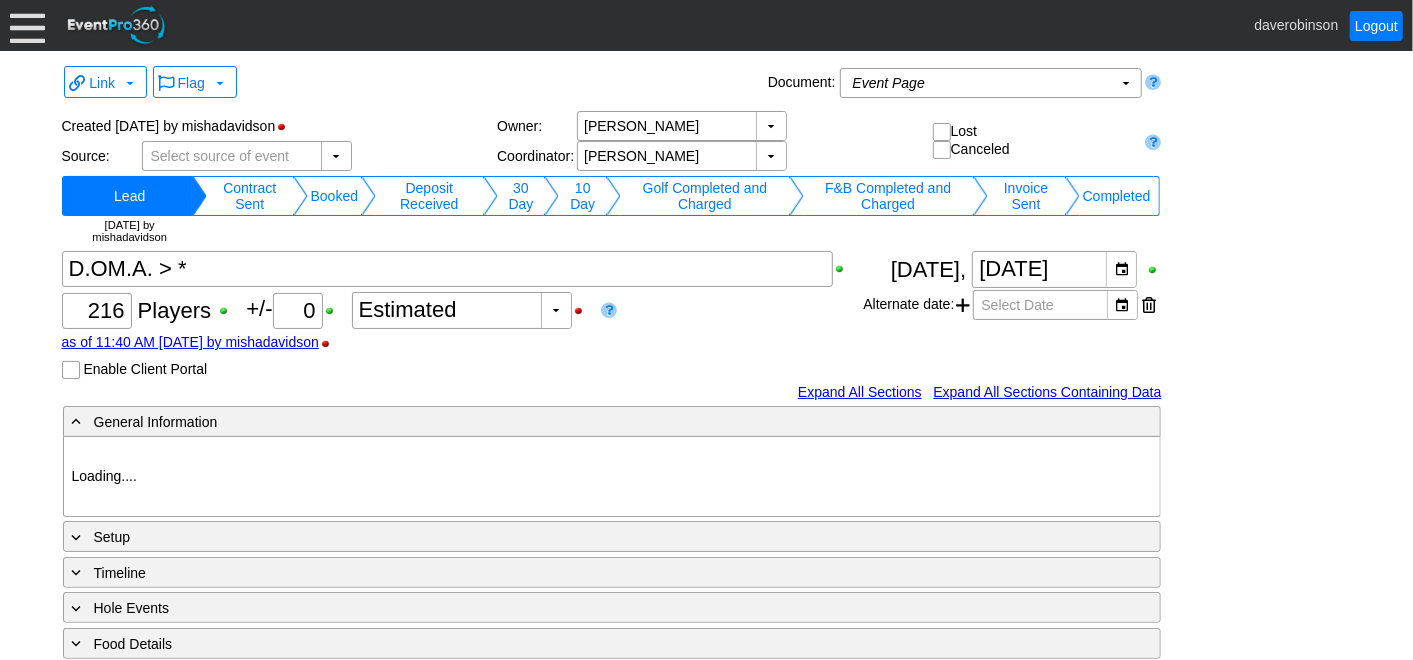 type on "Heritage Pointe Golf Club" 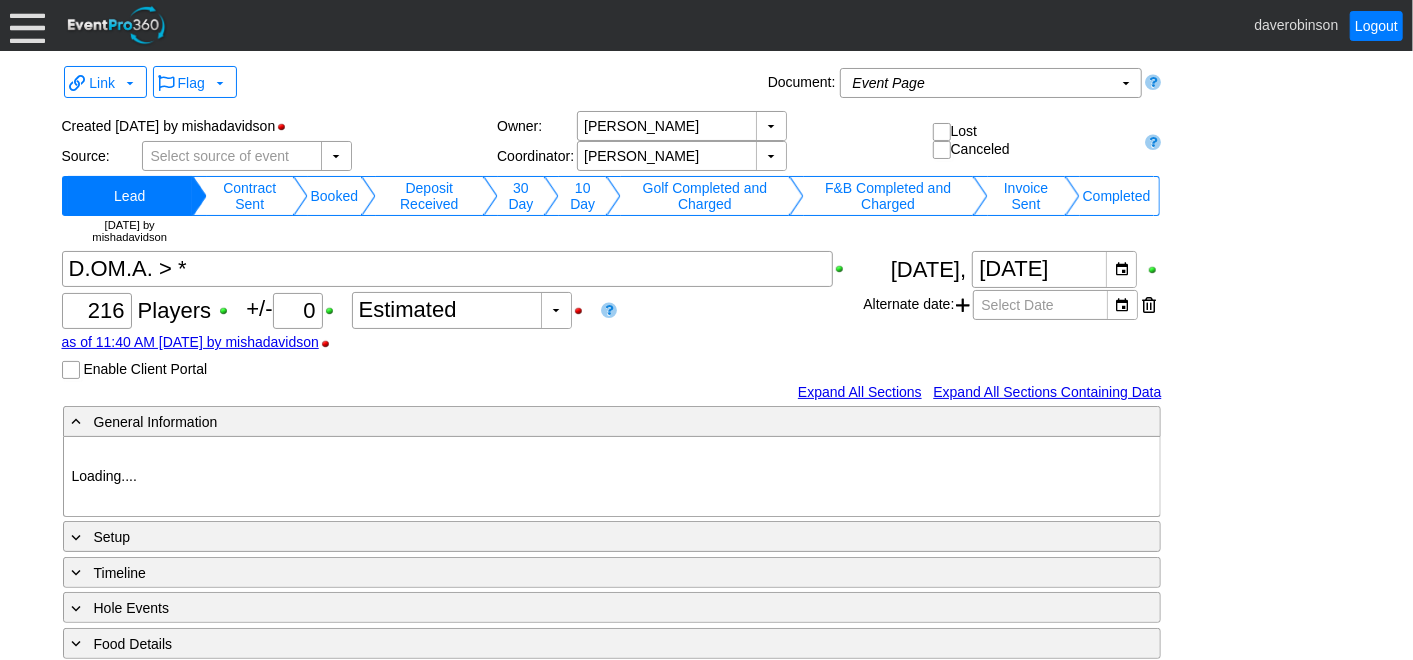 type on "Corporate Tournament" 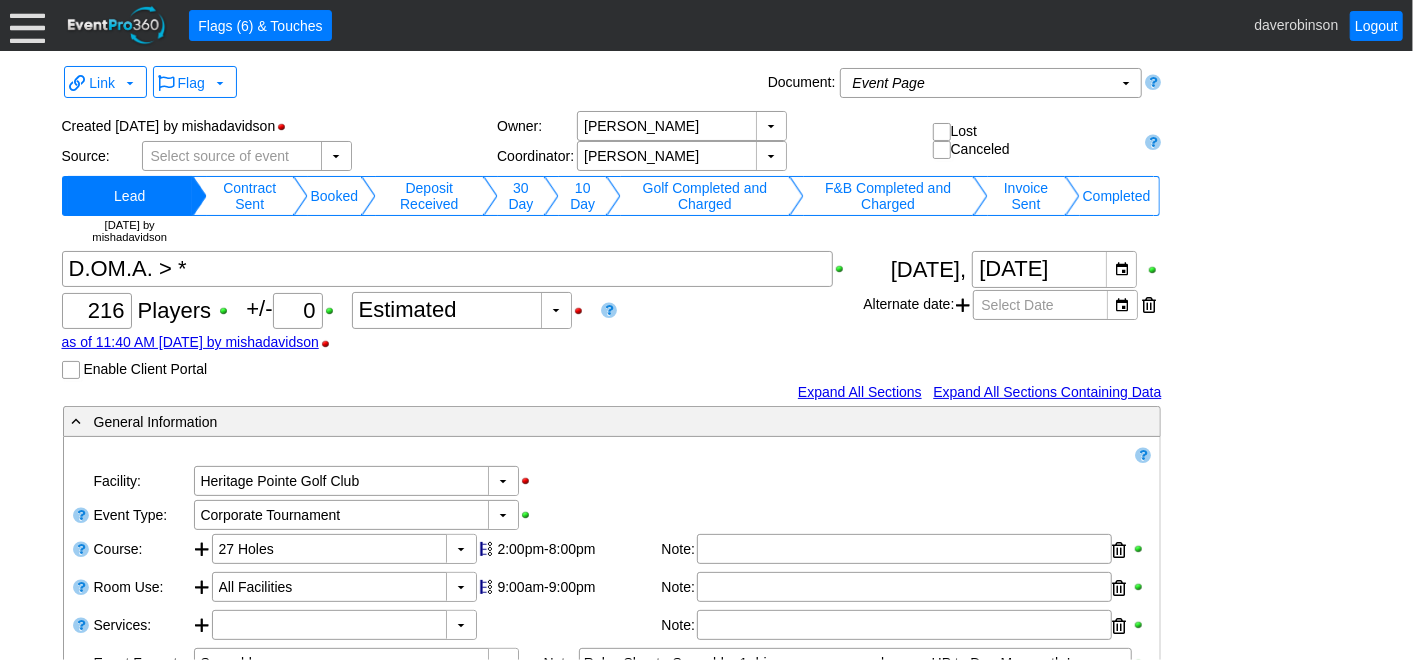 click on "10 Day" at bounding box center (582, 196) 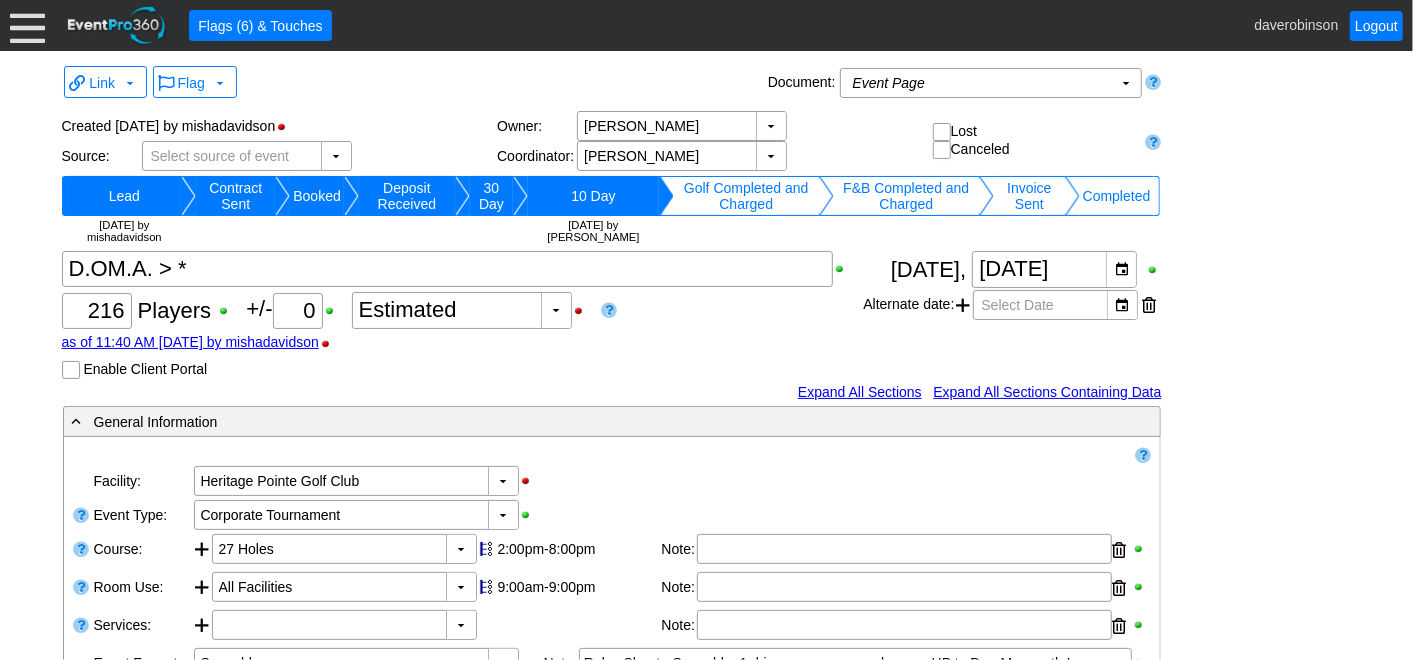 click at bounding box center (27, 25) 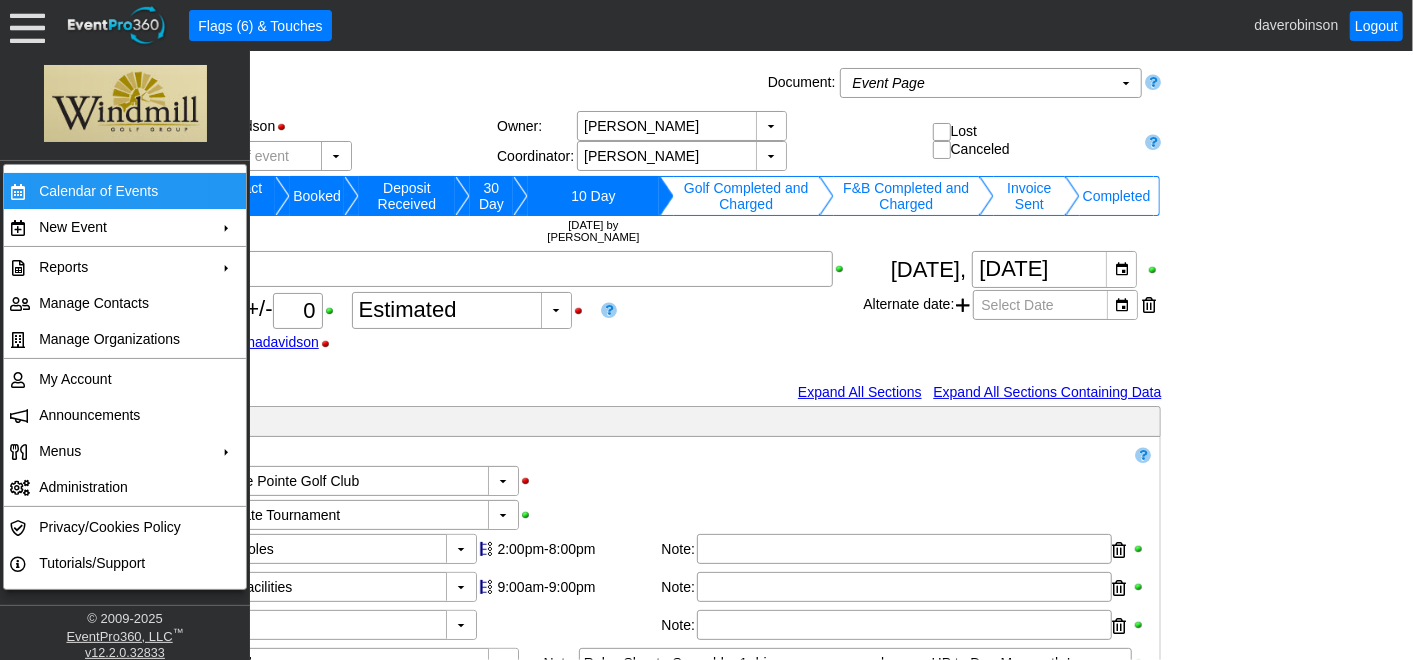 click on "Calendar of Events" at bounding box center (120, 191) 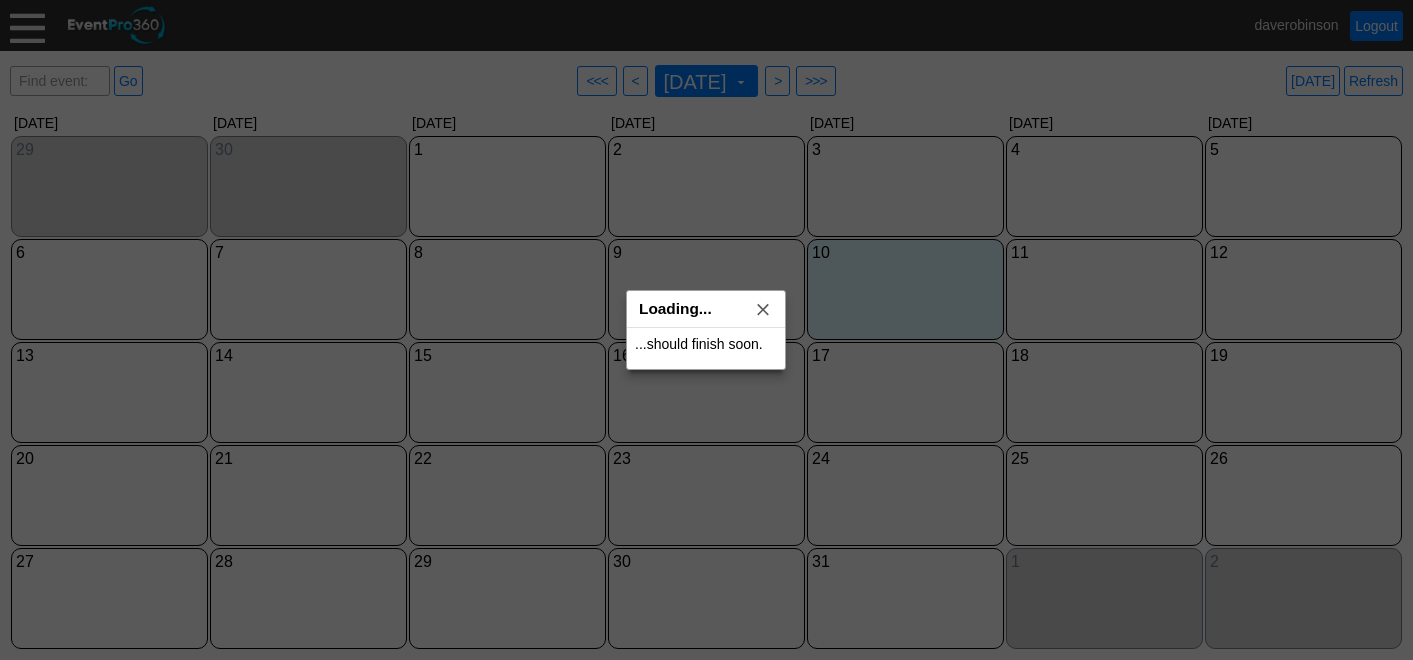 scroll, scrollTop: 0, scrollLeft: 0, axis: both 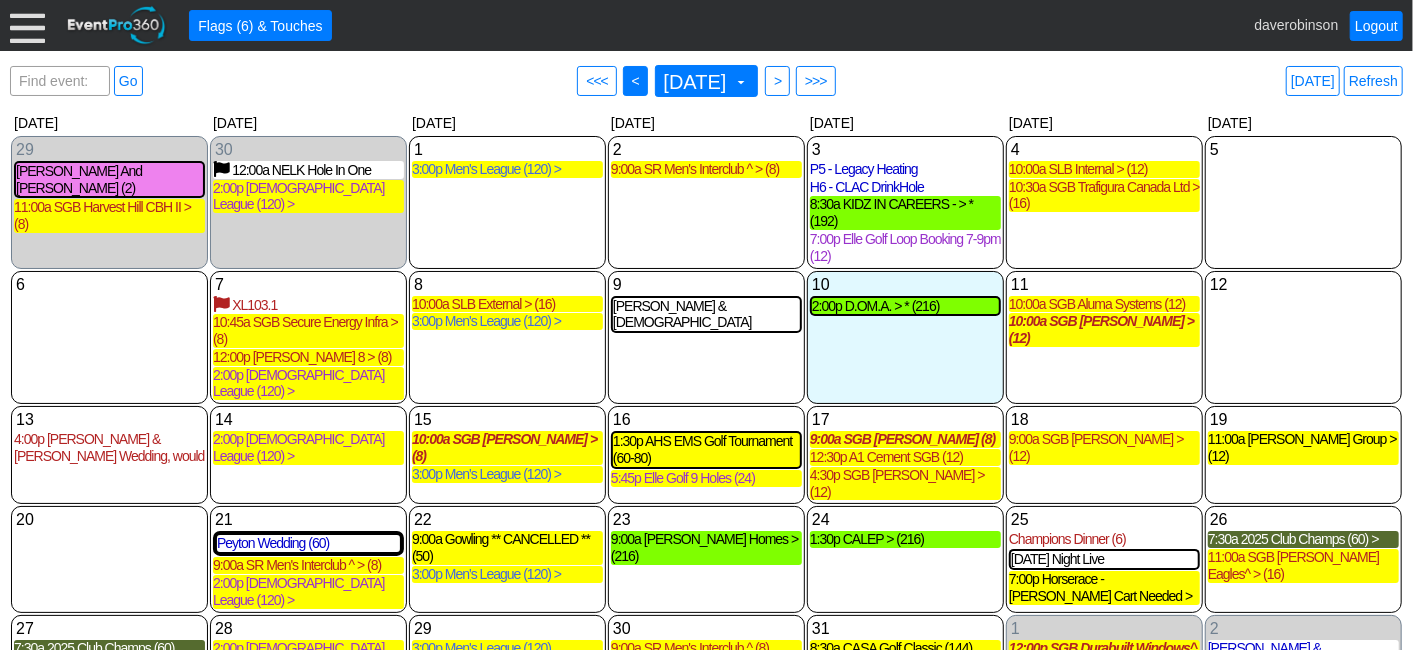 click on "<" at bounding box center (635, 81) 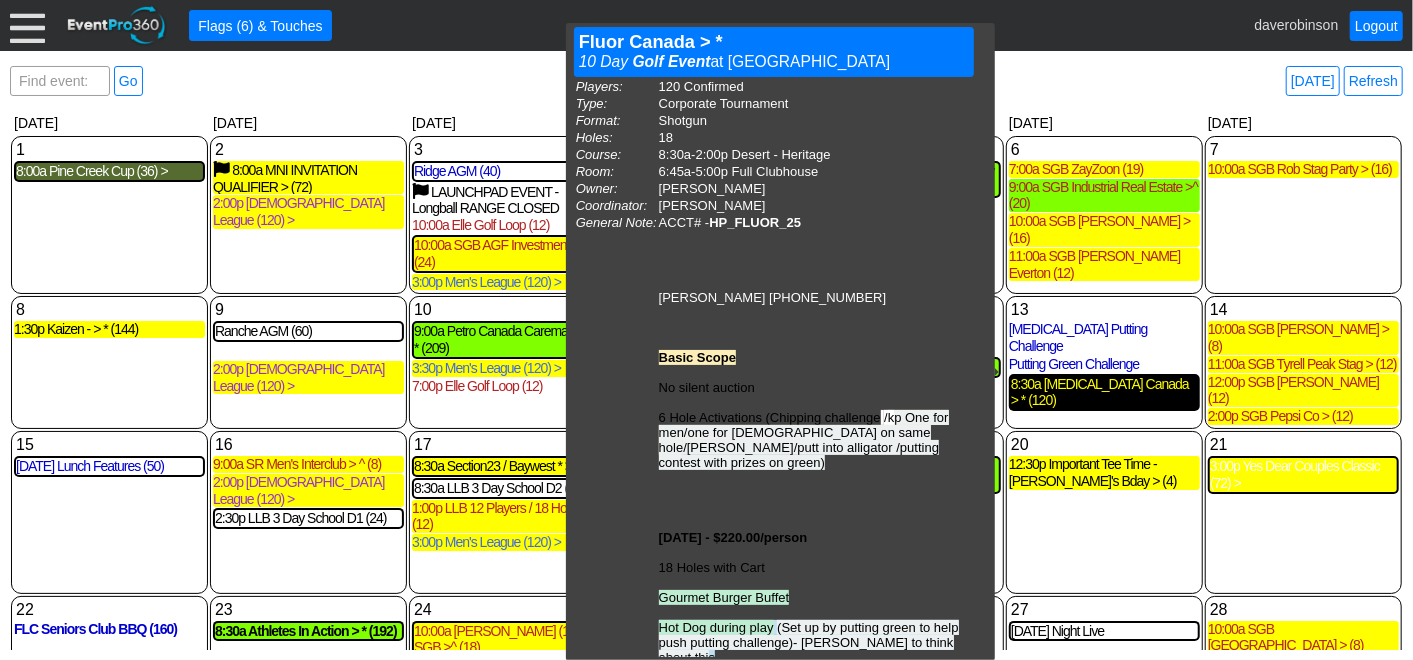 click on "8:30a Fluor Canada > * (120)" at bounding box center [1104, 393] 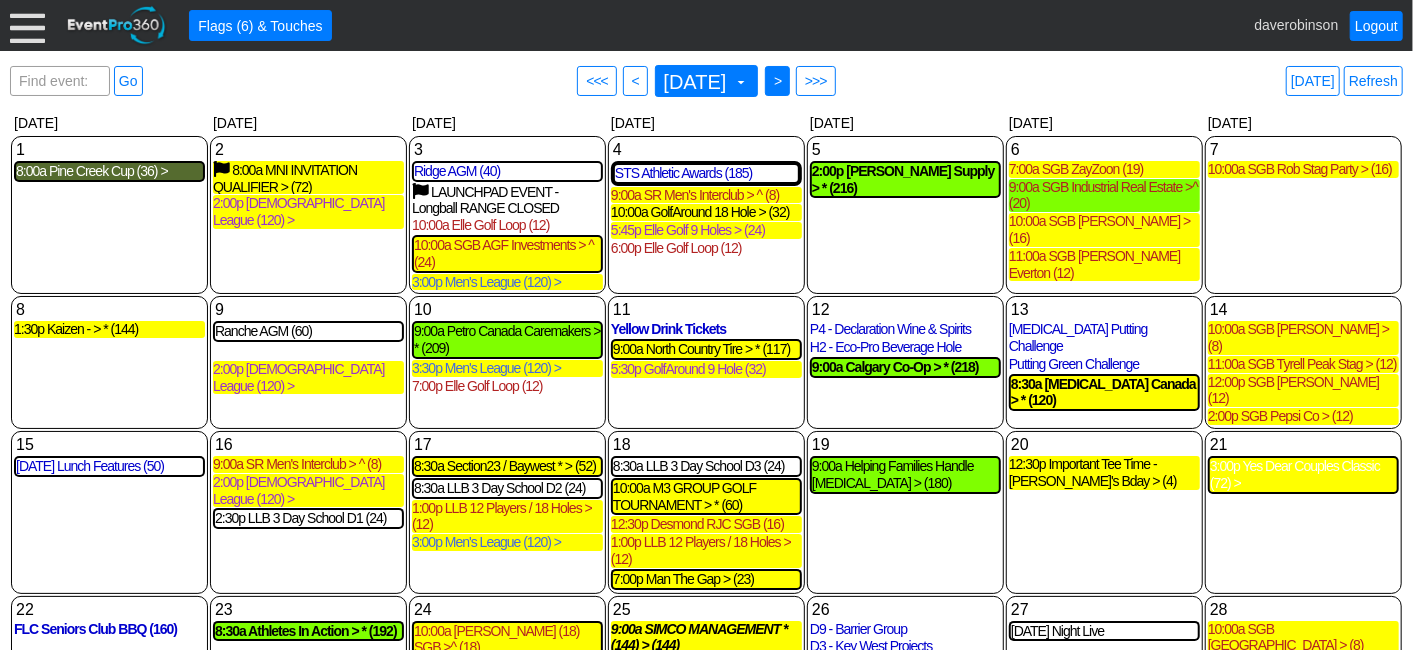 click on ">" at bounding box center [777, 81] 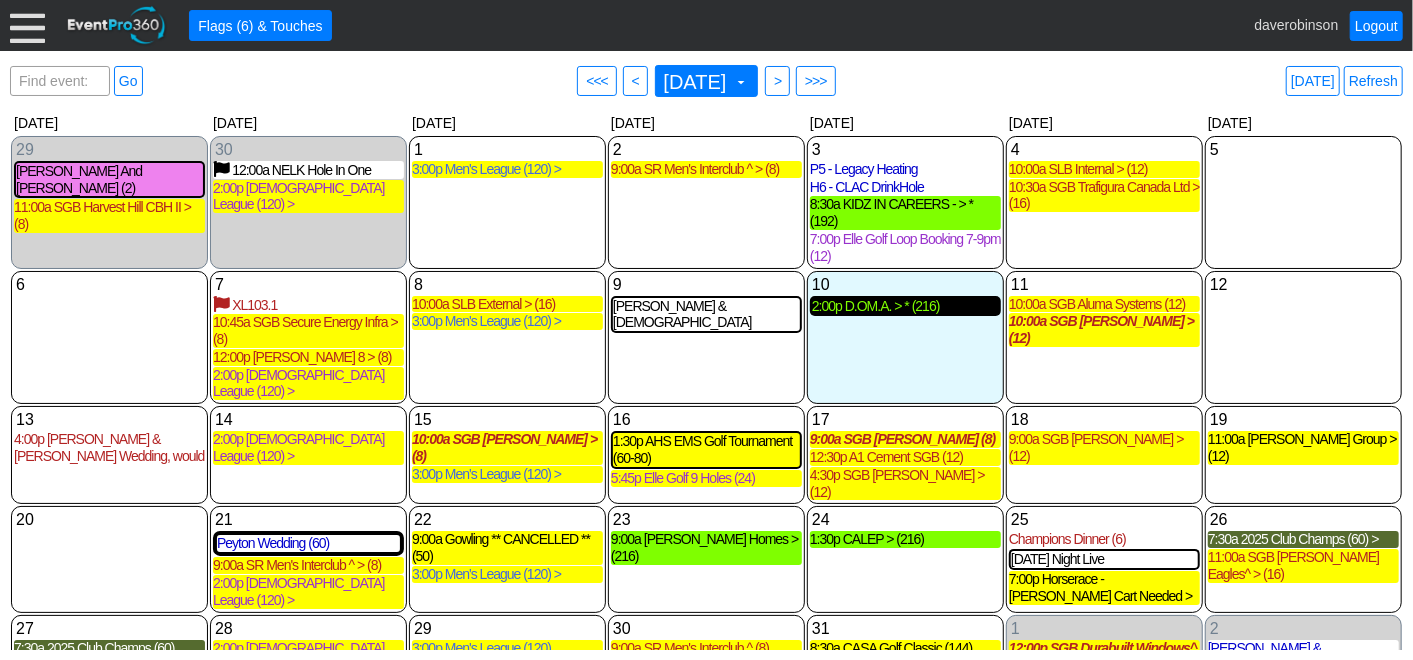 click on "2:00p D.OM.A. > * (216)" at bounding box center (905, 306) 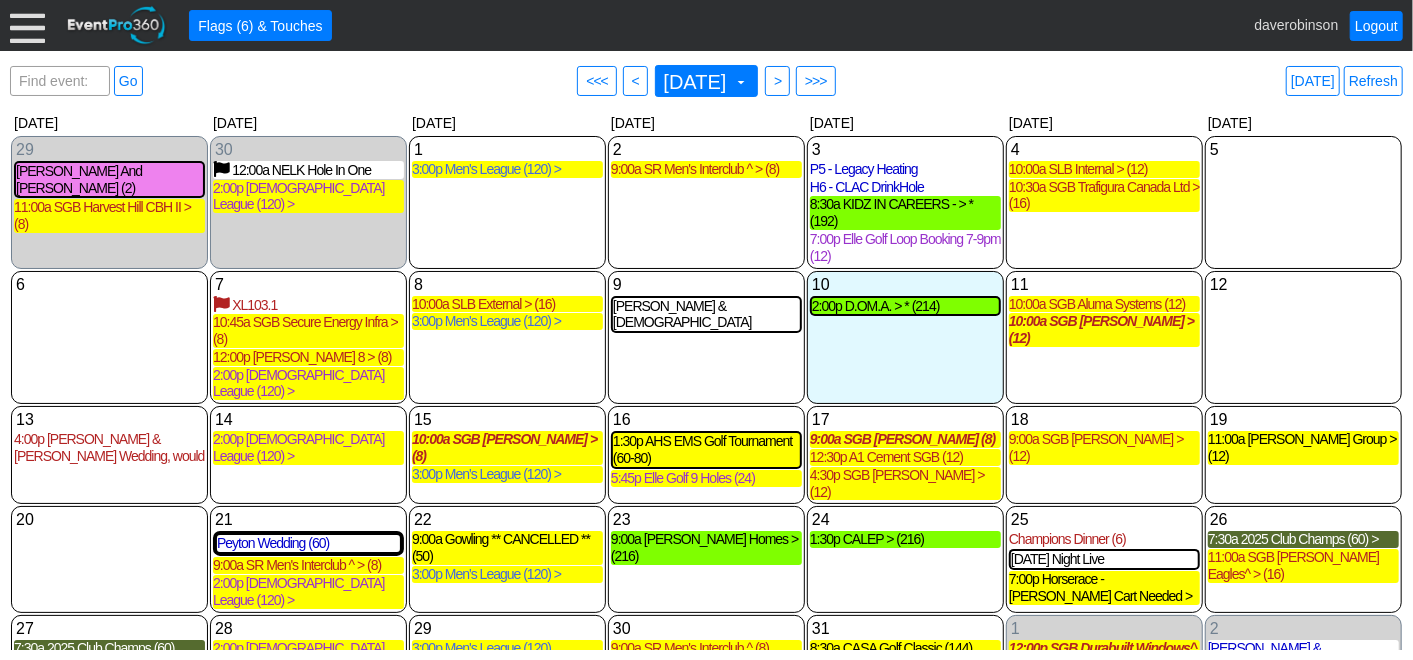 click on "Find event: enter title
Go
● <<< ● <
July 2025 ▼
● > ● >>>
Today
Refresh" at bounding box center (706, 81) 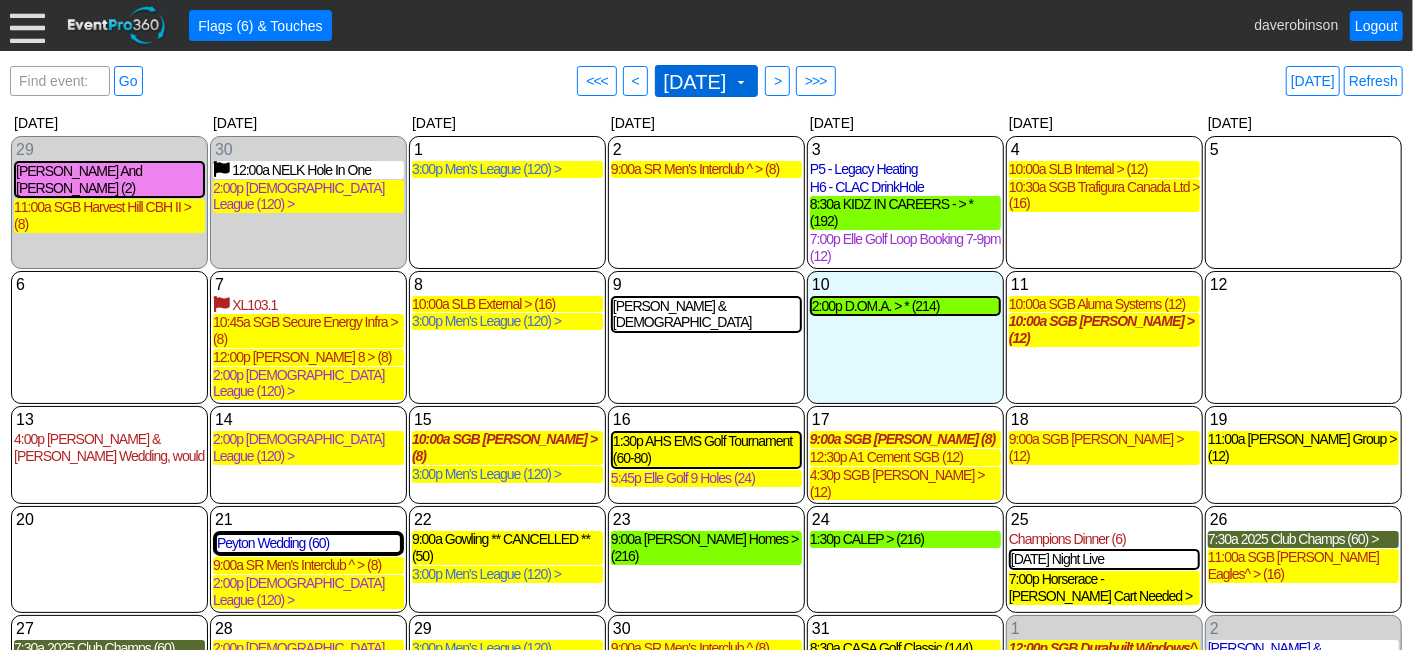 click at bounding box center (741, 82) 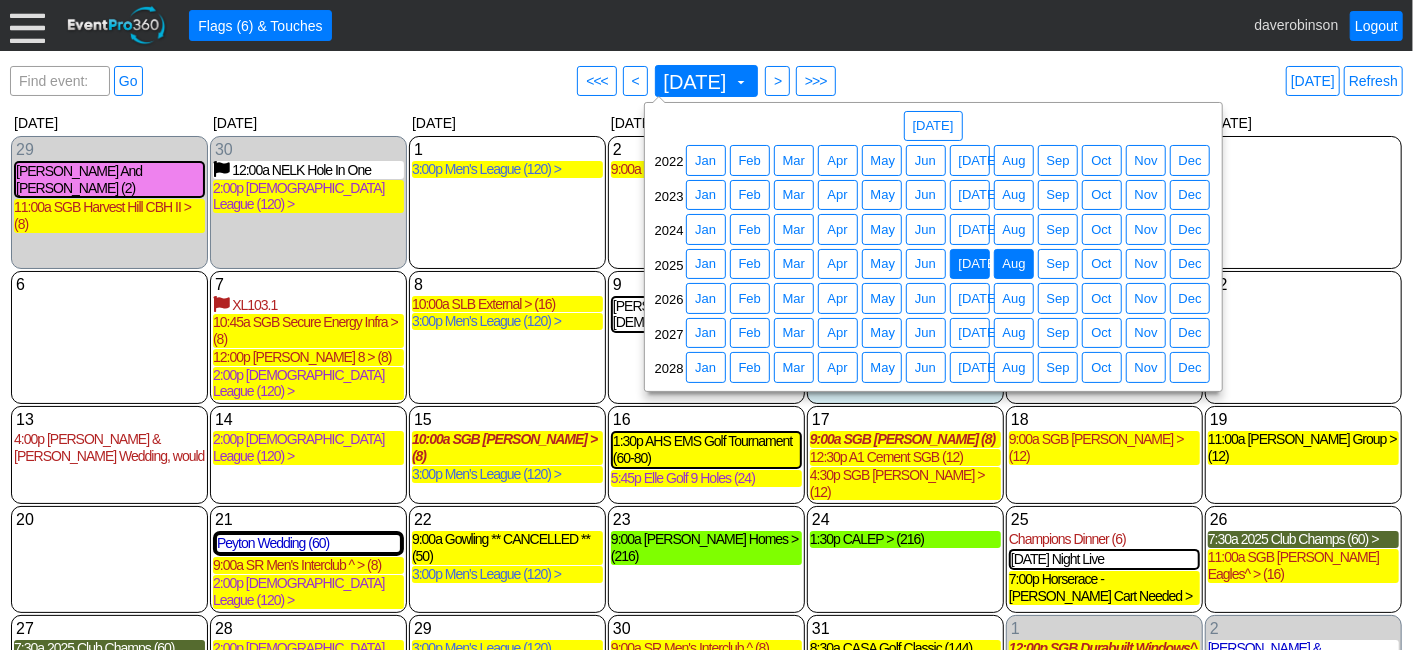 click on "Aug" at bounding box center (1014, 264) 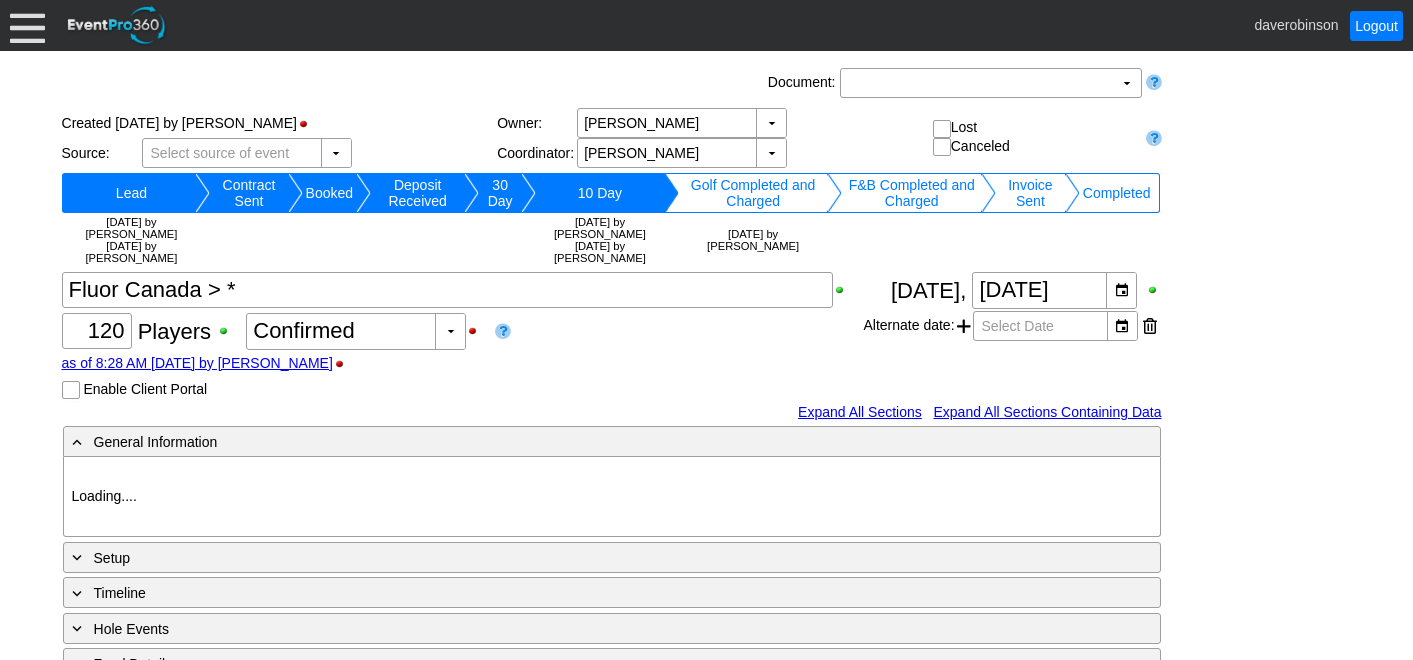 scroll, scrollTop: 0, scrollLeft: 0, axis: both 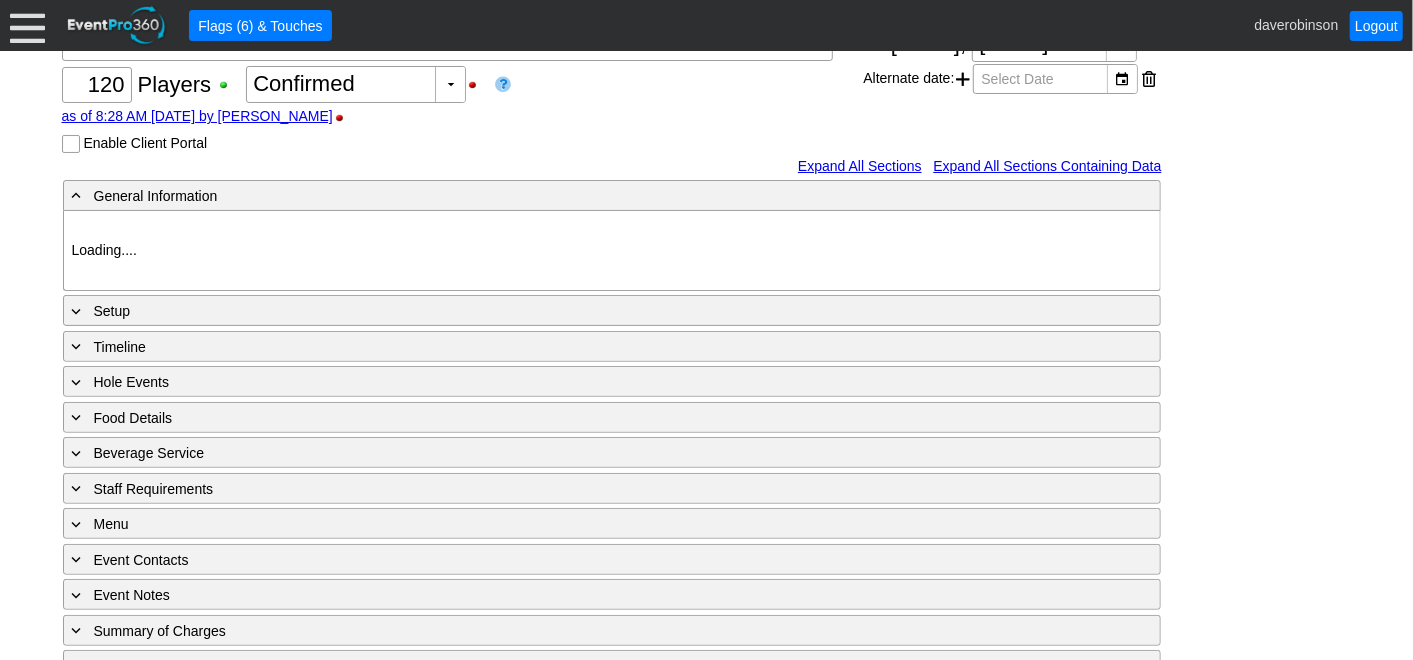 type on "Heritage Pointe Golf Club" 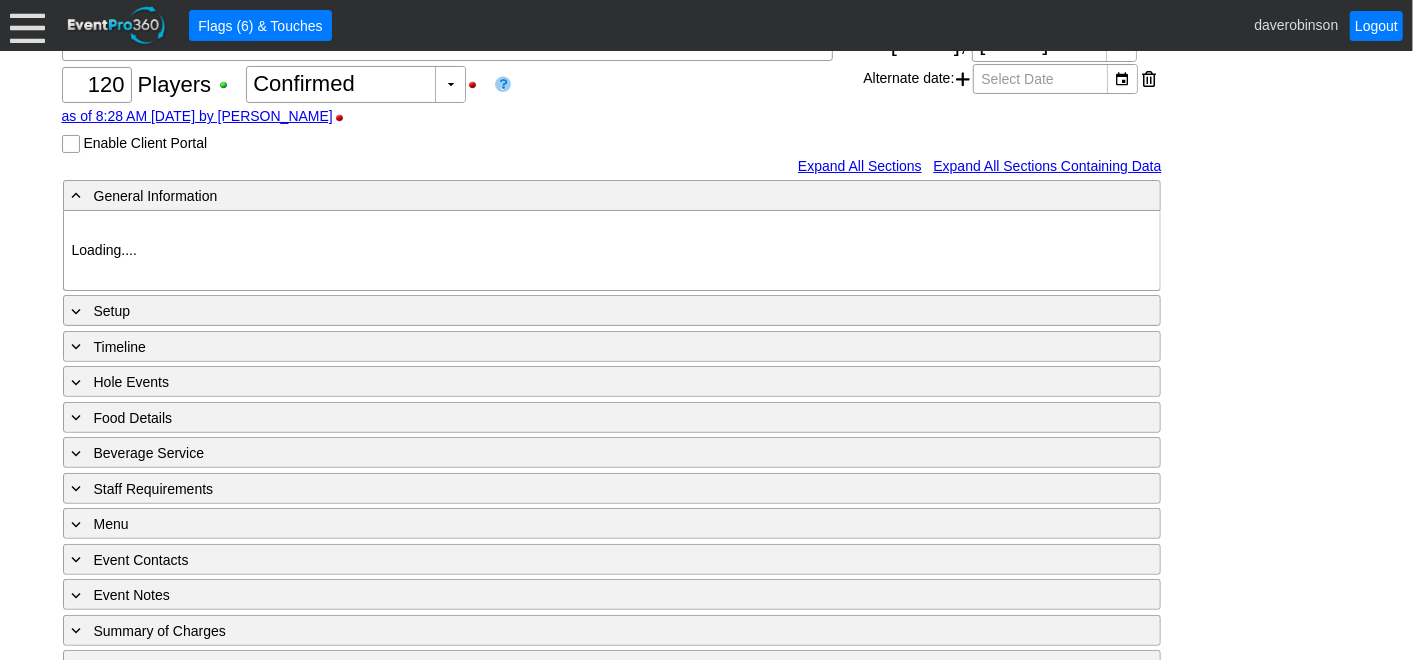 type on "Corporate Tournament" 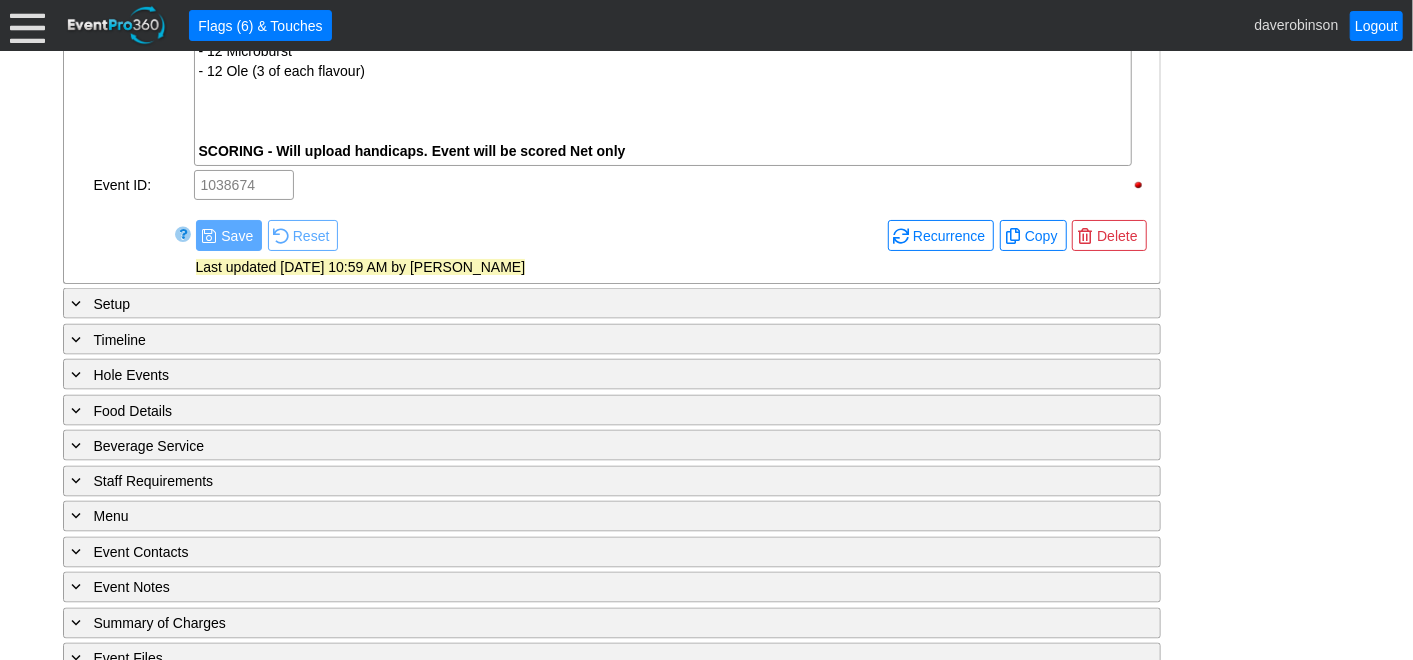 scroll, scrollTop: 1702, scrollLeft: 0, axis: vertical 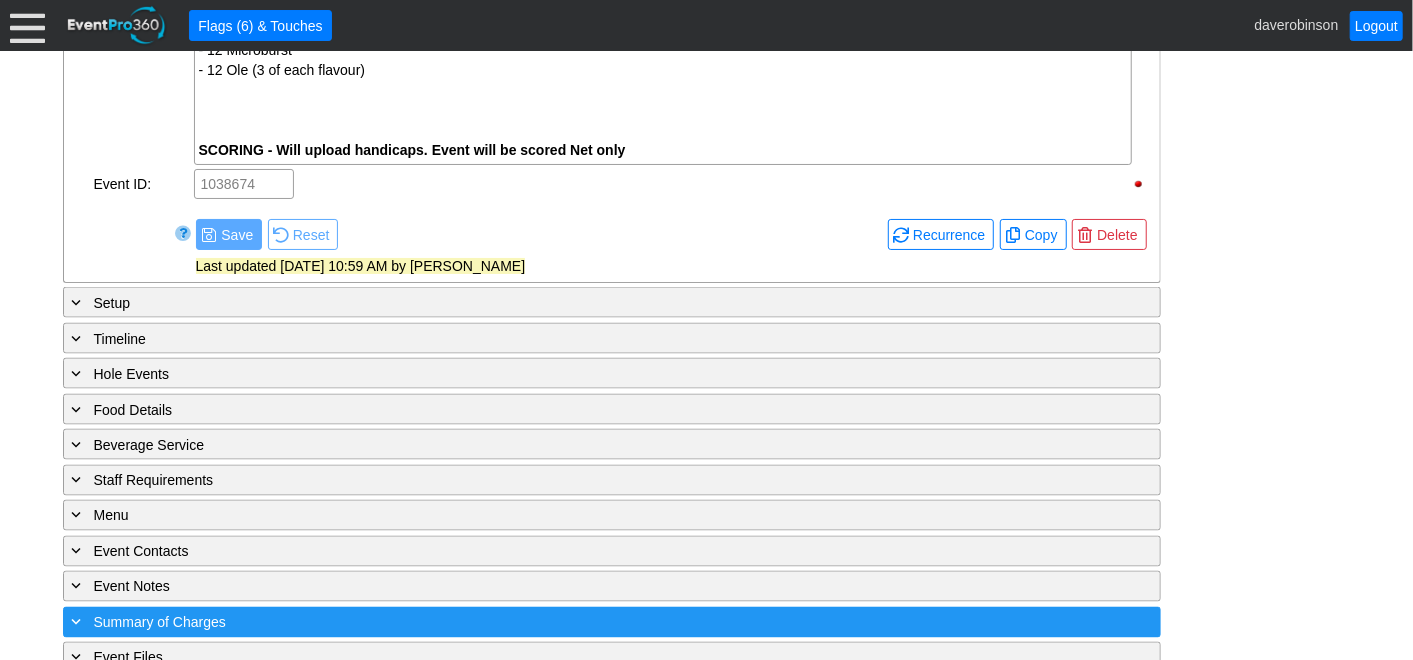 click on "+ Summary of Charges" at bounding box center [571, 622] 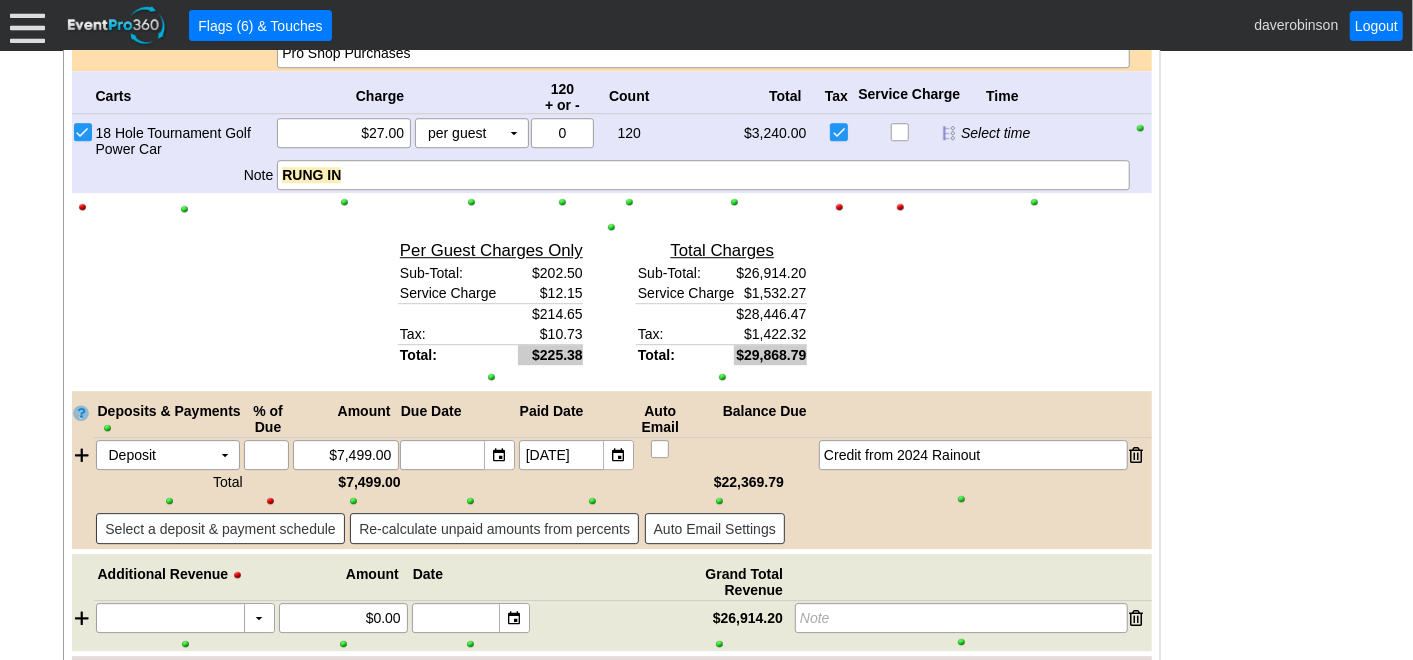 scroll, scrollTop: 3218, scrollLeft: 0, axis: vertical 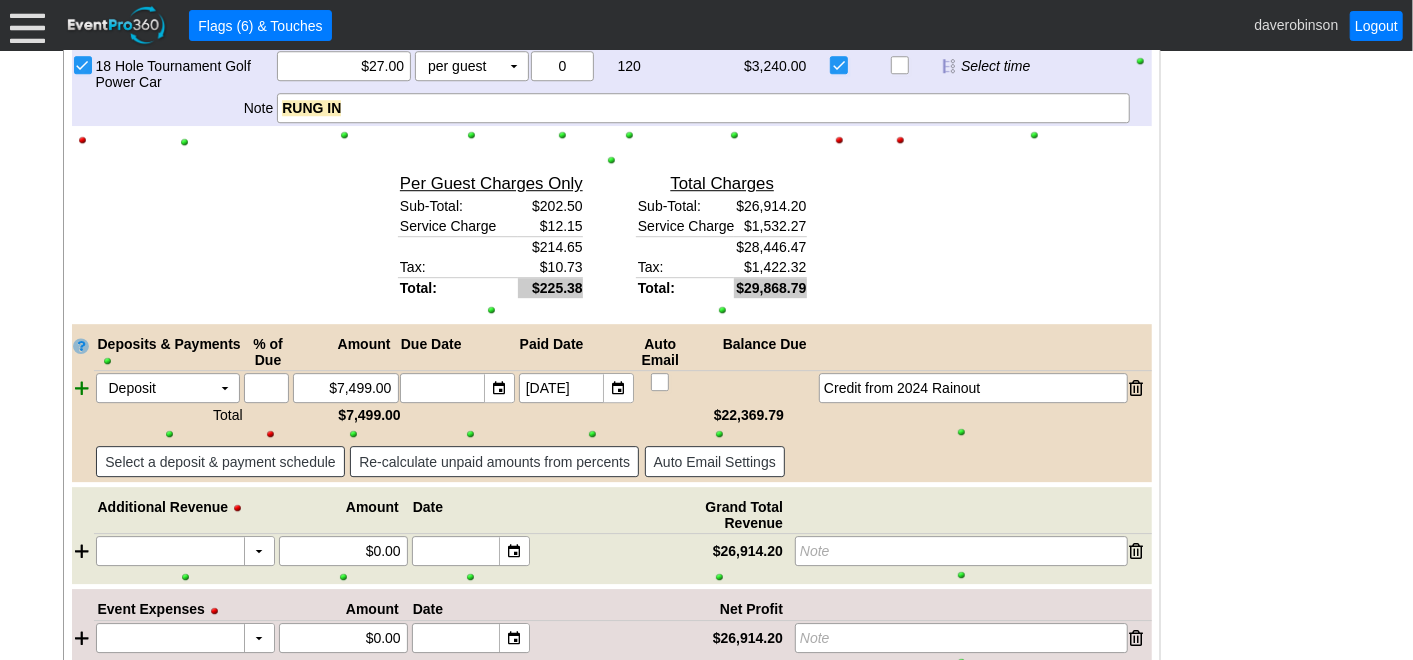 click at bounding box center [83, 388] 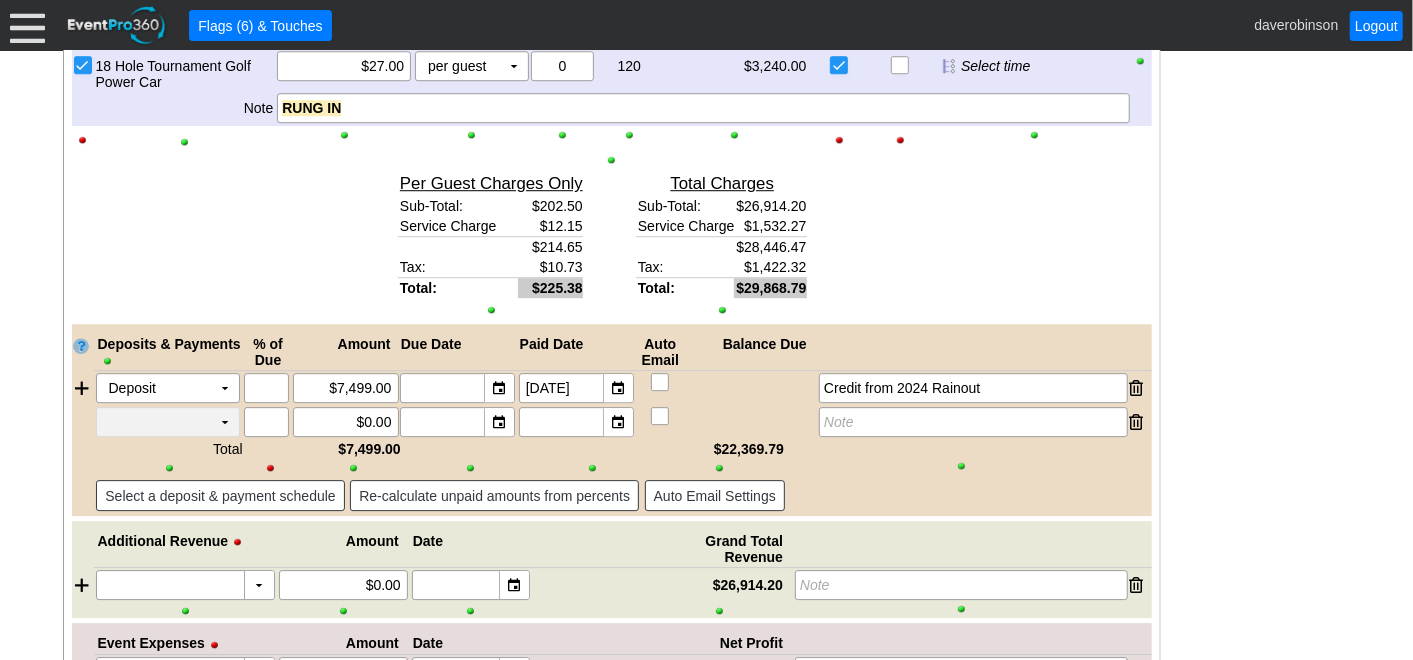 click on "▼" at bounding box center [225, 422] 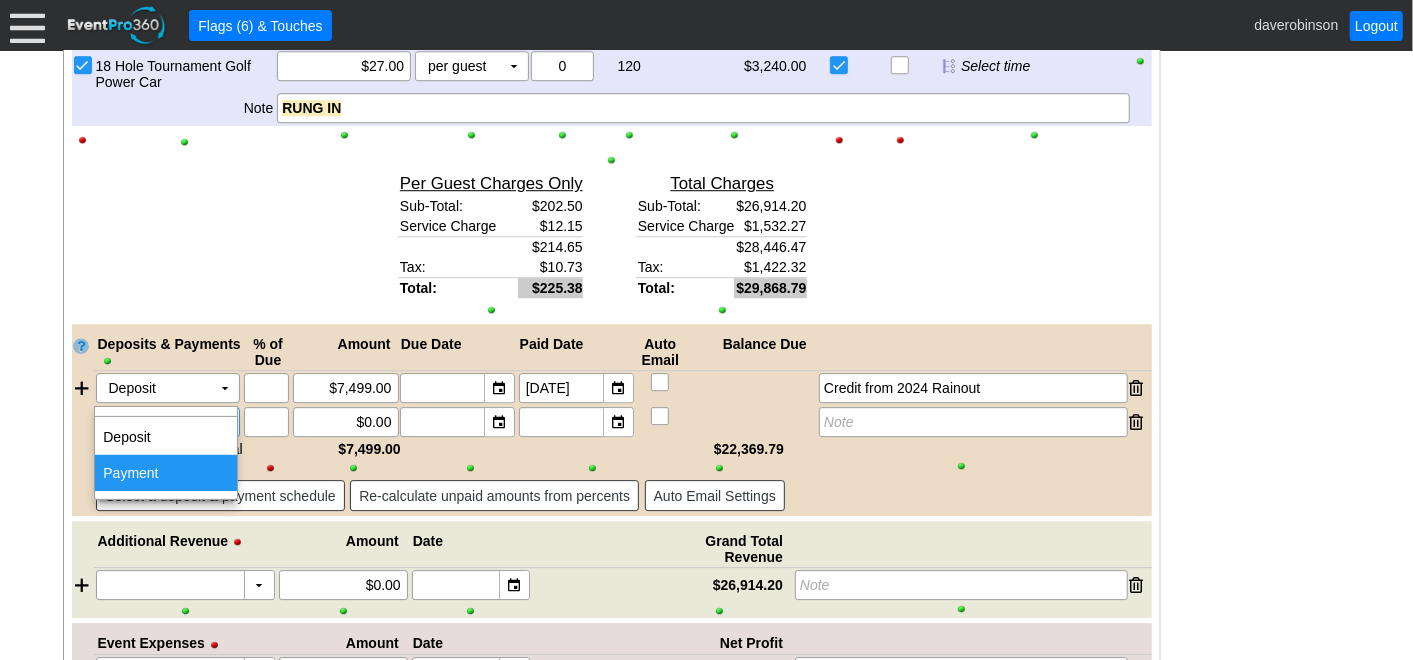 click on "Payment" at bounding box center (166, 473) 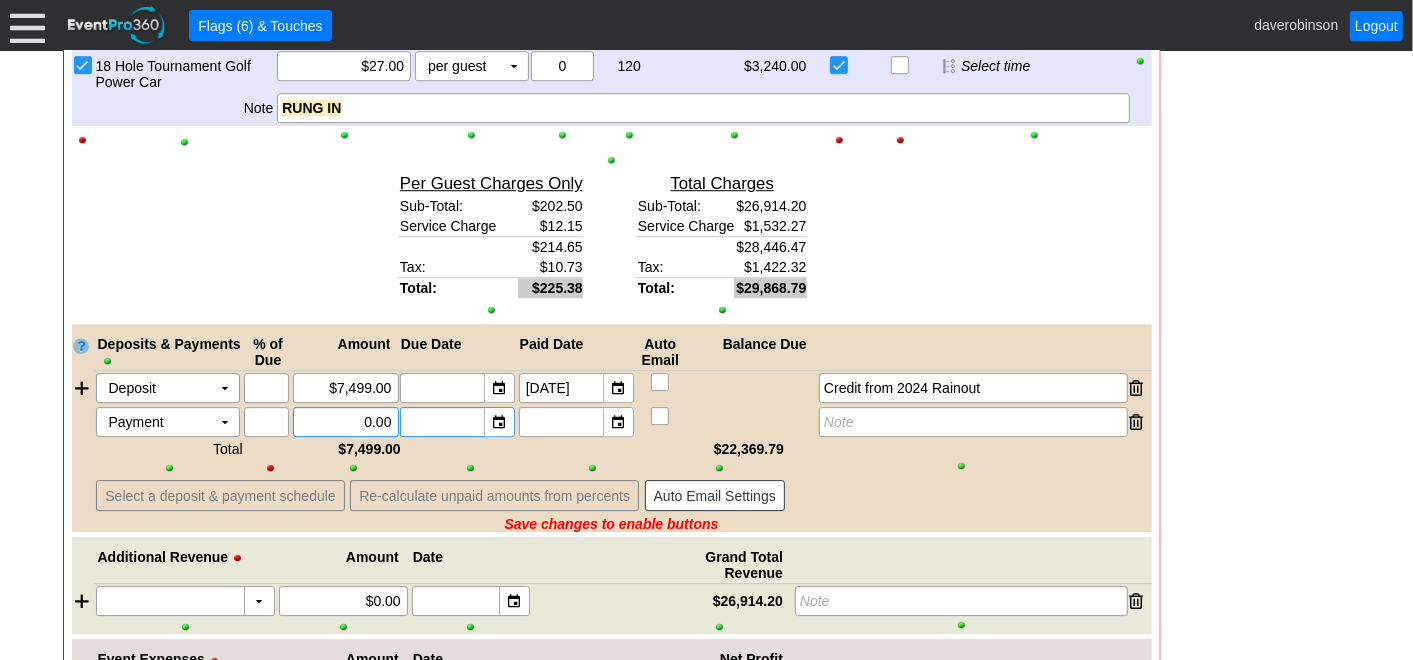 drag, startPoint x: 347, startPoint y: 394, endPoint x: 415, endPoint y: 391, distance: 68.06615 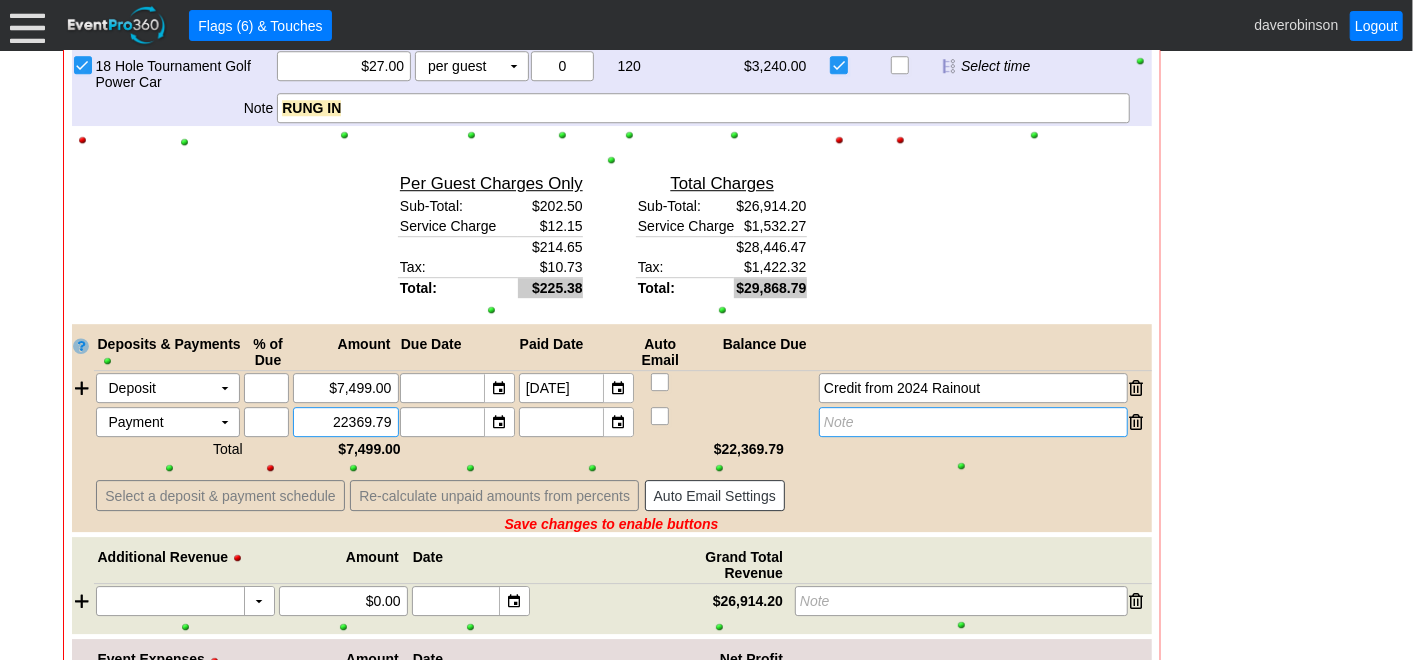 type on "$22,369.79" 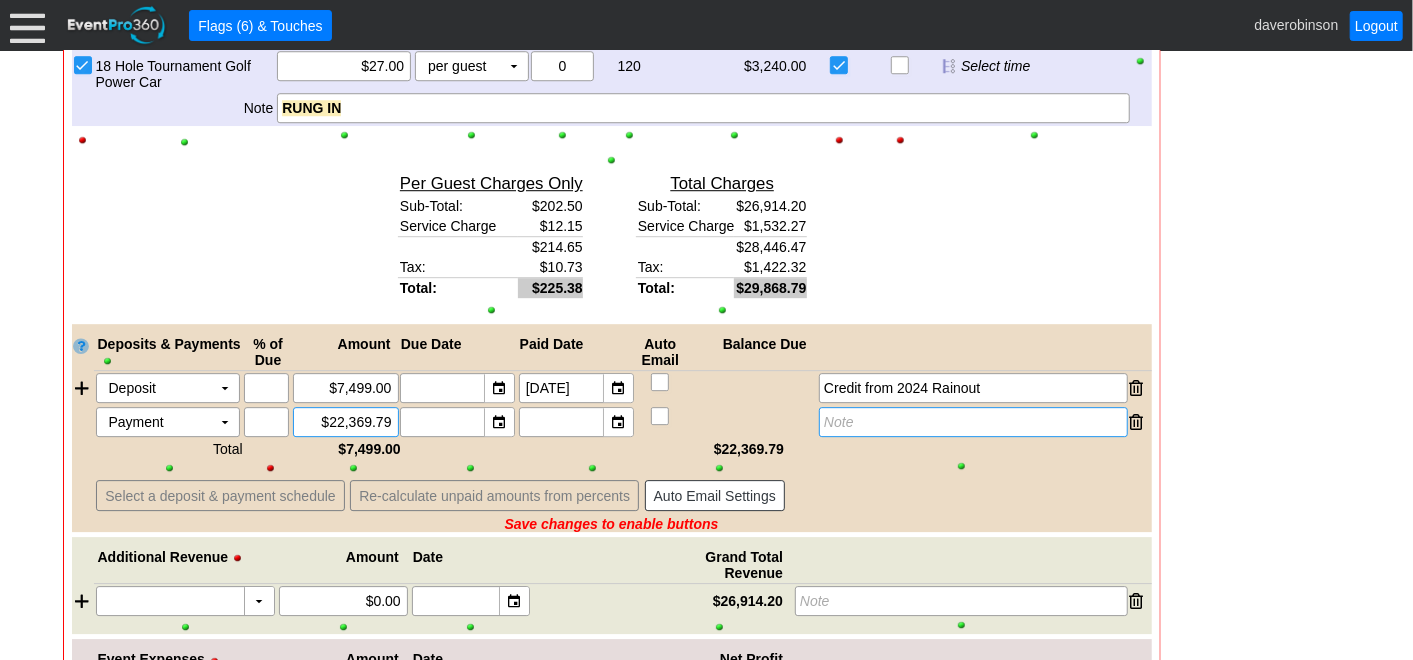 click on "Note" at bounding box center [973, 422] 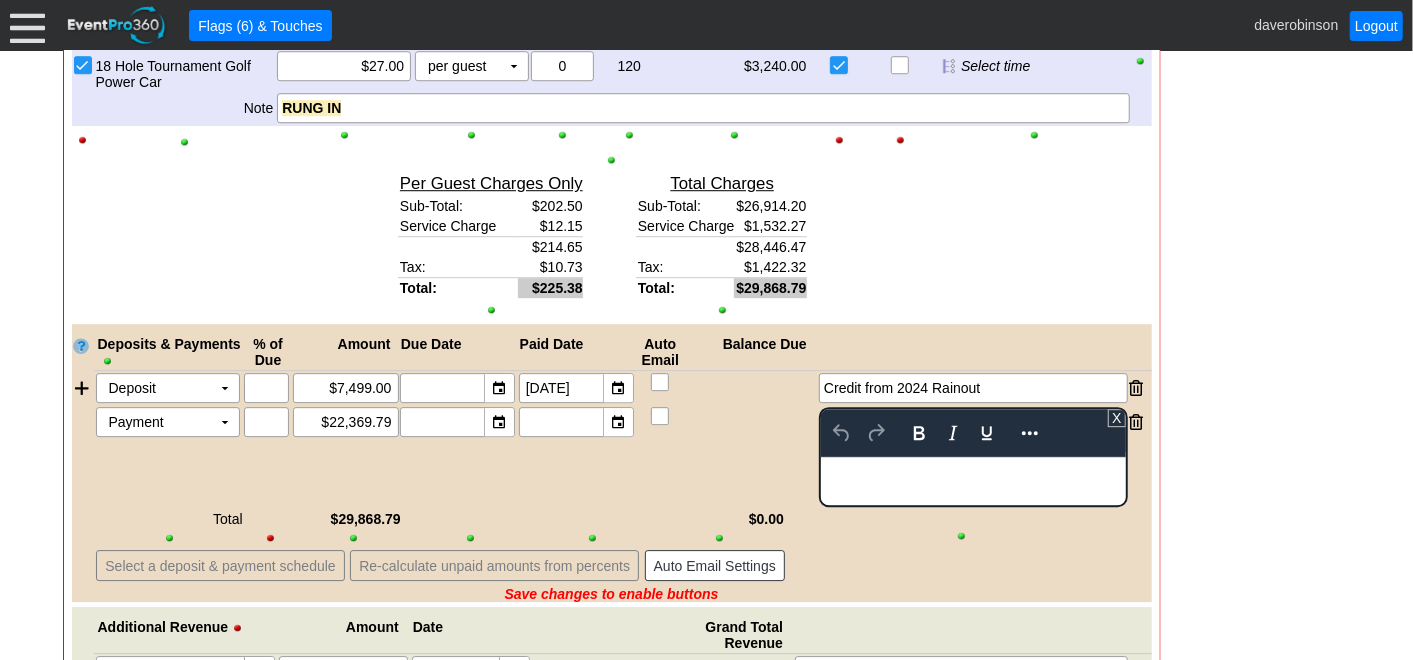 scroll, scrollTop: 0, scrollLeft: 0, axis: both 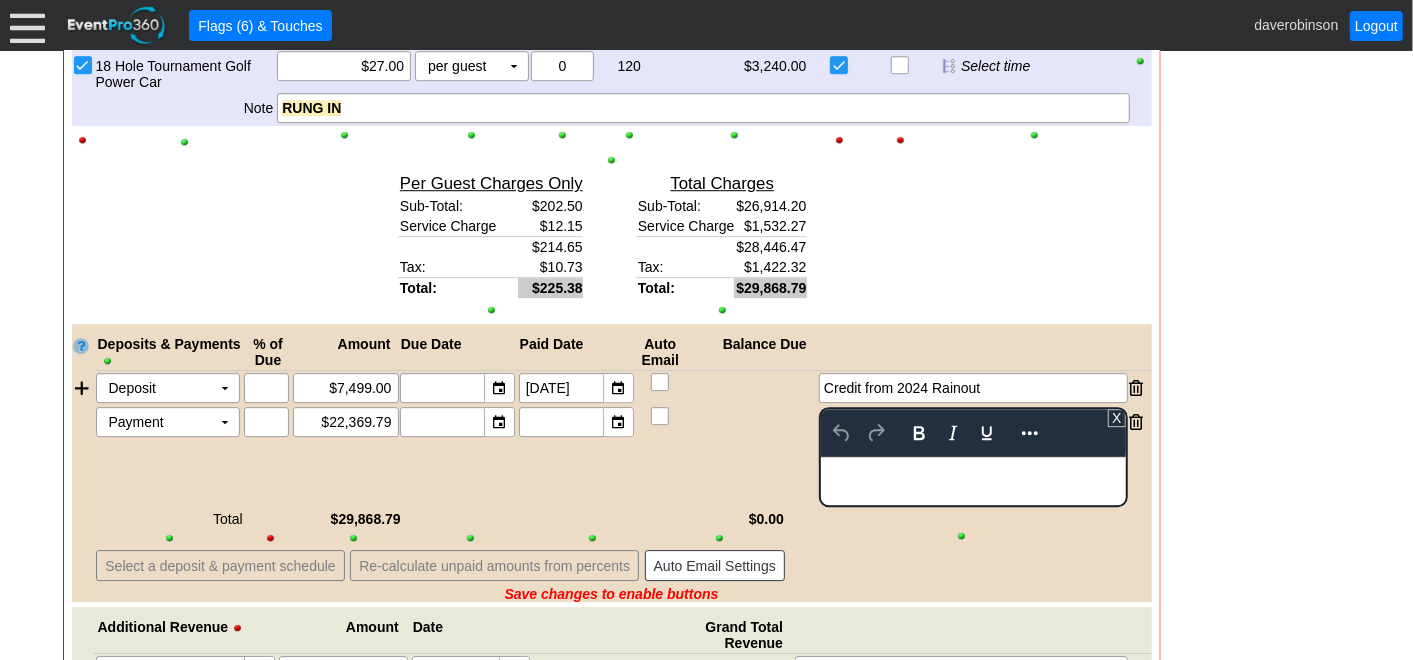 type 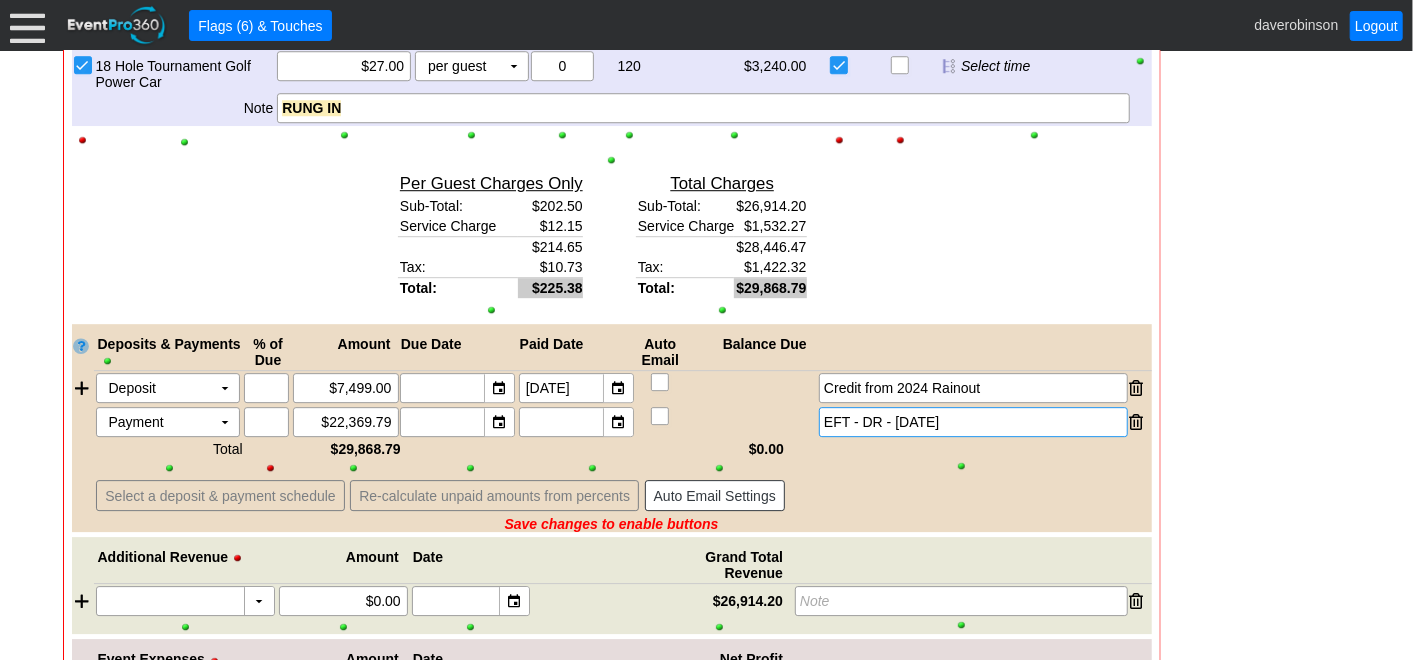 click on "- General Information
▼
Loading....
Remove all highlights
Facility:
▼ Χ Heritage Pointe Golf Club
Event Type:
▼ Χ Corporate Tournament
Course:
▼ Χ Desert - Heritage
8:30am-2:00pm
Select time" at bounding box center (707, -988) 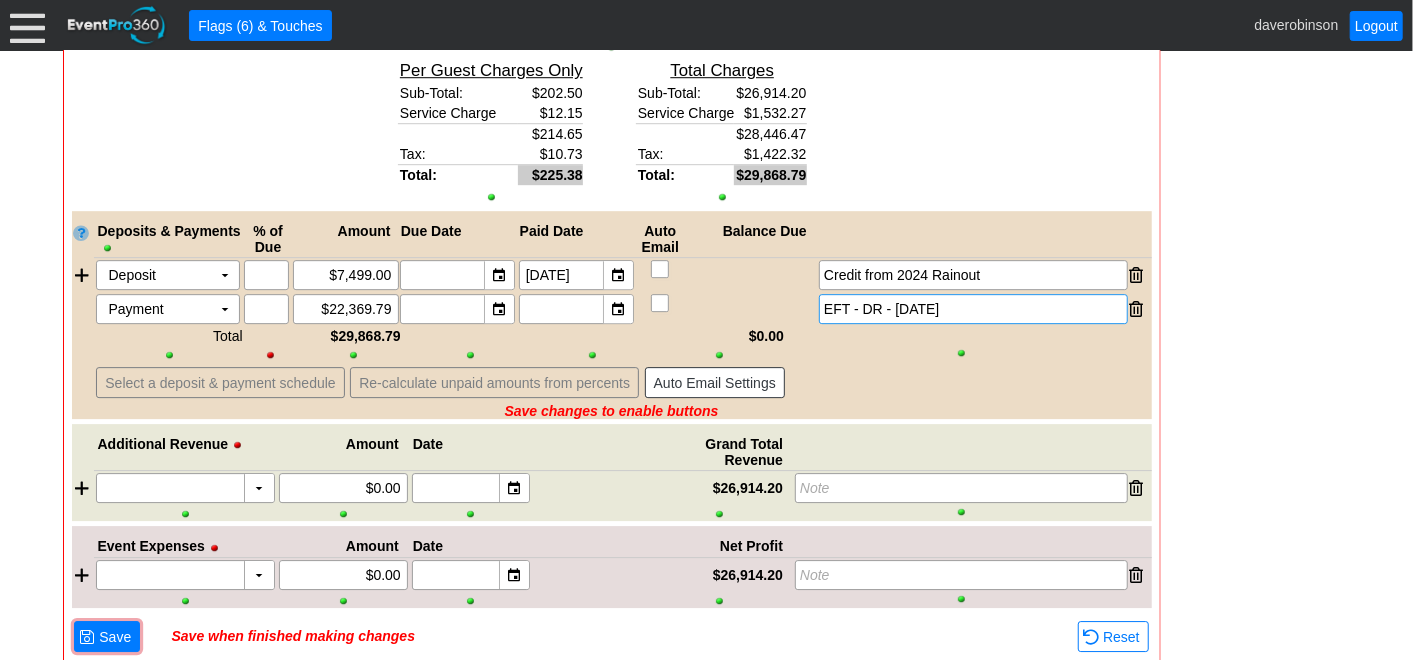 scroll, scrollTop: 3359, scrollLeft: 0, axis: vertical 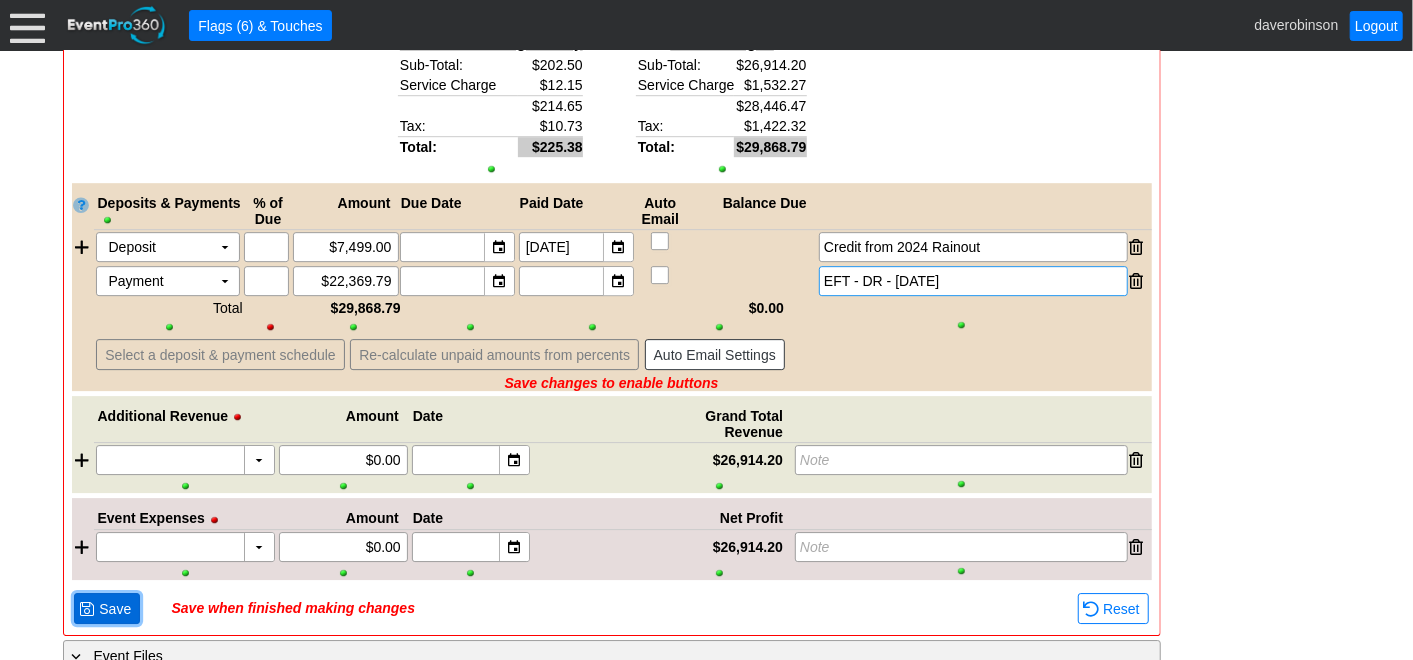 click on "Save" at bounding box center [115, 609] 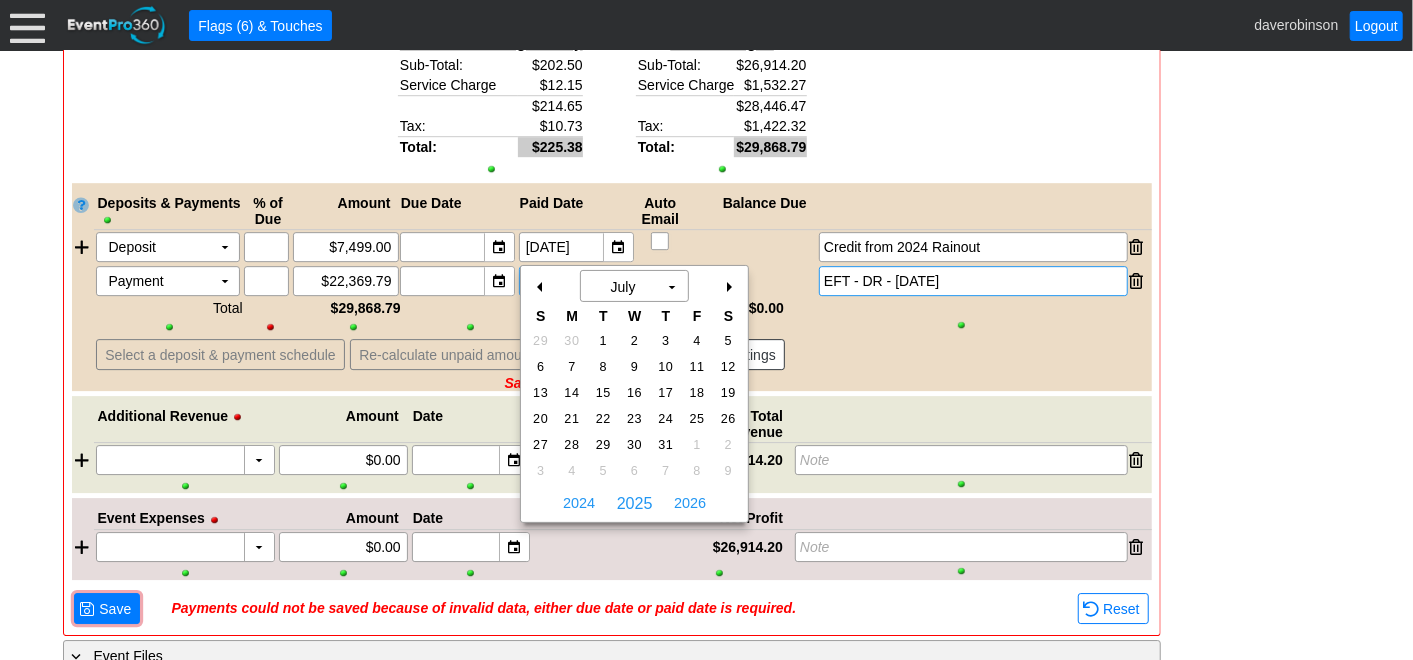 click on "▼" at bounding box center (618, 281) 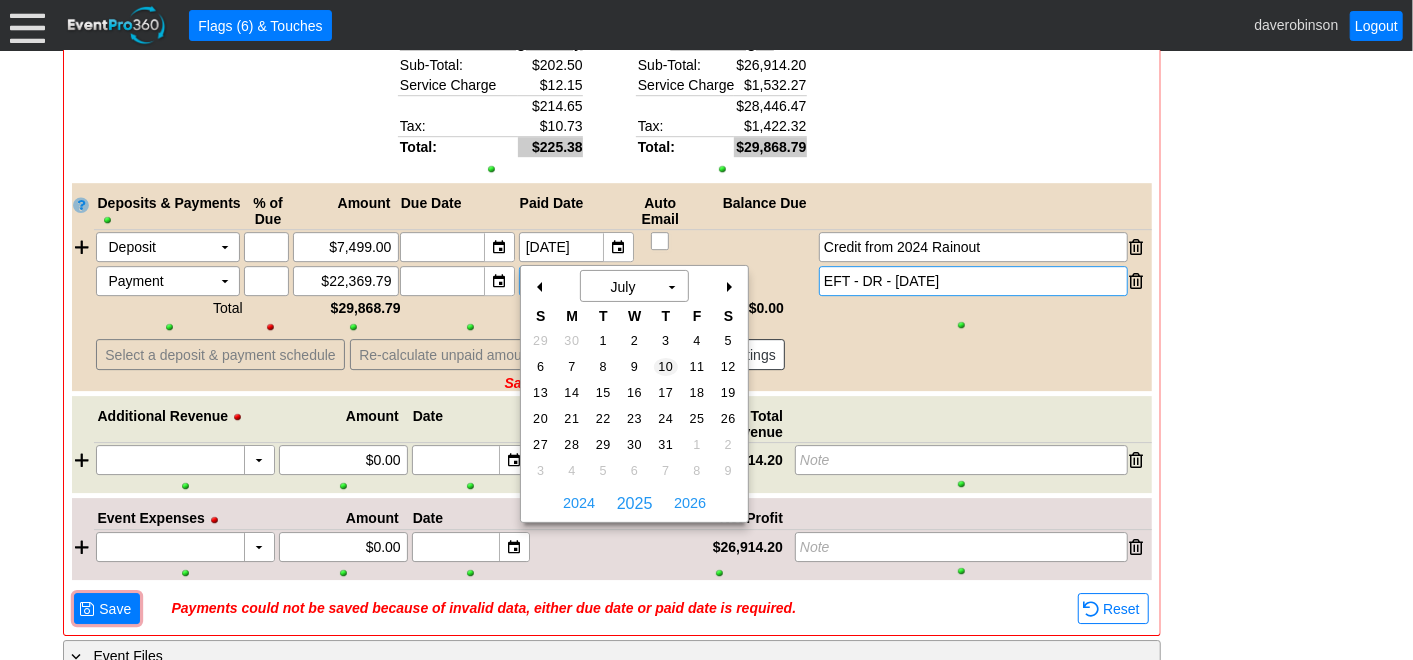 click on "10" at bounding box center [665, 367] 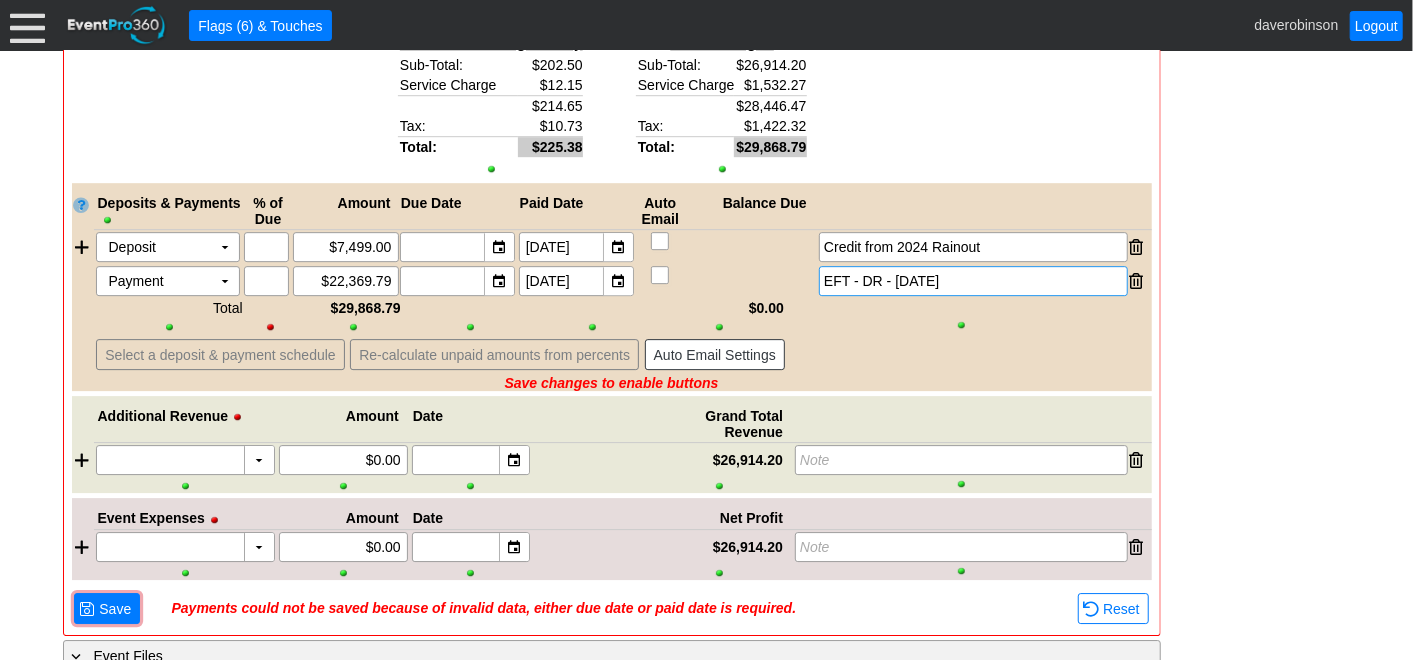 click at bounding box center (961, 326) 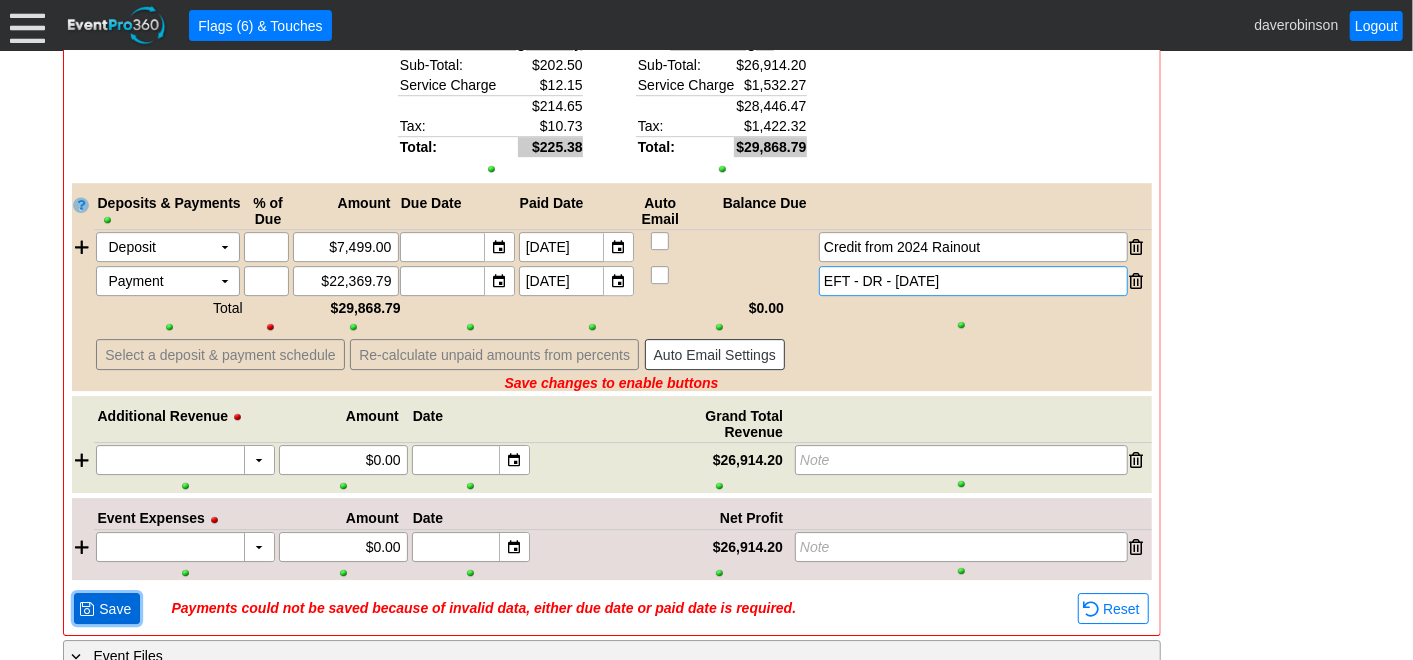 click on "Save" at bounding box center [115, 609] 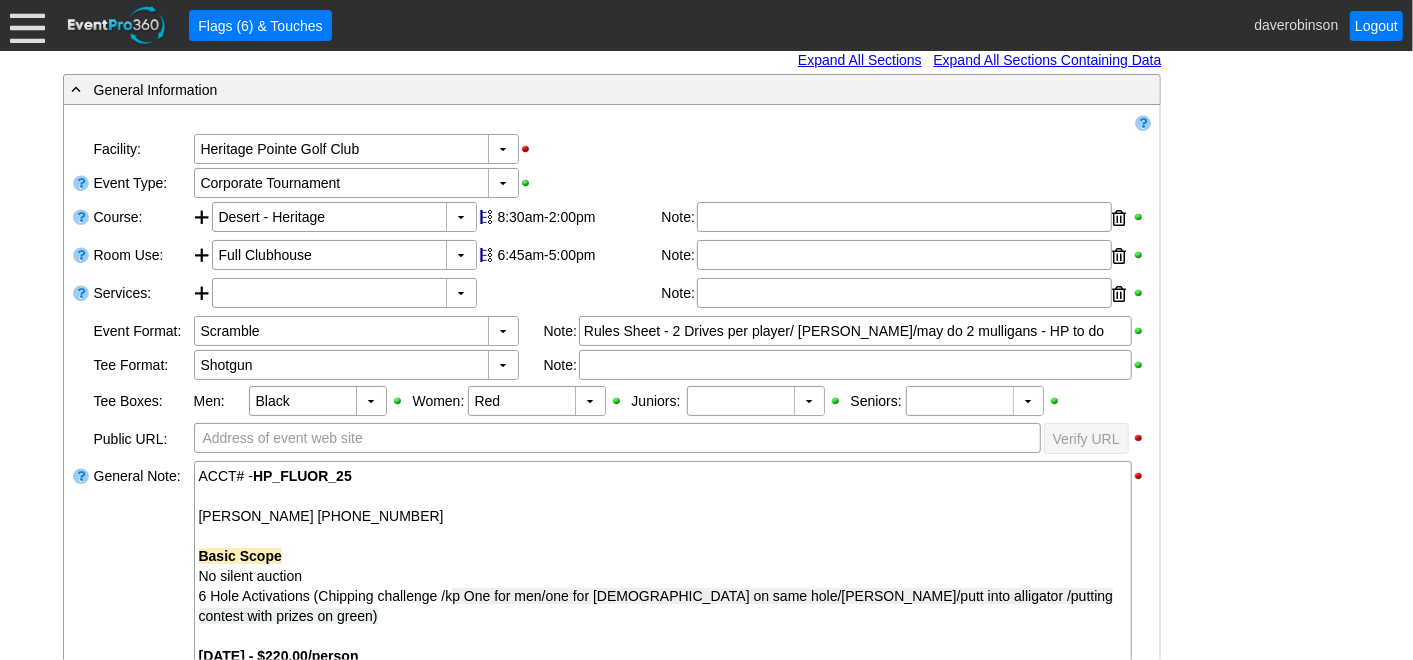 scroll, scrollTop: 0, scrollLeft: 0, axis: both 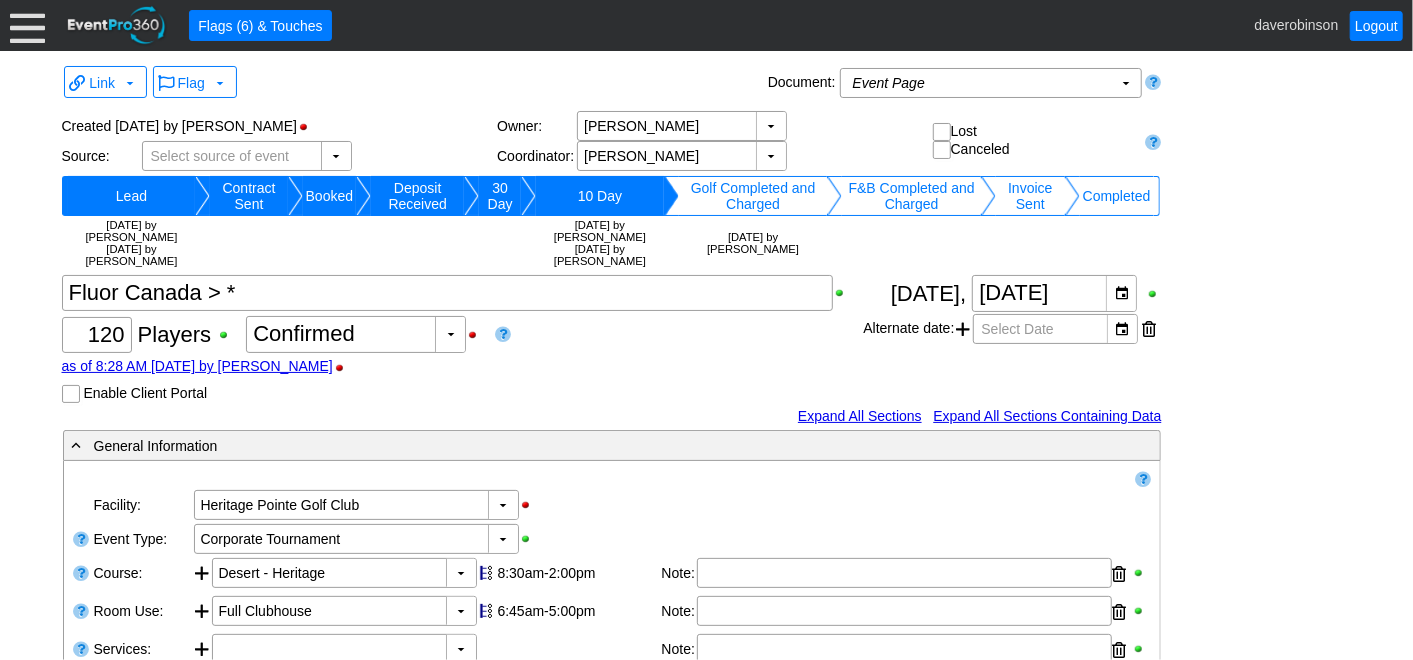 click on "Completed" at bounding box center (1117, 196) 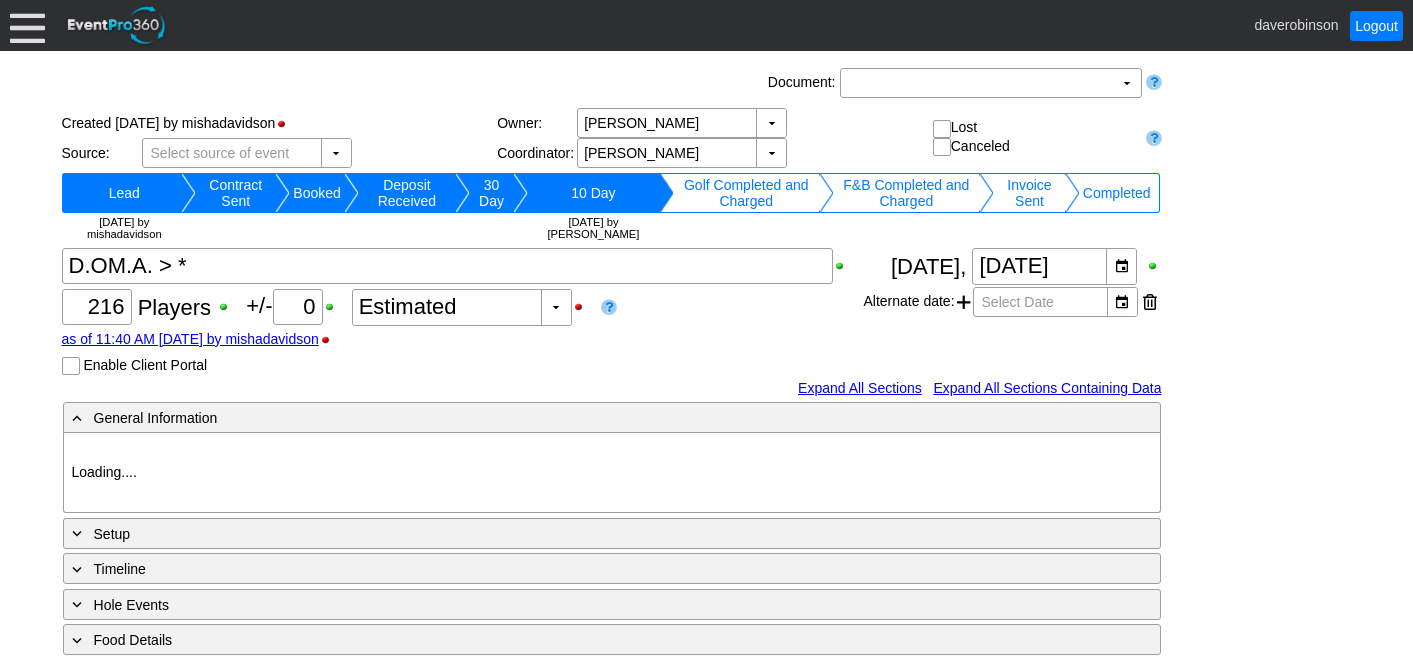 scroll, scrollTop: 0, scrollLeft: 0, axis: both 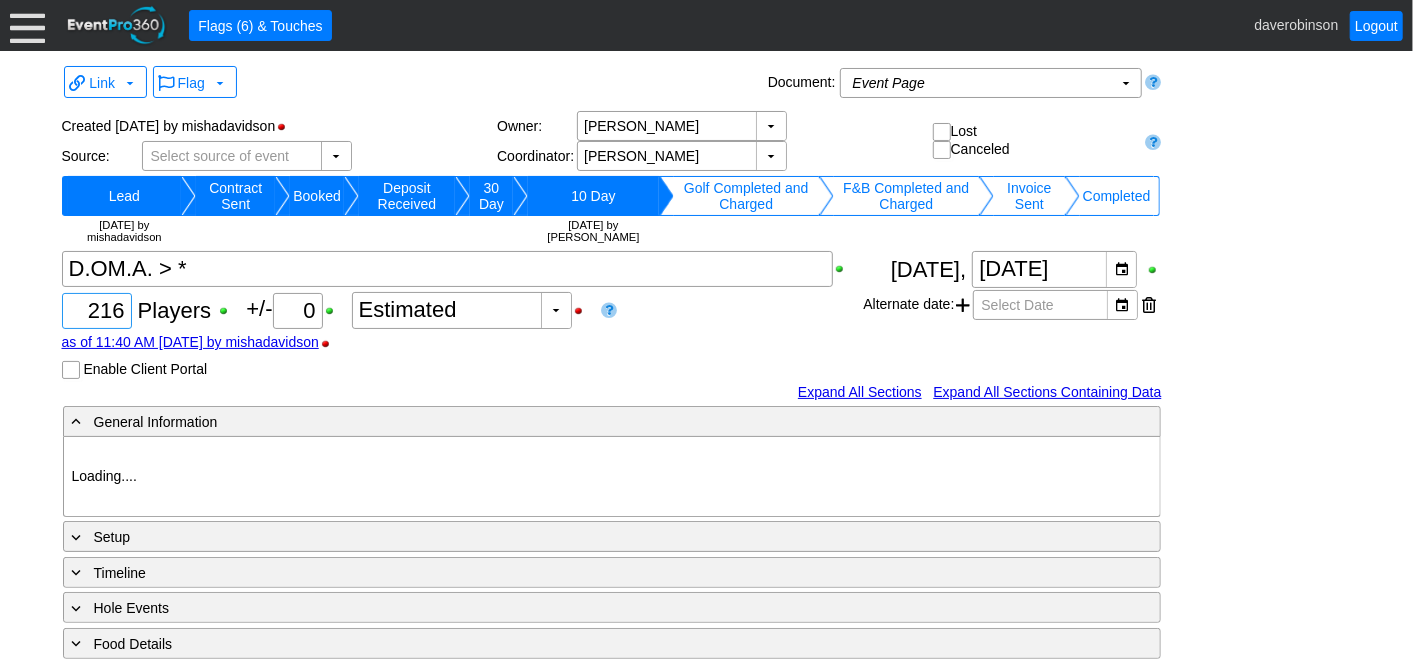 type on "Heritage Pointe Golf Club" 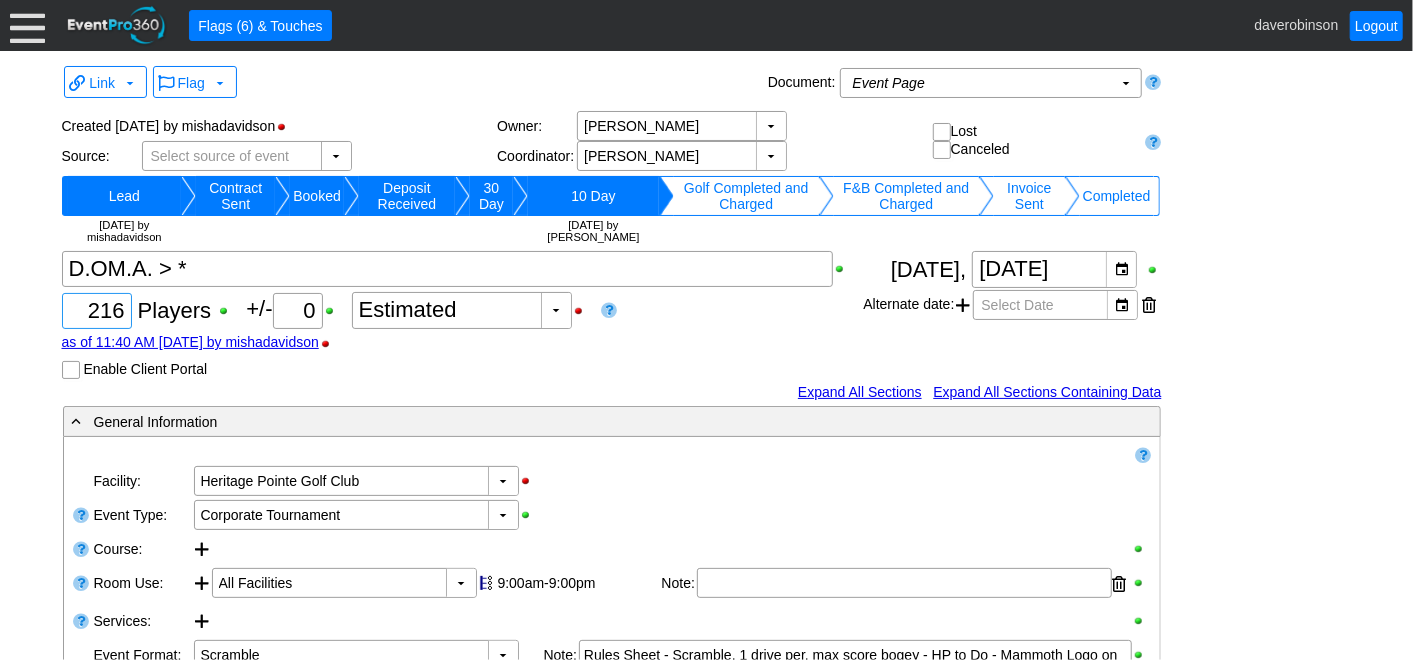 drag, startPoint x: 74, startPoint y: 314, endPoint x: 130, endPoint y: 314, distance: 56 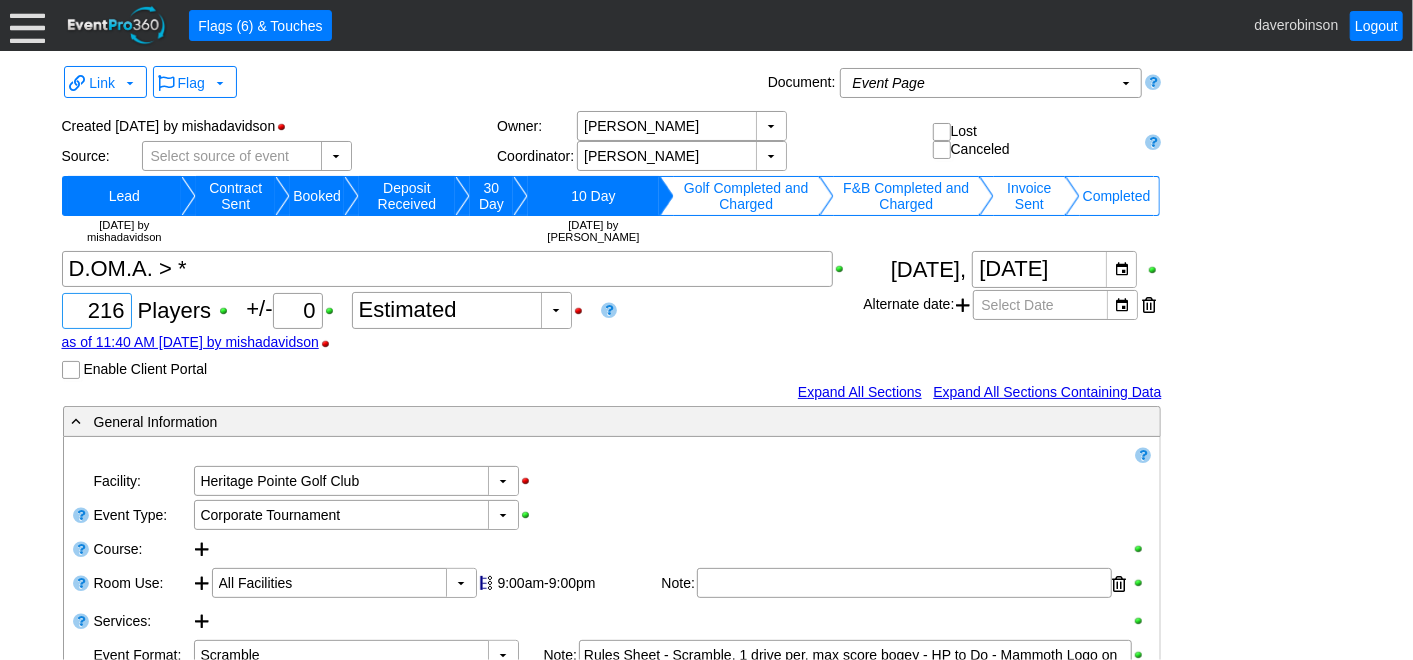 click on "Χ
216" at bounding box center (97, 311) 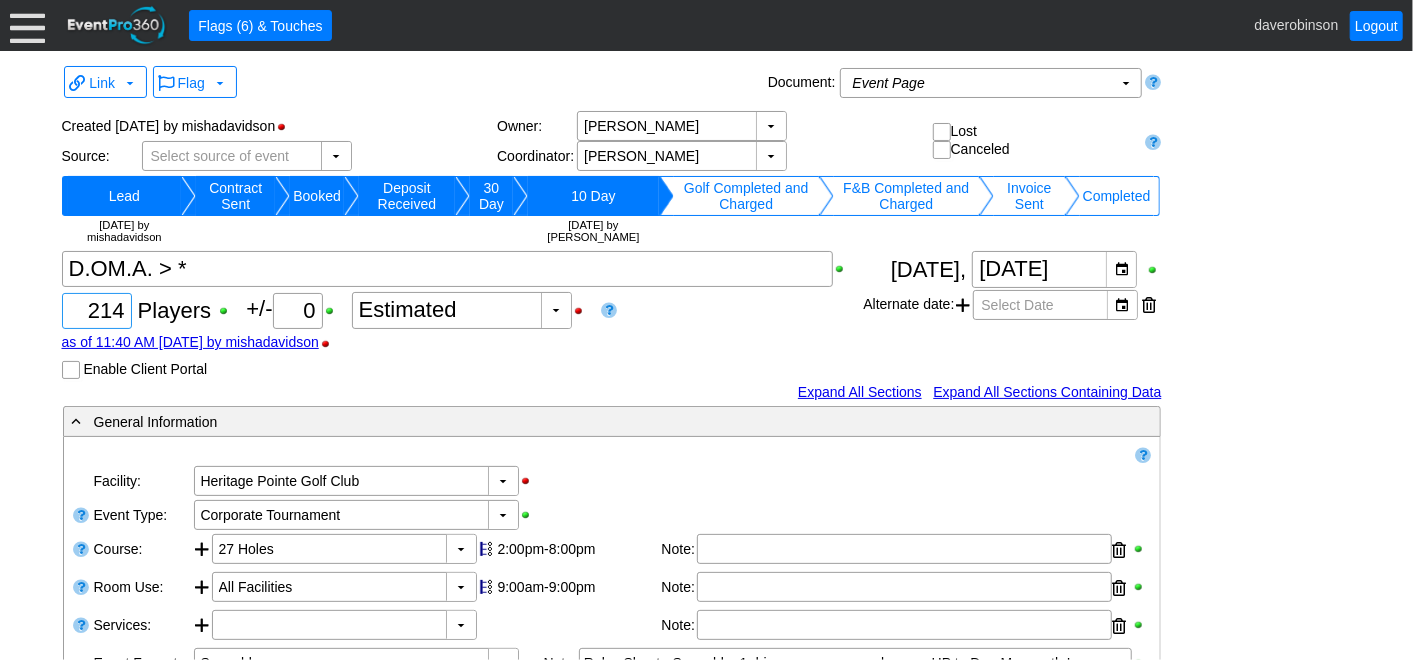 type on "214" 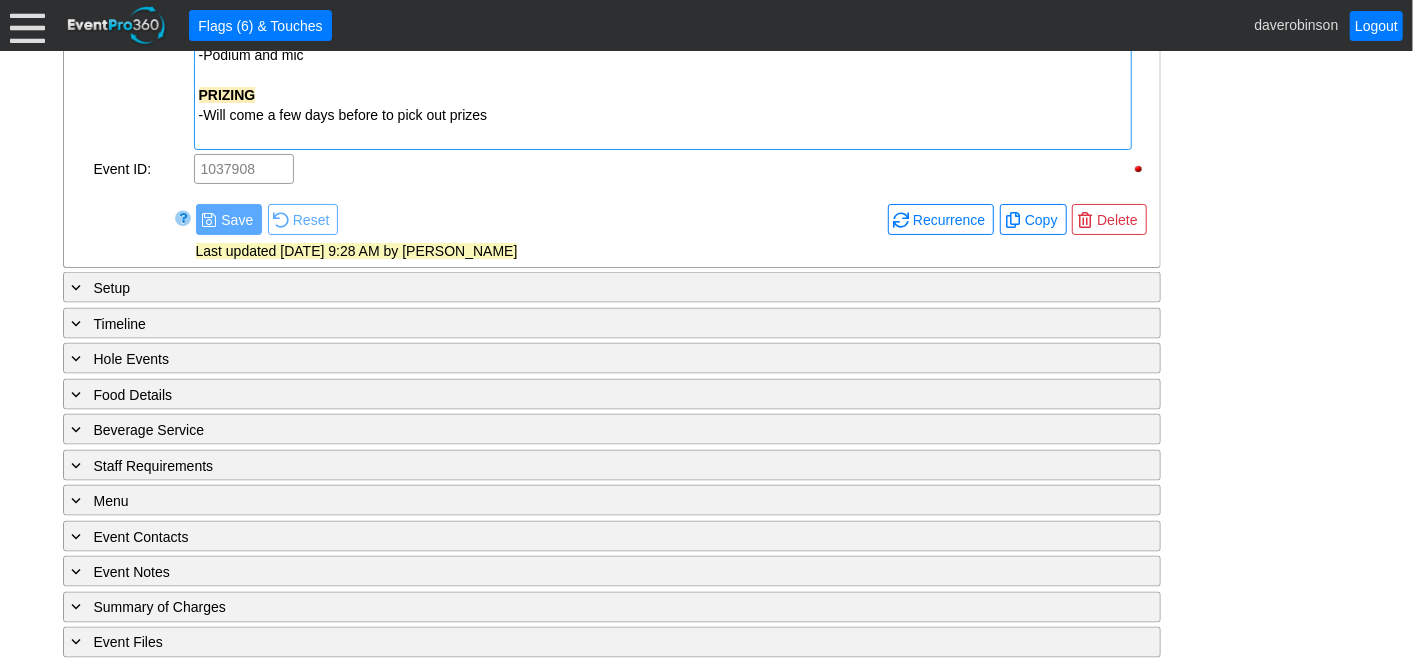 scroll, scrollTop: 1572, scrollLeft: 0, axis: vertical 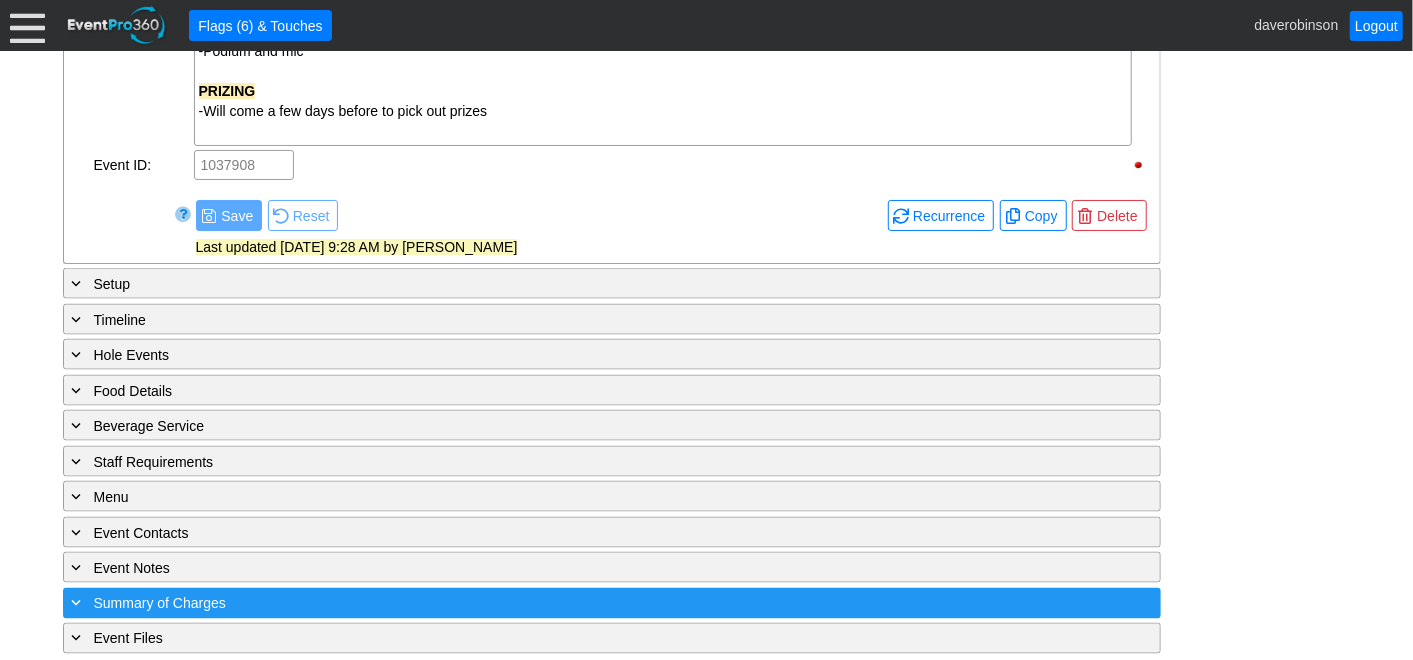 click on "Summary of Charges" at bounding box center (160, 604) 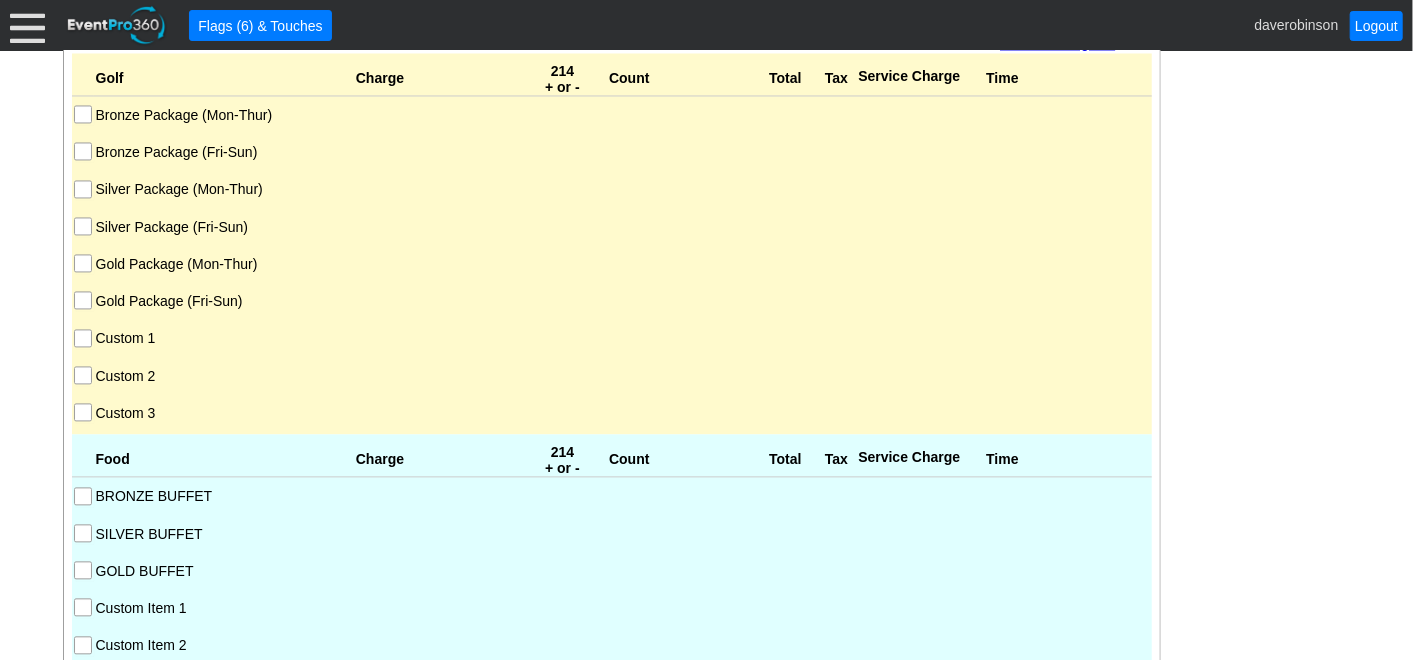 scroll, scrollTop: 2249, scrollLeft: 0, axis: vertical 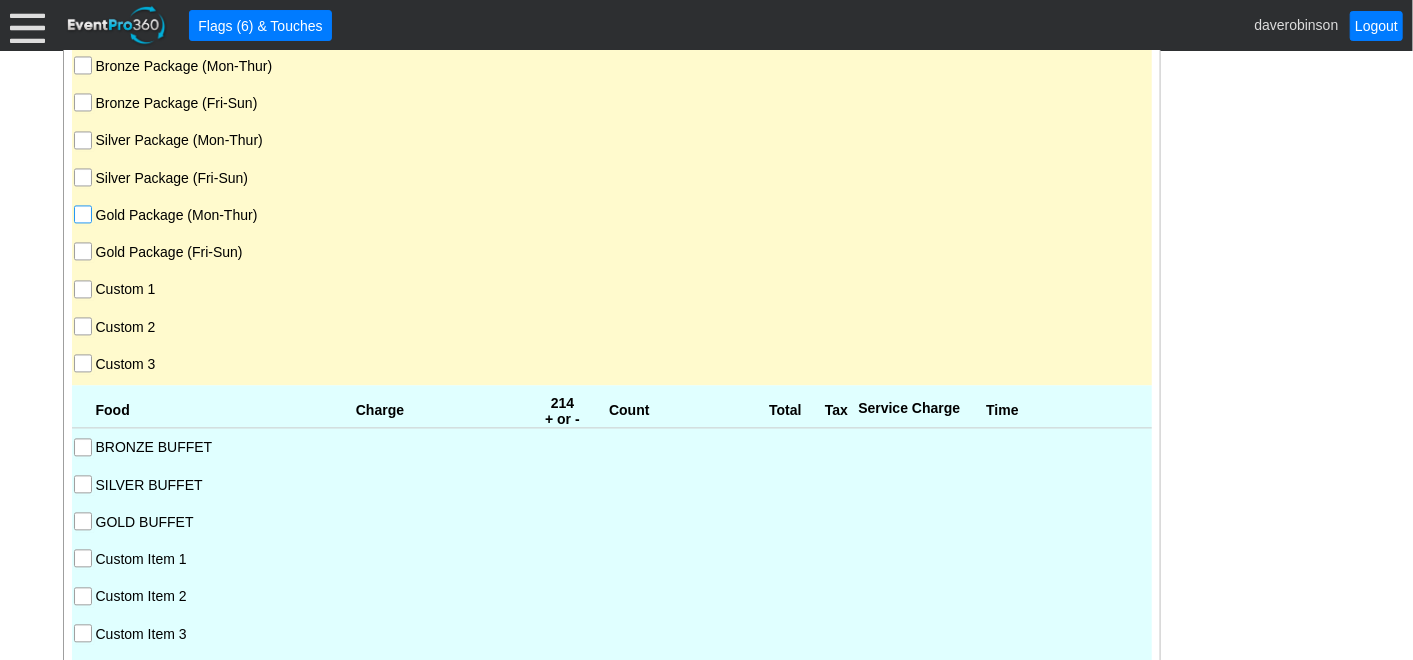 click on "Gold Package (Mon-Thur)" at bounding box center (85, 216) 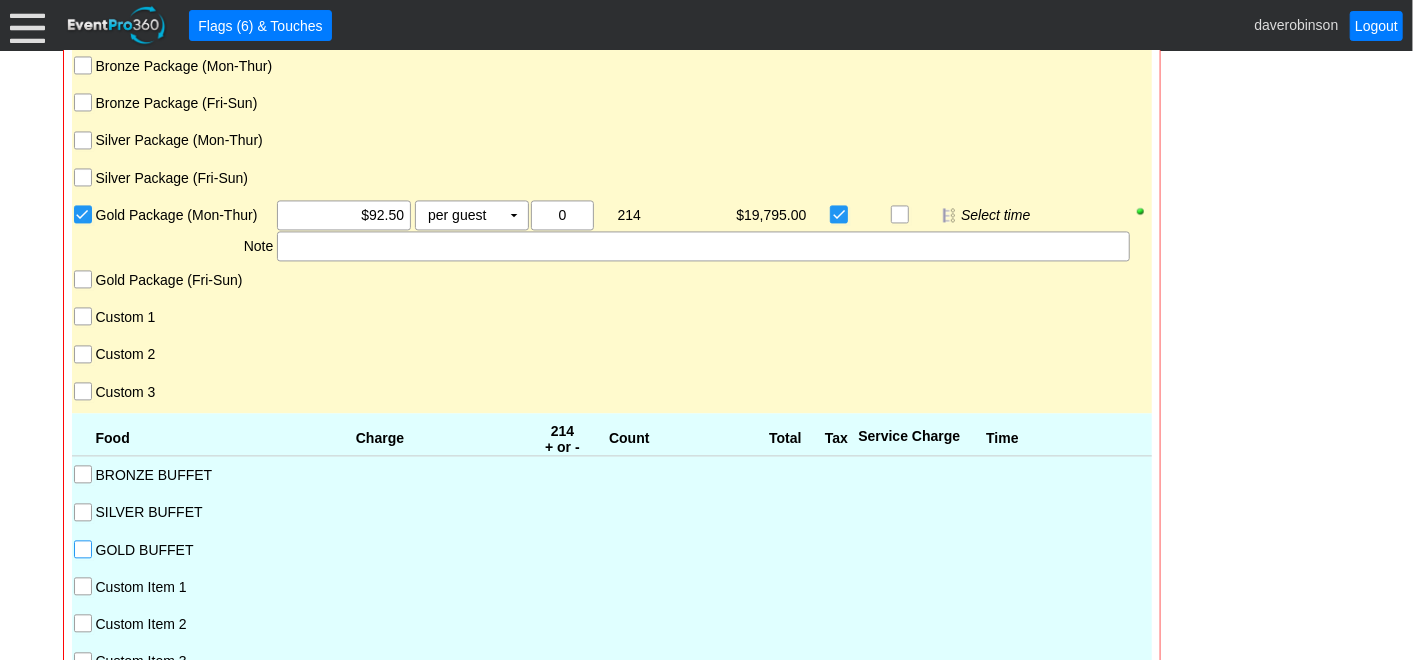 click on "GOLD BUFFET" at bounding box center (85, 551) 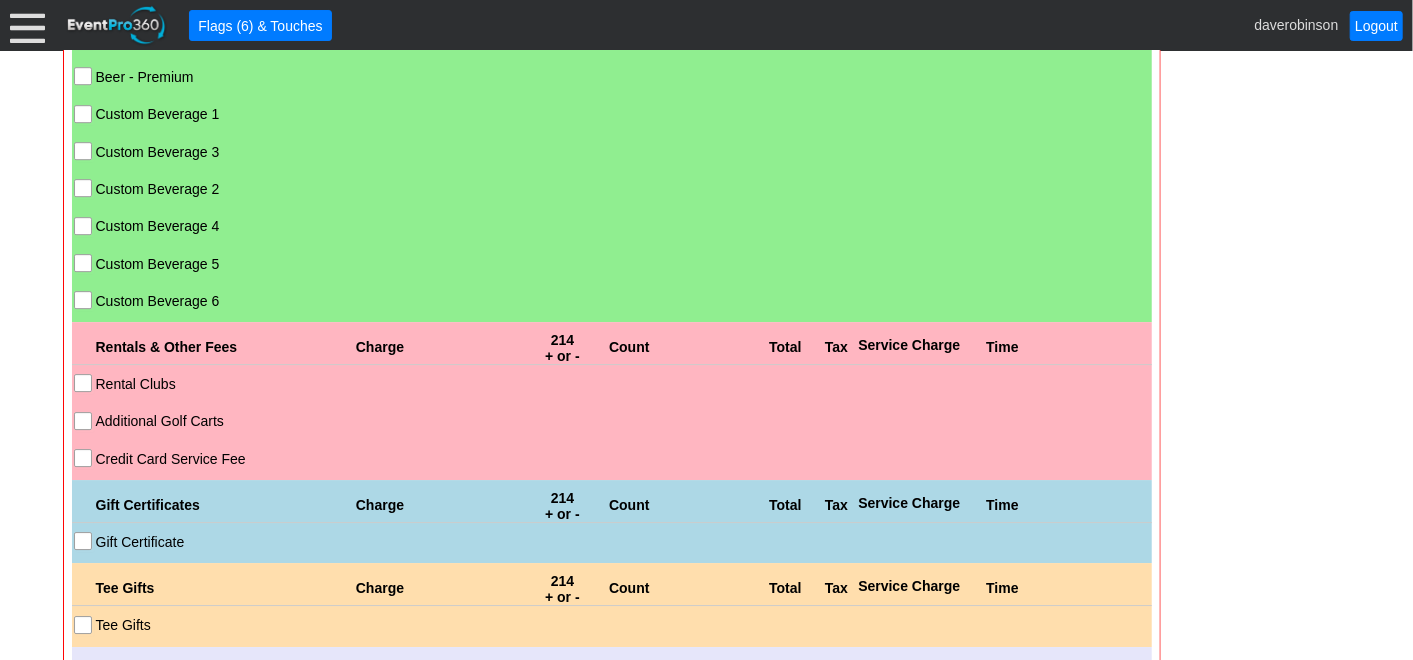 scroll, scrollTop: 3471, scrollLeft: 0, axis: vertical 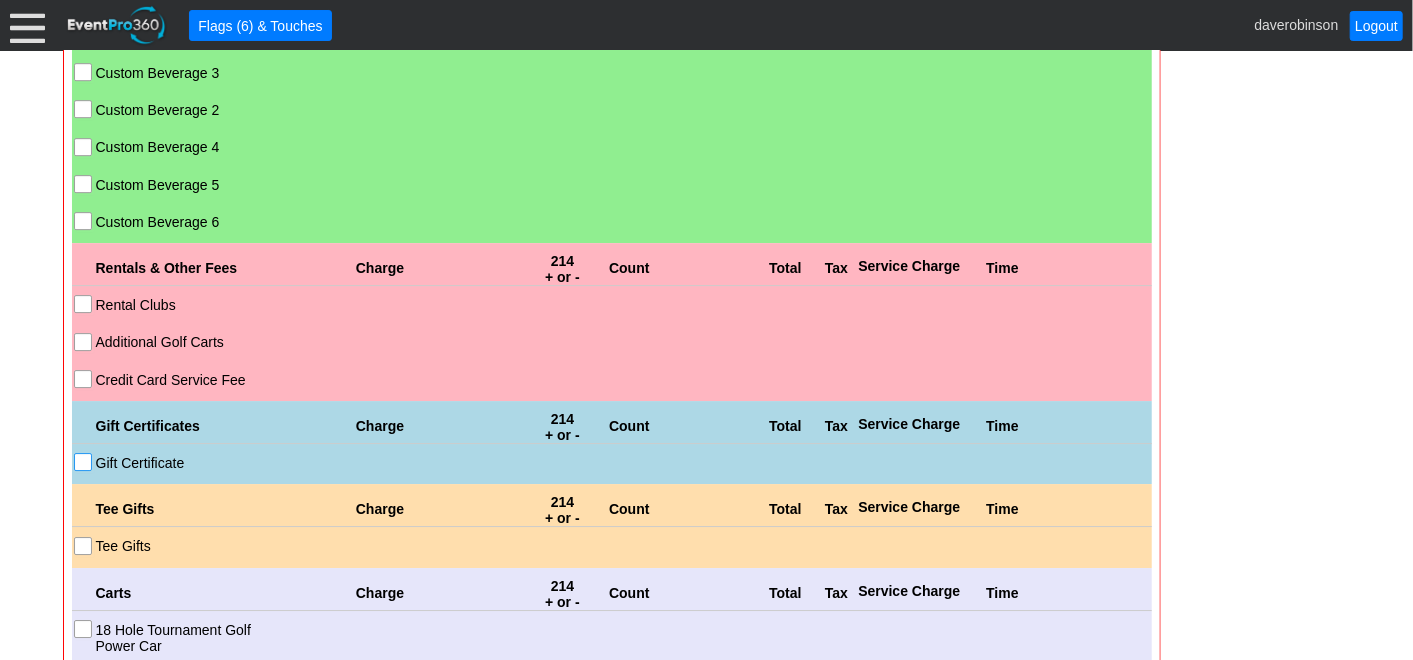 click on "Gift Certificate" at bounding box center [85, 464] 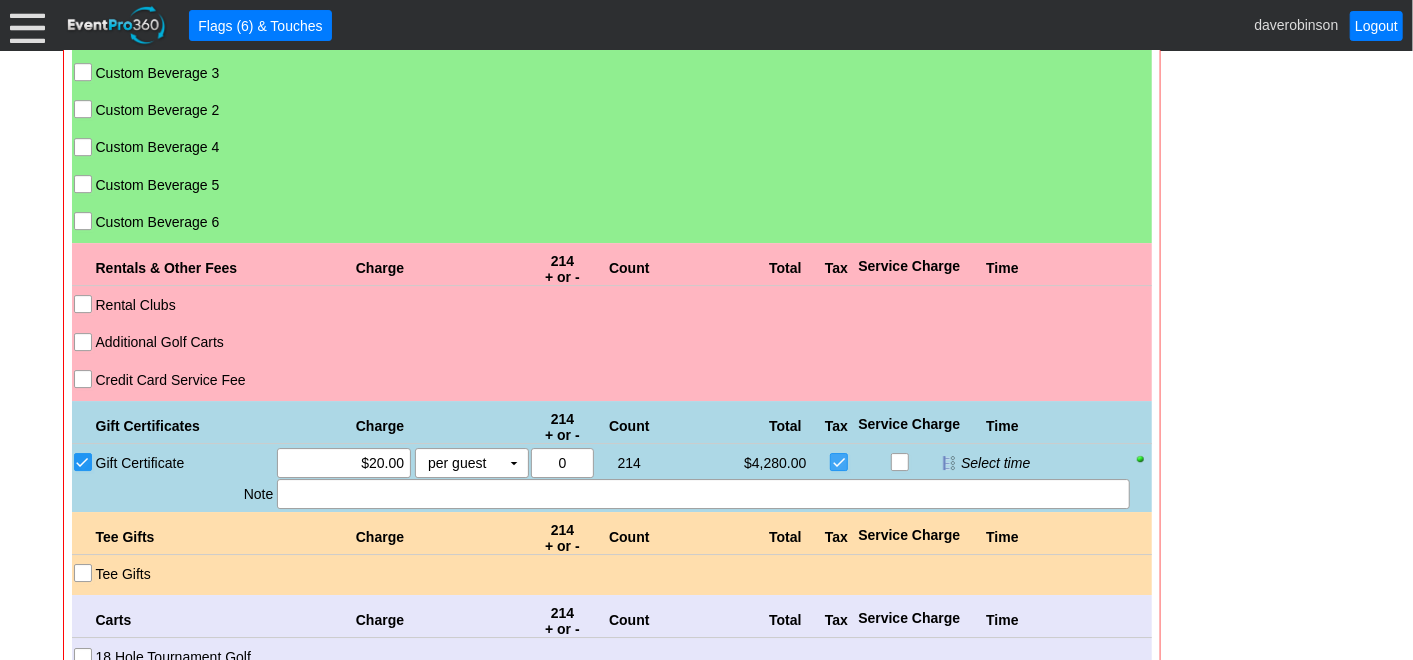 click at bounding box center (841, 464) 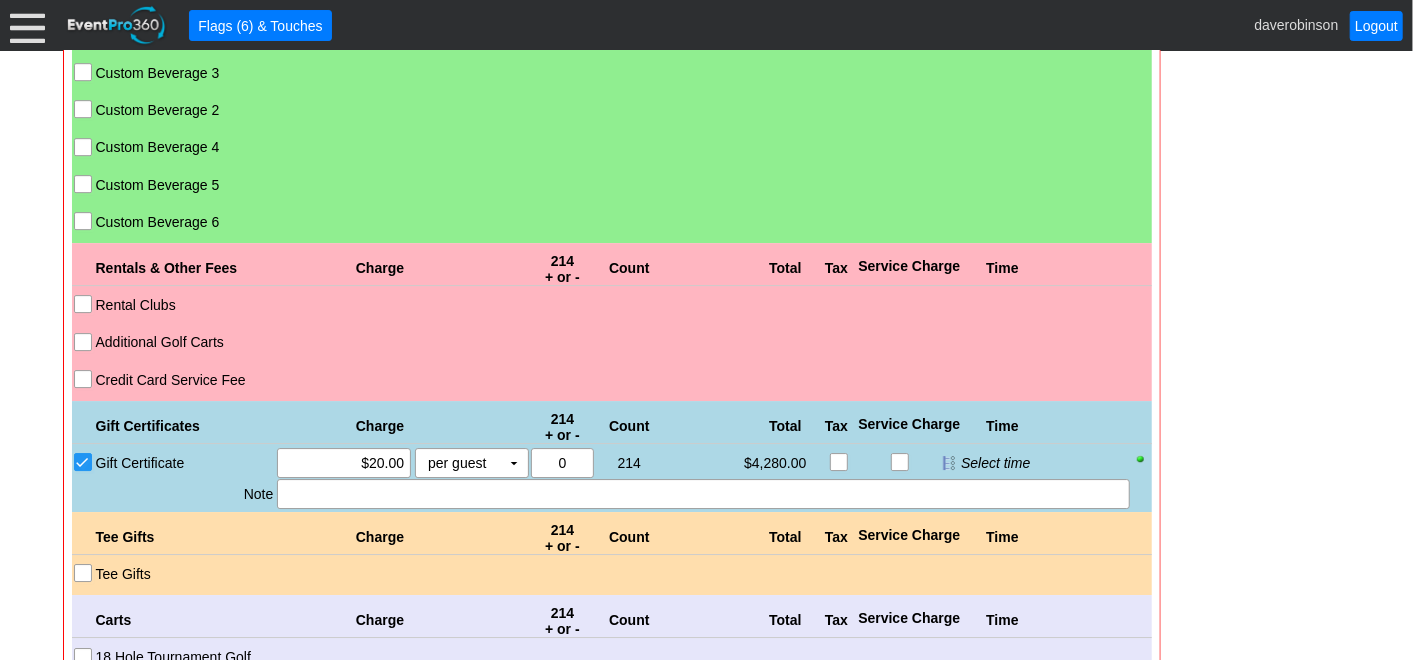 scroll, scrollTop: 3694, scrollLeft: 0, axis: vertical 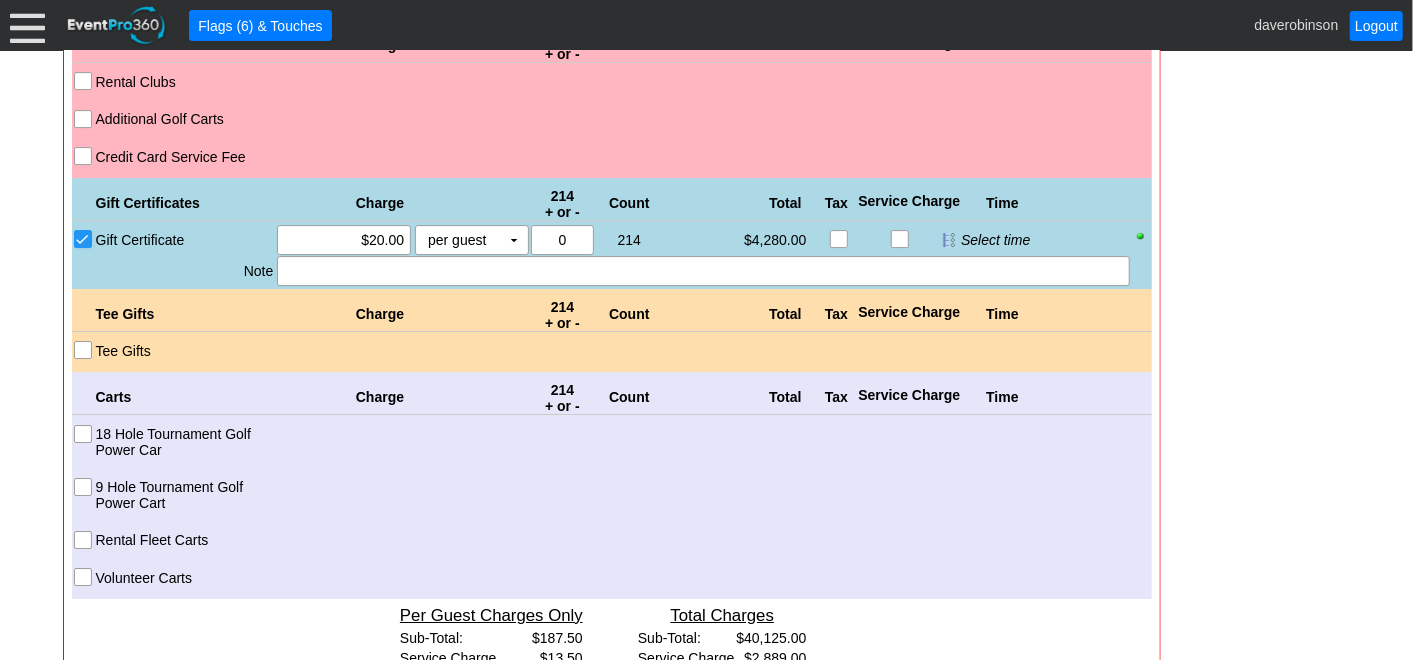 click on "18 Hole Tournament Golf Power Car" at bounding box center (85, 436) 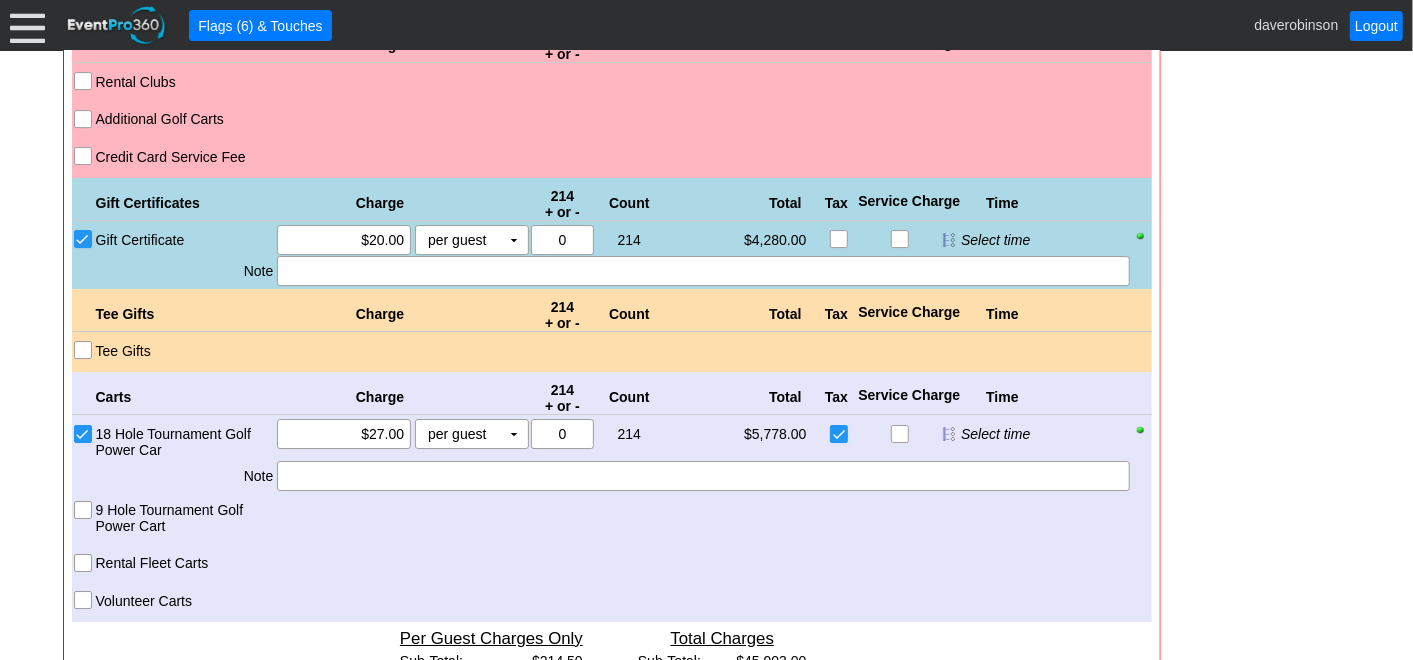 click on "- General Information
▼
Loading....
Remove all highlights
Facility:
▼ Χ Heritage Pointe Golf Club
Event Type:
▼ Χ Corporate Tournament
Course:
▼ Χ 27 Holes
2:00pm-8:00pm
Select time" at bounding box center (707, -1015) 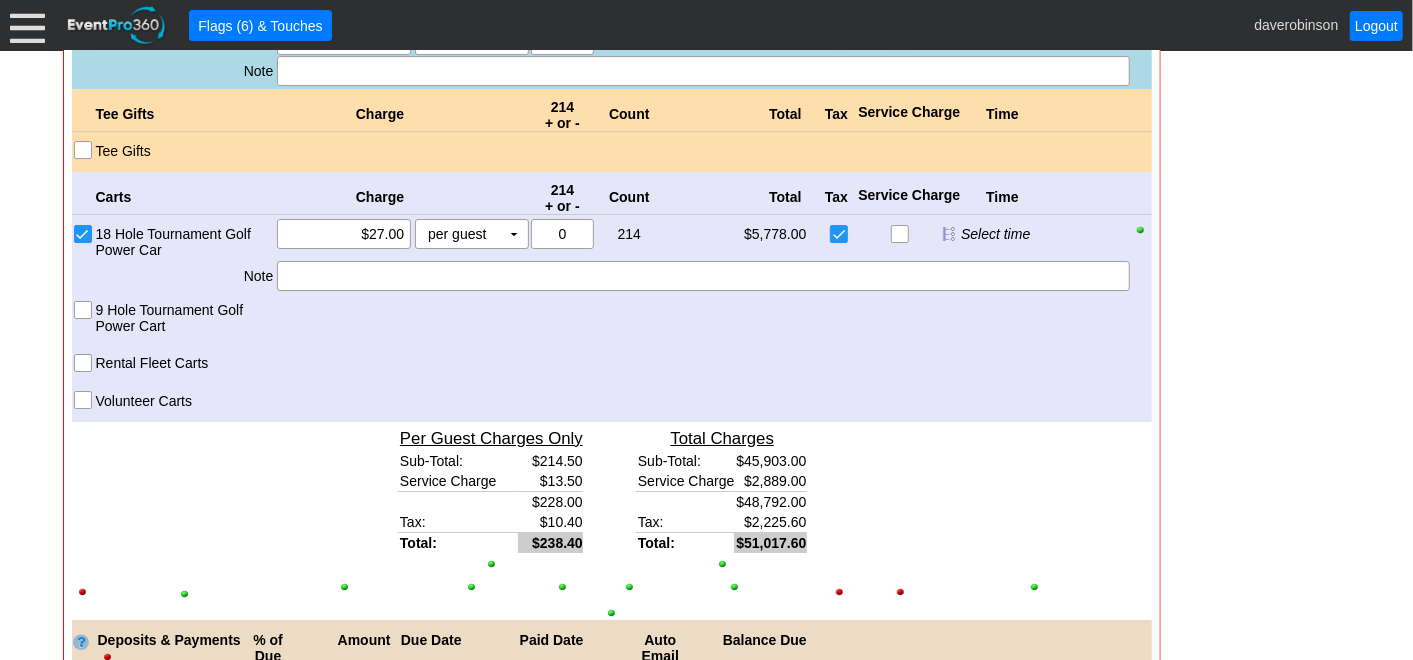 scroll, scrollTop: 3916, scrollLeft: 0, axis: vertical 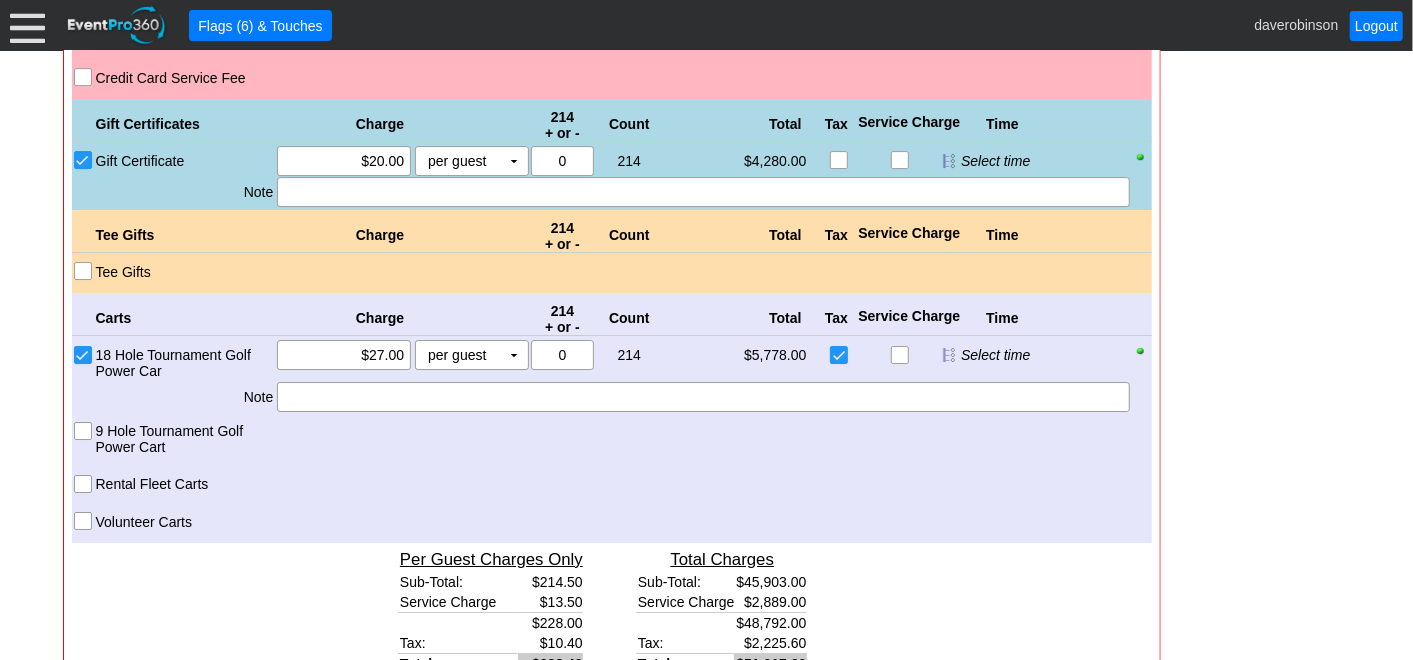 click on "Volunteer Carts" at bounding box center [85, 523] 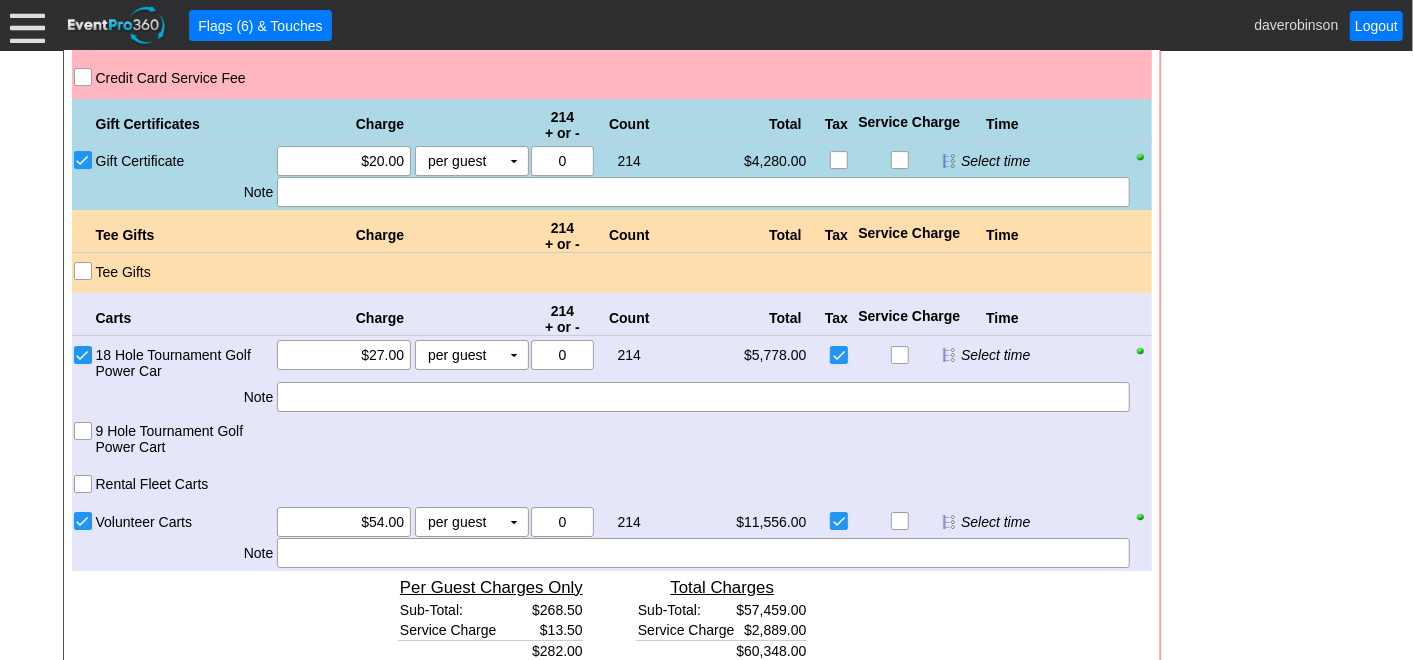 drag, startPoint x: 344, startPoint y: 492, endPoint x: 354, endPoint y: 500, distance: 12.806249 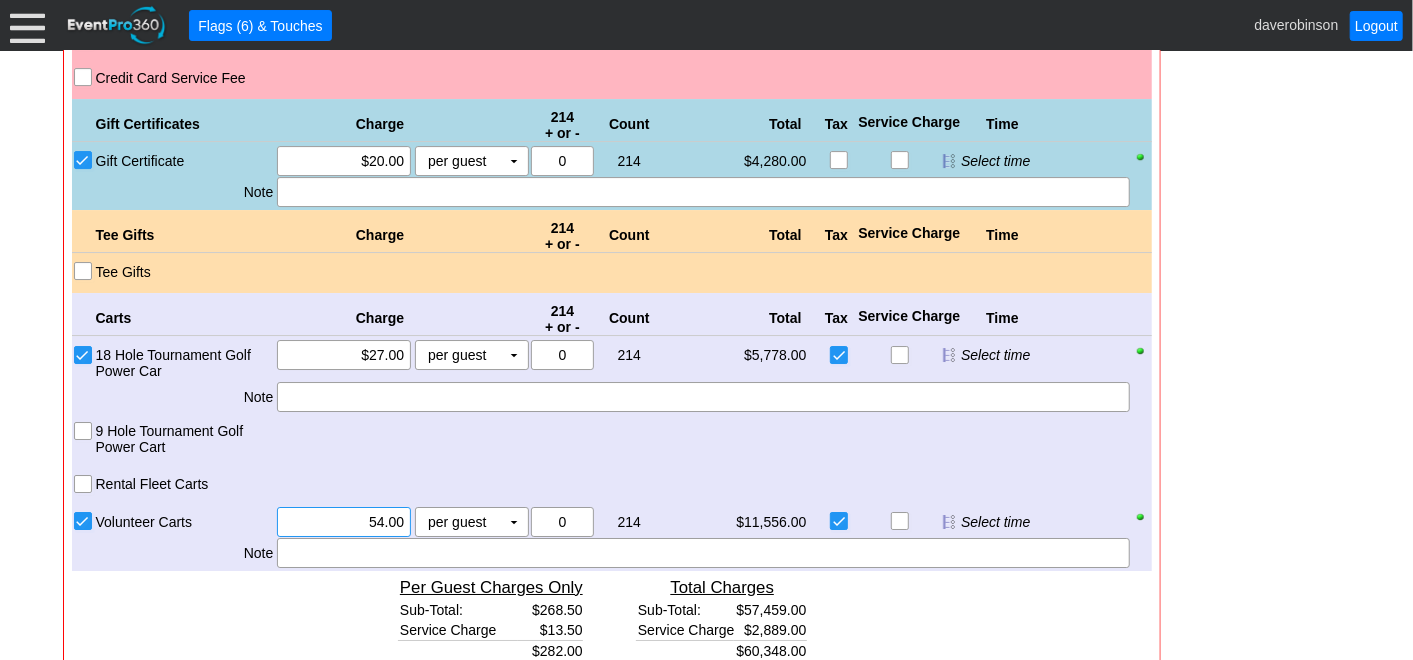 drag, startPoint x: 351, startPoint y: 502, endPoint x: 406, endPoint y: 496, distance: 55.326305 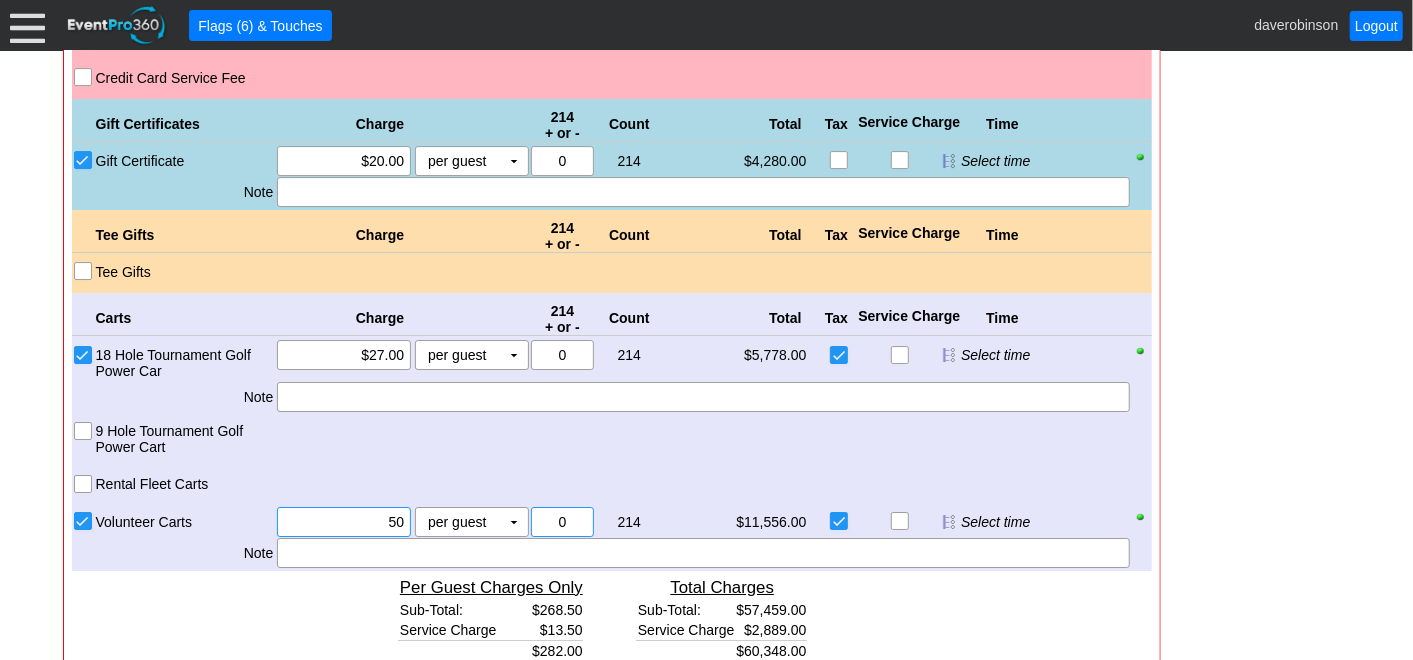type on "$50.00" 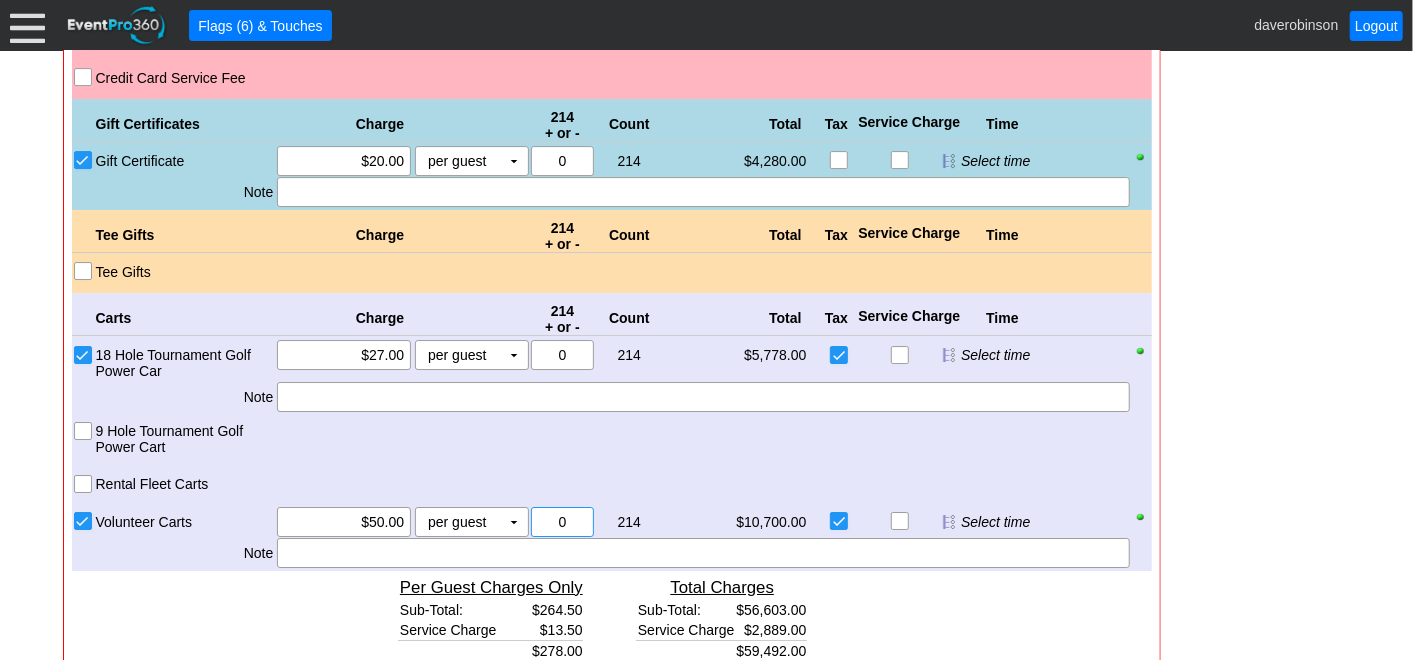 drag, startPoint x: 543, startPoint y: 502, endPoint x: 567, endPoint y: 499, distance: 24.186773 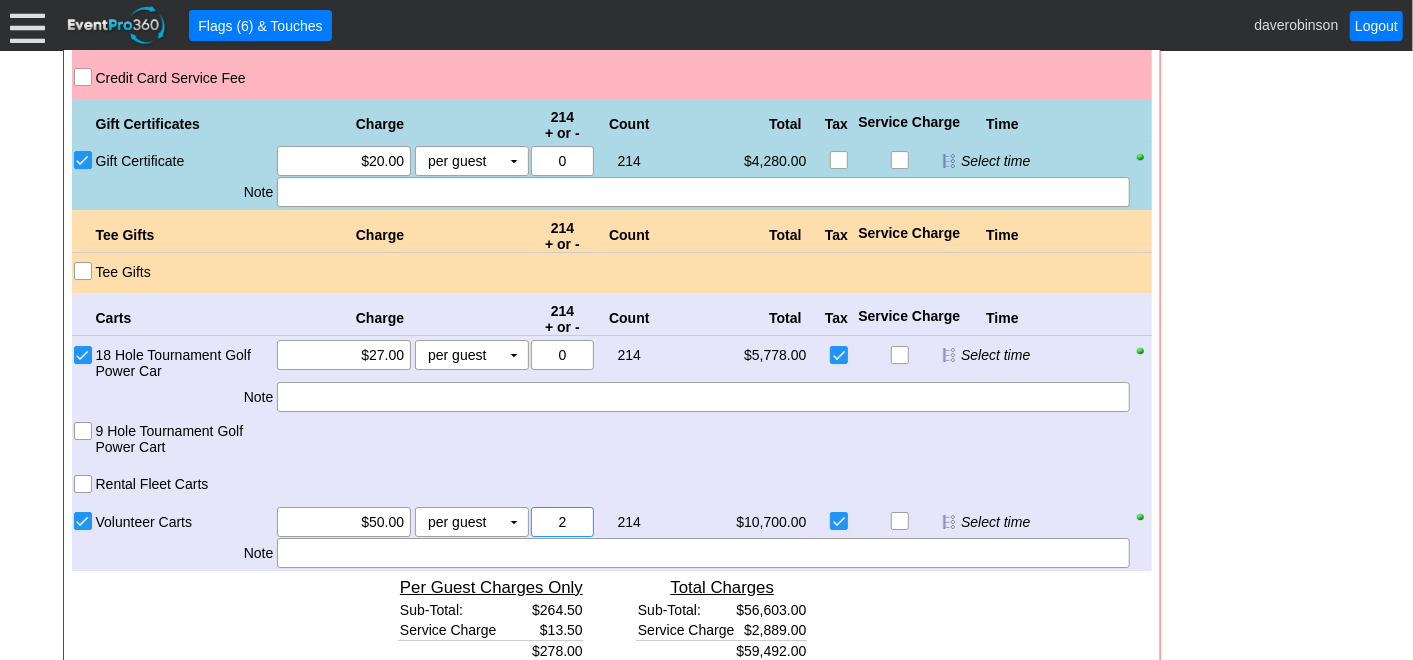 type on "2" 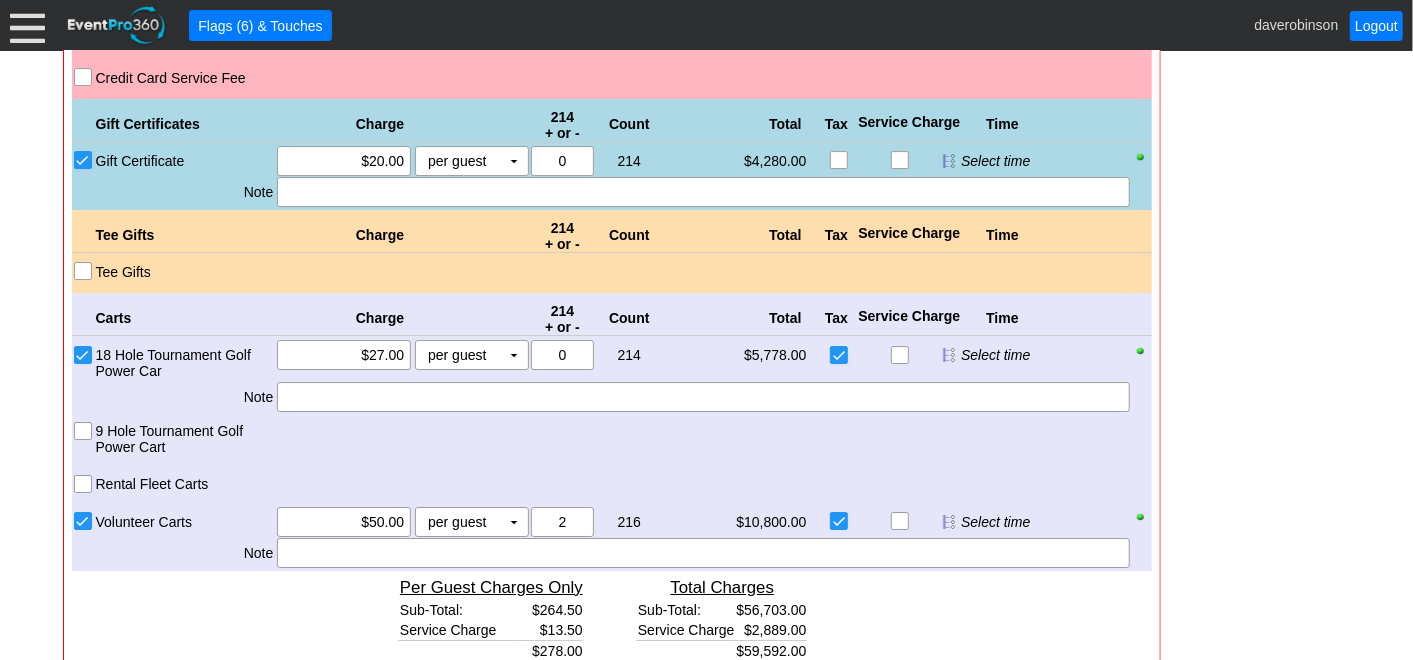 click on "- General Information
▼
Loading....
Remove all highlights
Facility:
▼ Χ Heritage Pointe Golf Club
Event Type:
▼ Χ Corporate Tournament
Course:
▼ Χ 27 Holes
2:00pm-8:00pm
Select time" at bounding box center (707, -1080) 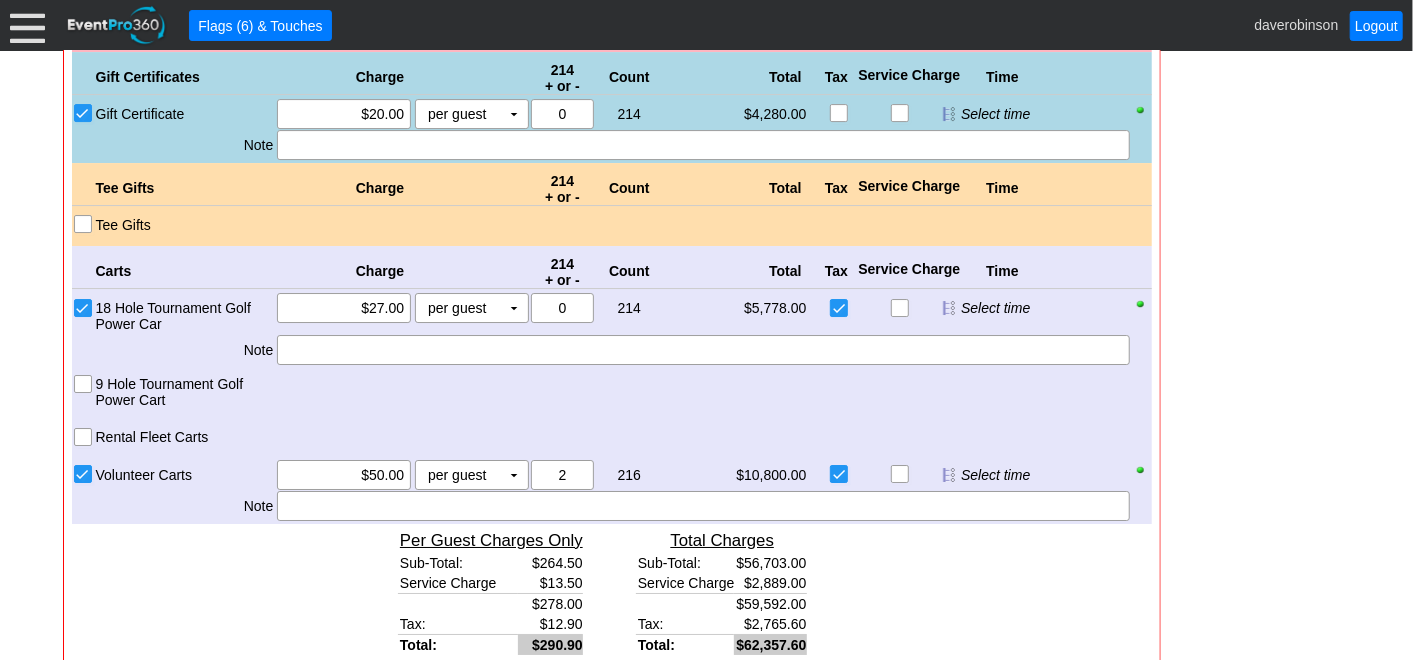 scroll, scrollTop: 3773, scrollLeft: 0, axis: vertical 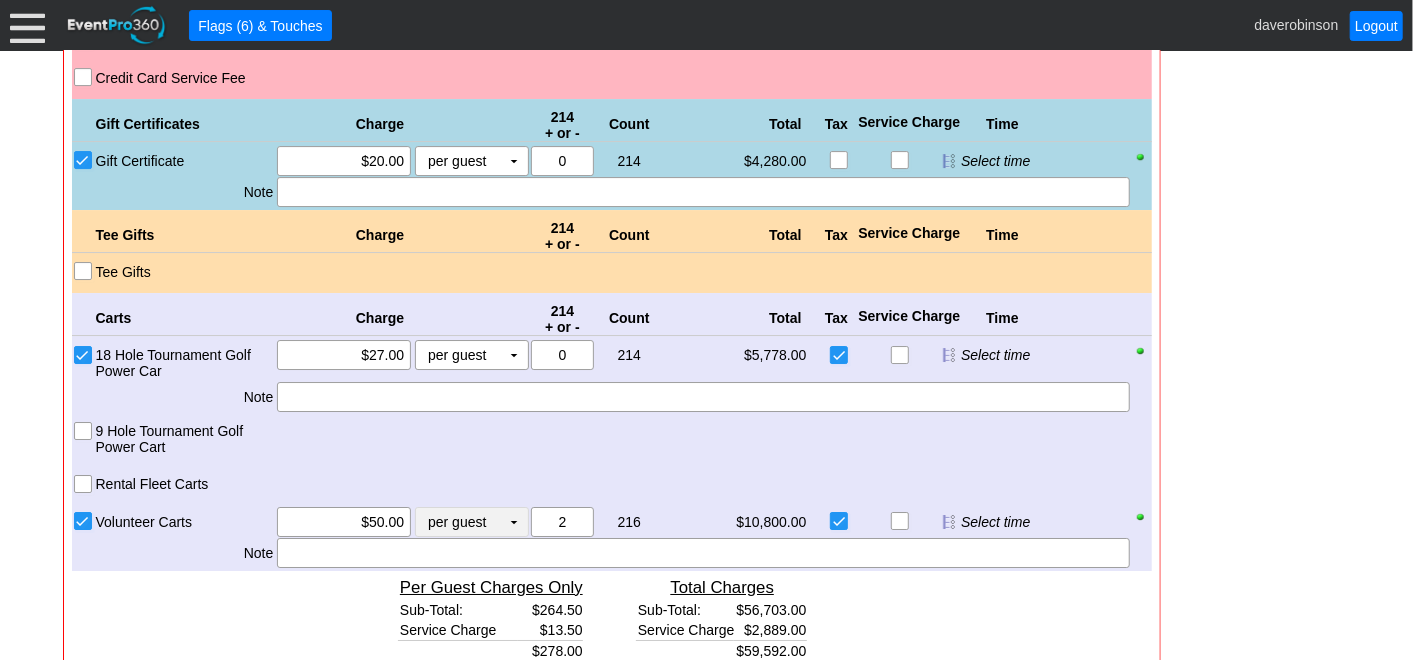 click on "▼" at bounding box center [514, 522] 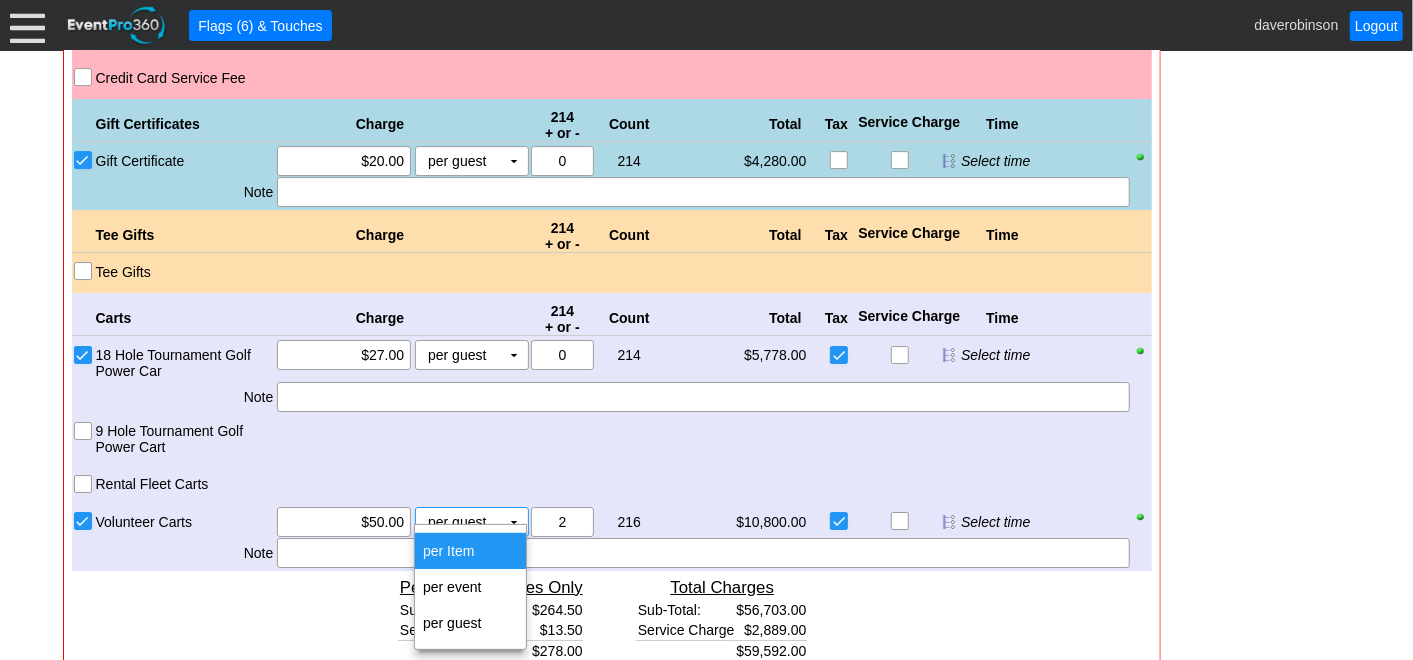 click on "per Item" at bounding box center [470, 551] 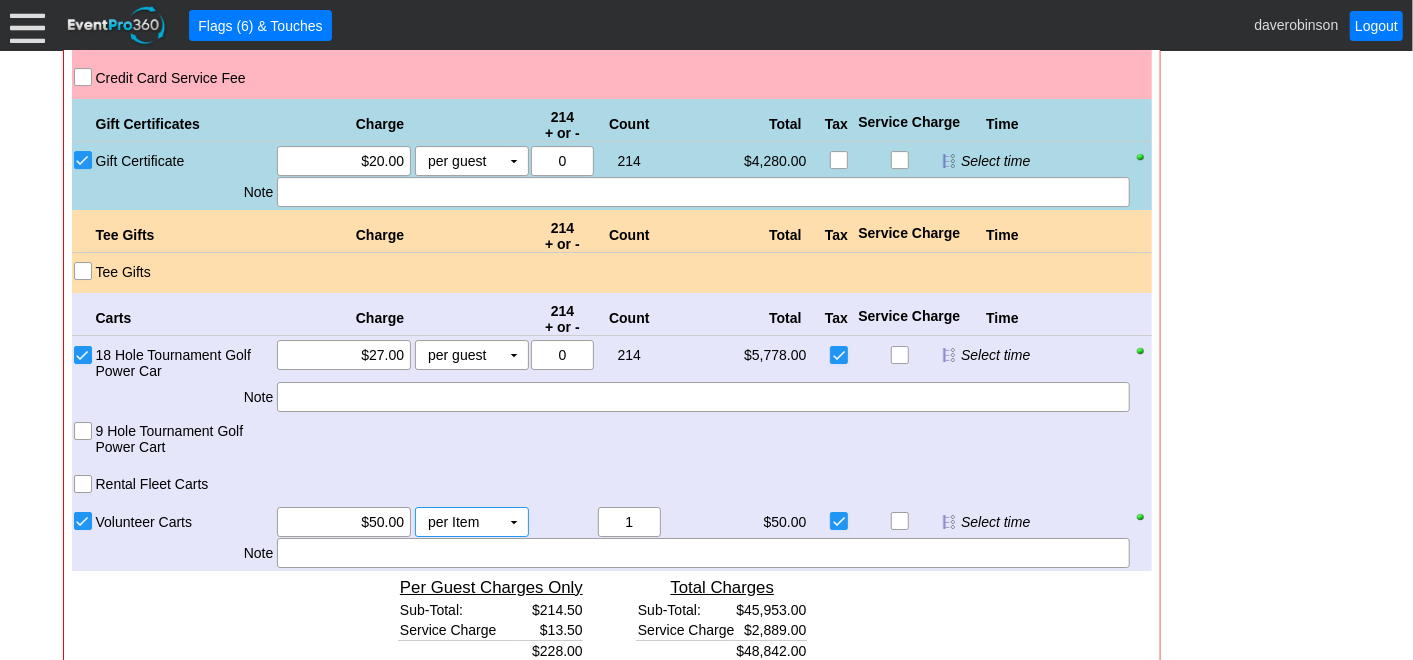click on "- General Information
▼
Loading....
Remove all highlights
Facility:
▼ Χ Heritage Pointe Golf Club
Event Type:
▼ Χ Corporate Tournament
Course:
▼ Χ 27 Holes
2:00pm-8:00pm
Select time" at bounding box center [707, -1080] 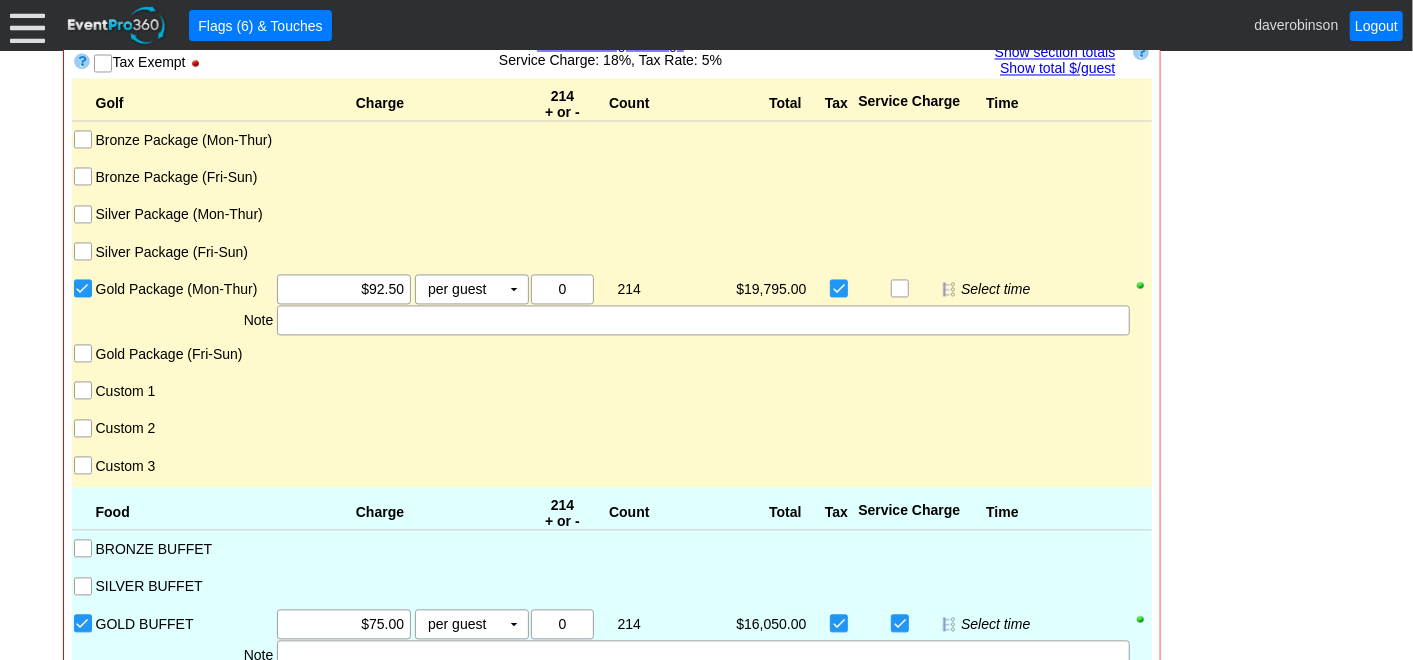scroll, scrollTop: 2217, scrollLeft: 0, axis: vertical 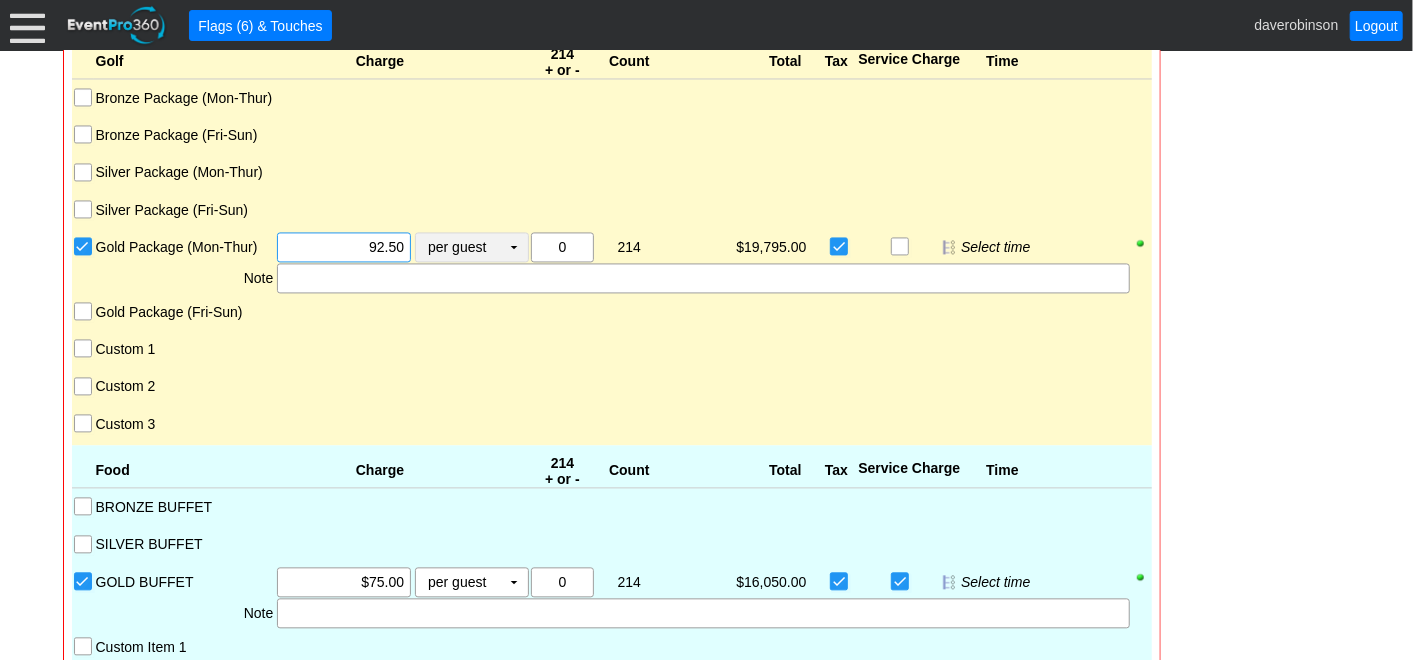 drag, startPoint x: 351, startPoint y: 236, endPoint x: 418, endPoint y: 225, distance: 67.89698 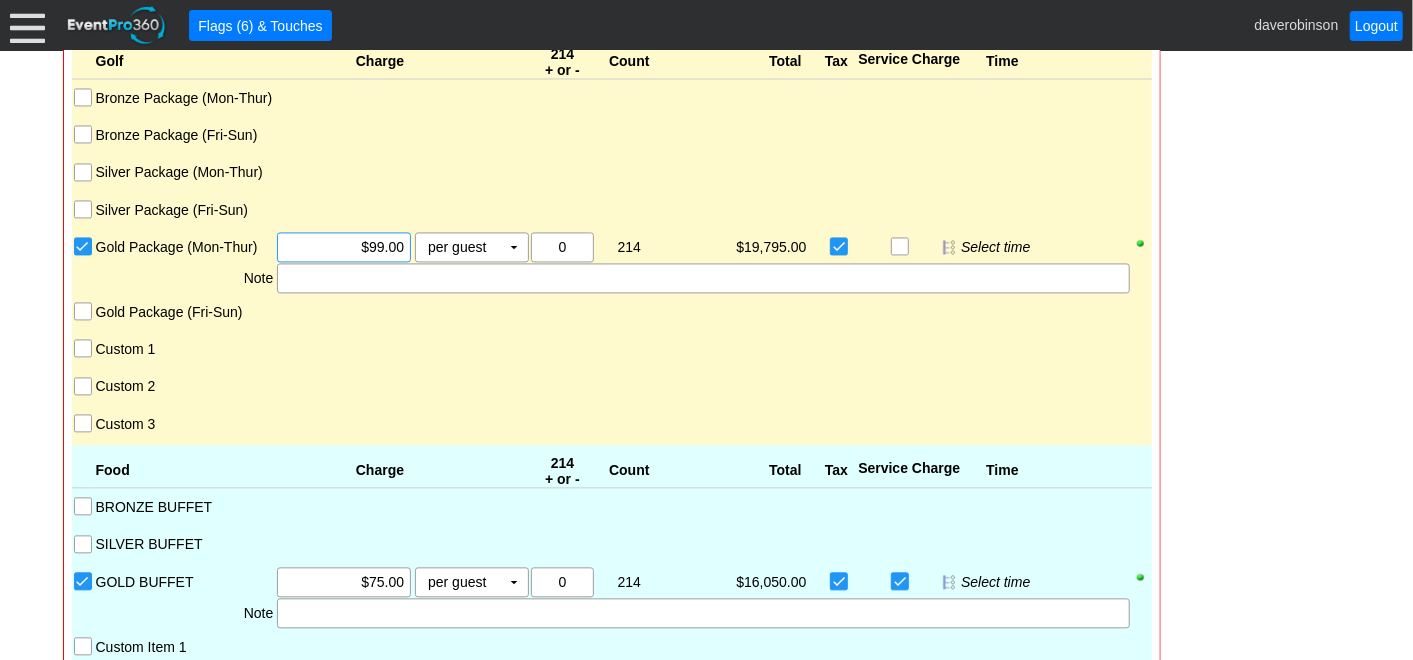 click at bounding box center (613, 326) 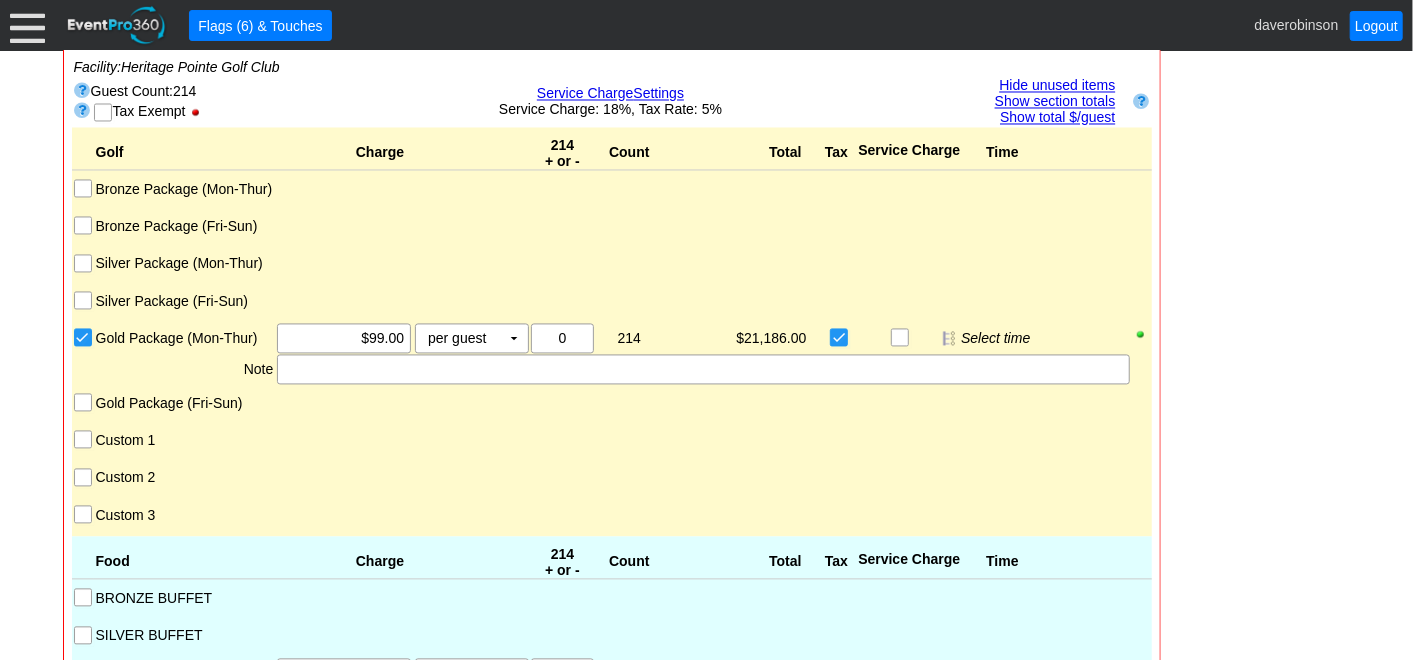 scroll, scrollTop: 2216, scrollLeft: 0, axis: vertical 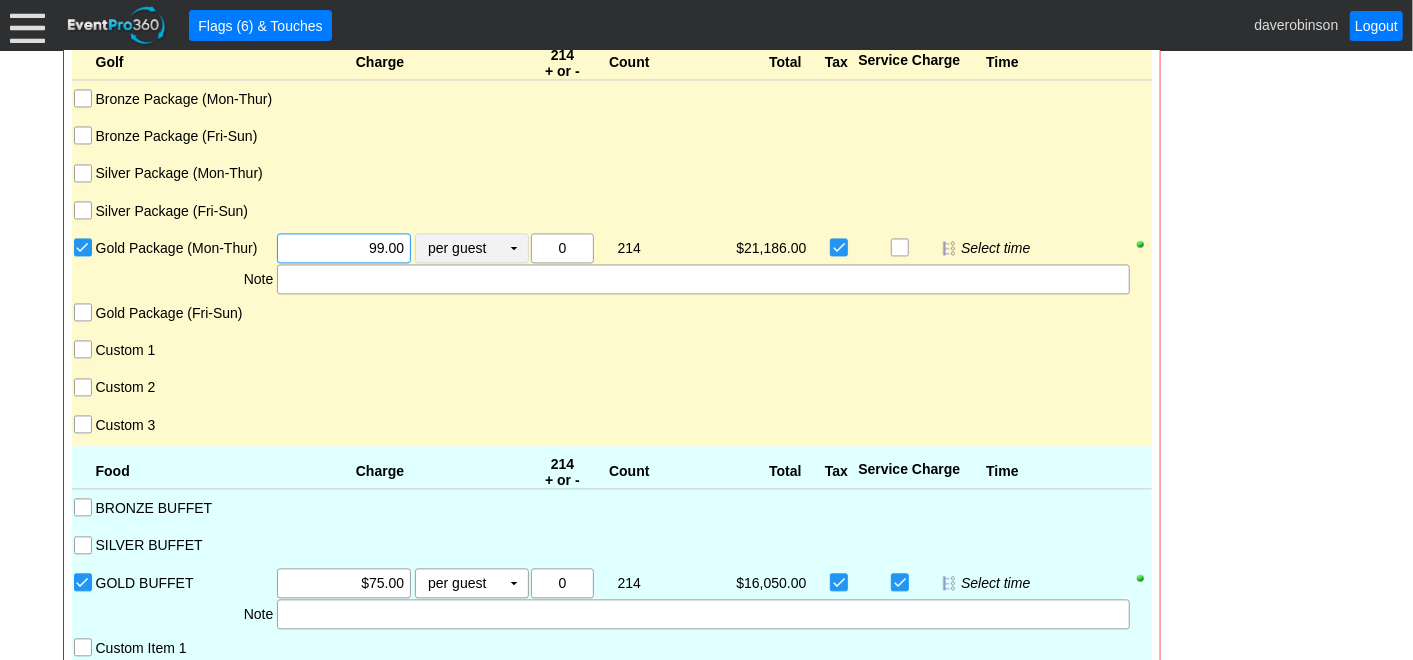 drag, startPoint x: 340, startPoint y: 231, endPoint x: 434, endPoint y: 231, distance: 94 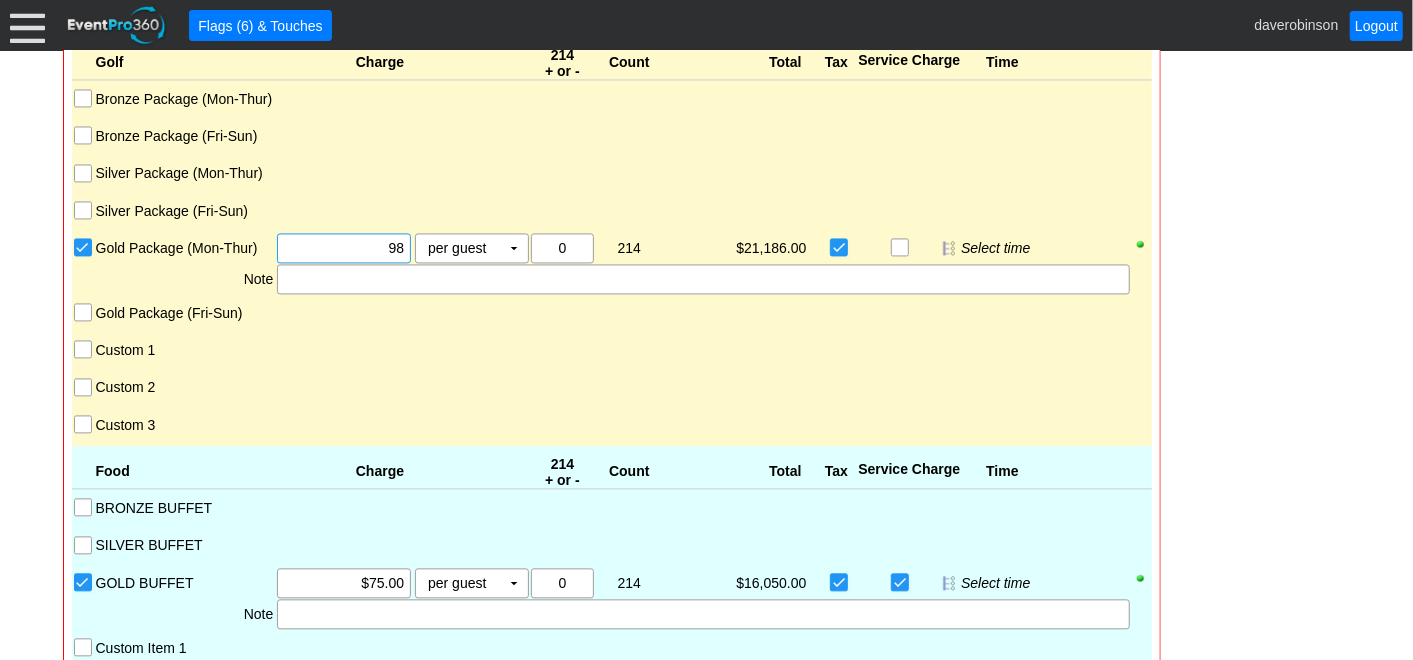 type on "$98.00" 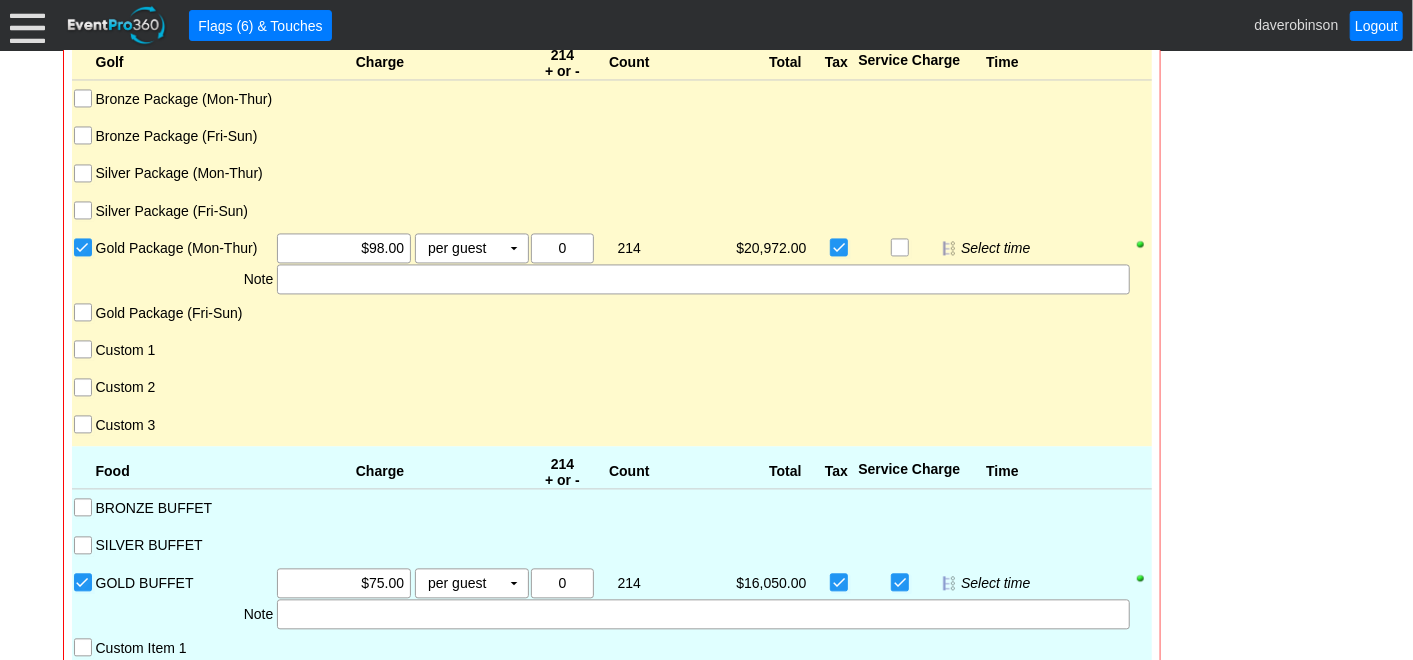 click at bounding box center [613, 364] 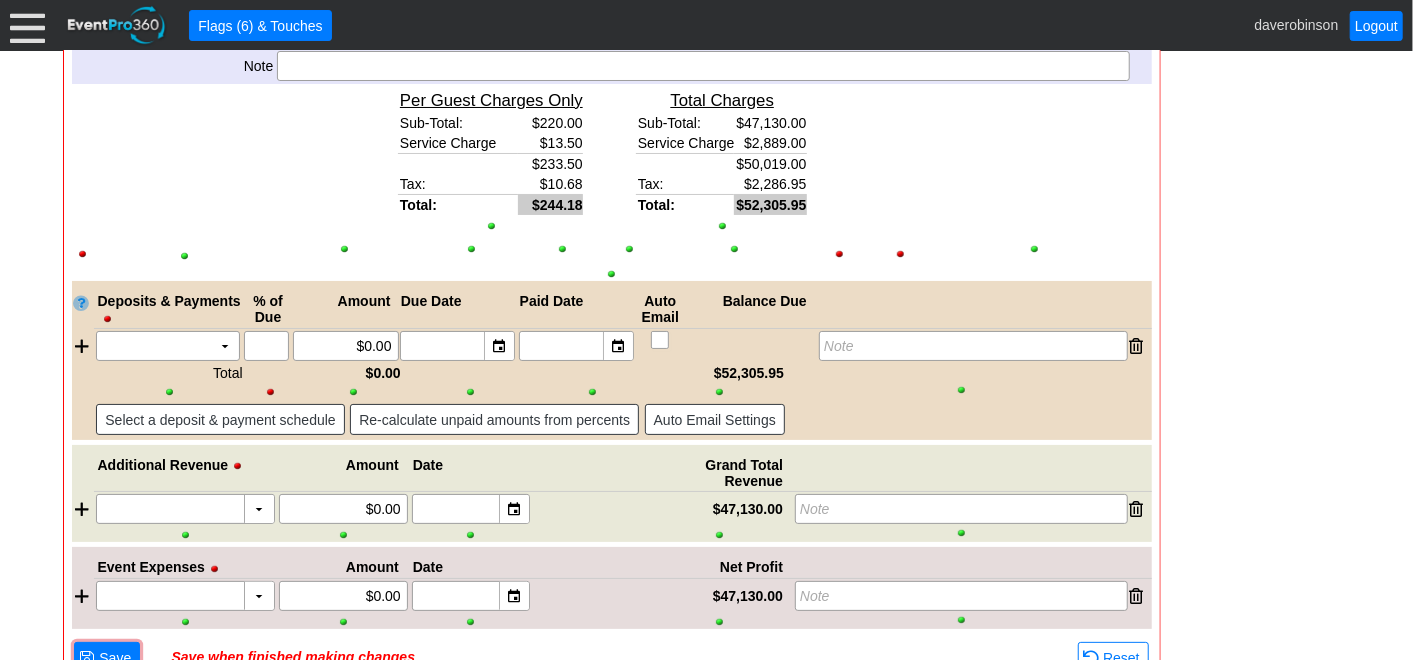 scroll, scrollTop: 4327, scrollLeft: 0, axis: vertical 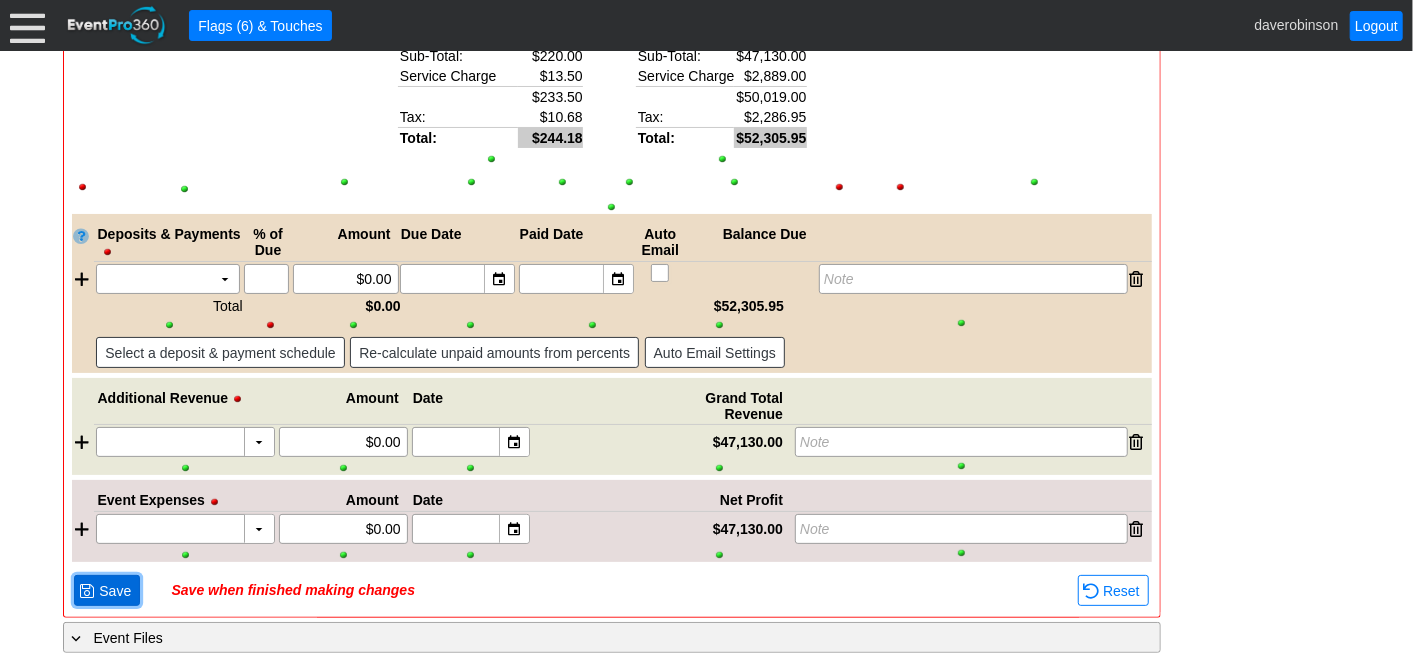 click on "Save" at bounding box center [115, 591] 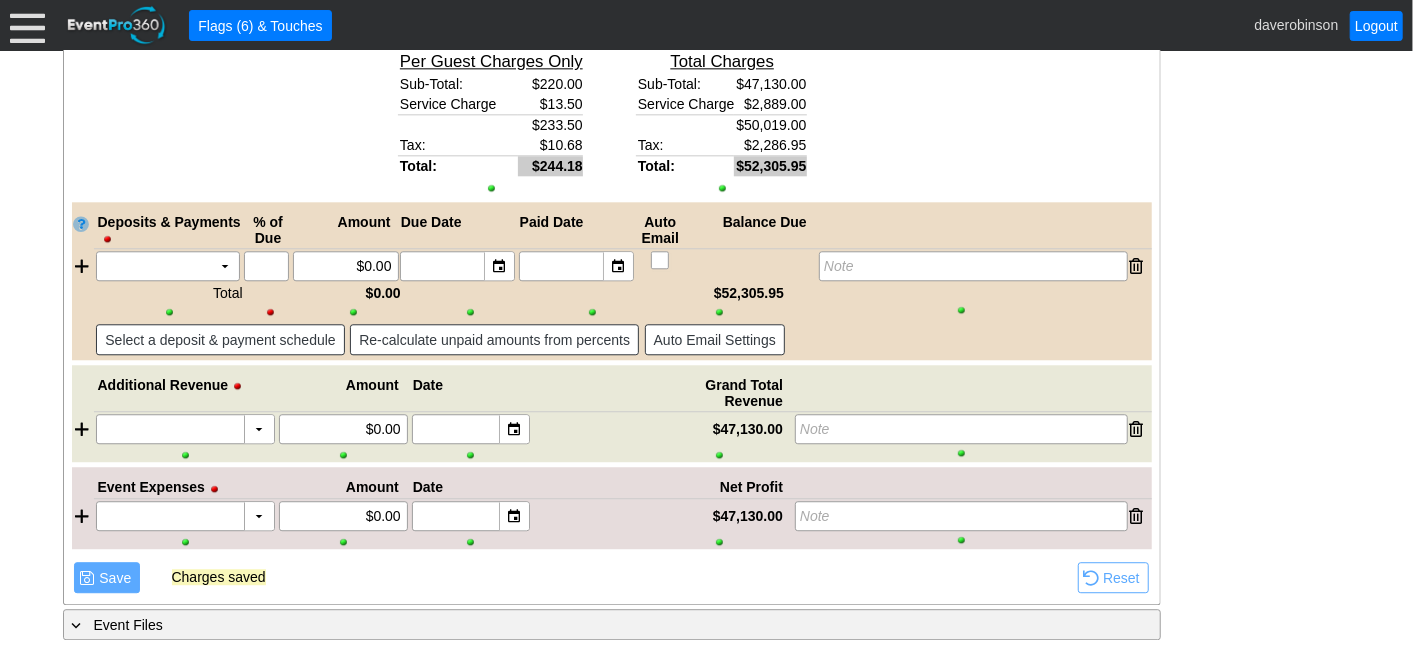 scroll, scrollTop: 2756, scrollLeft: 0, axis: vertical 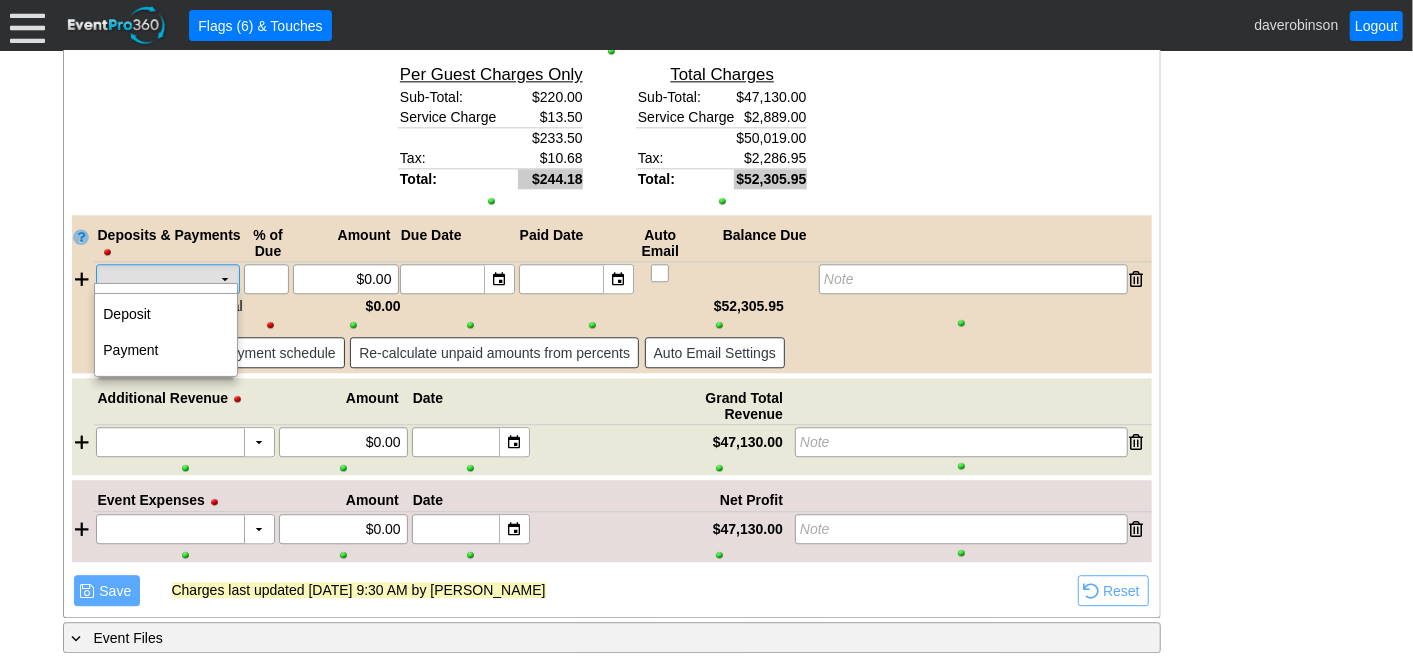 click on "▼" at bounding box center (225, 279) 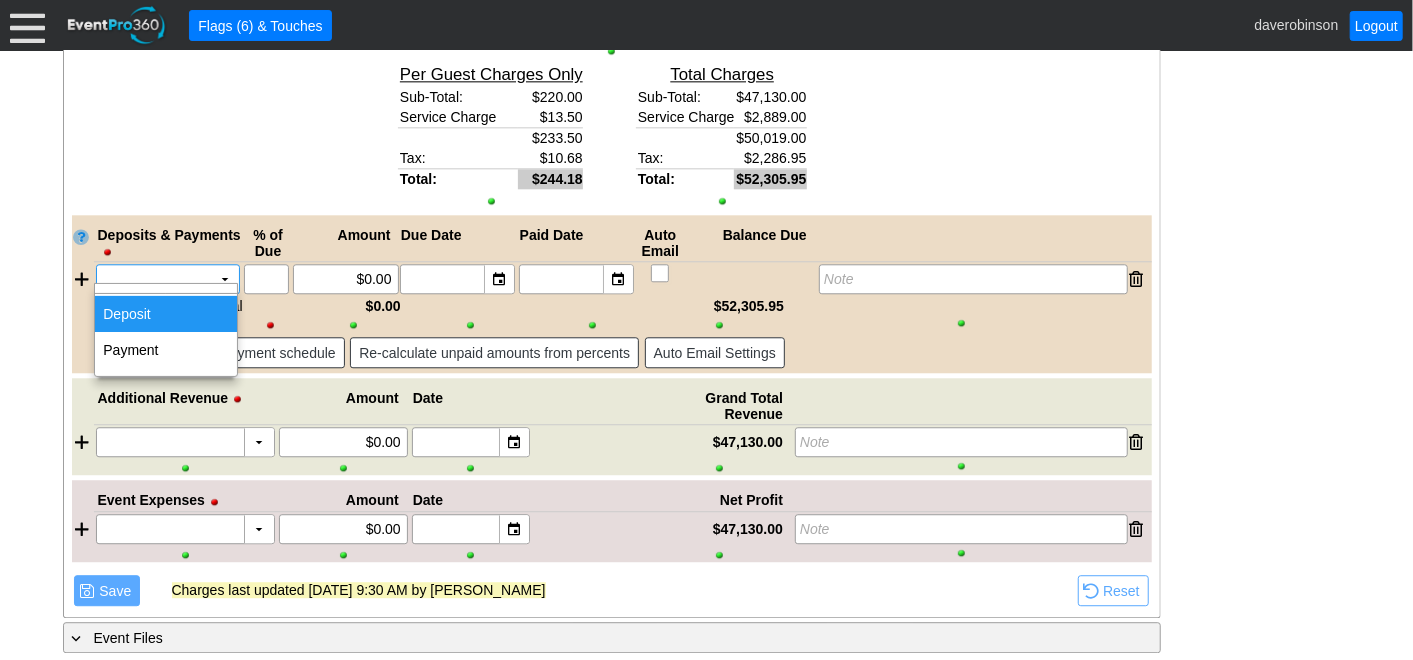 click on "Deposit" at bounding box center [166, 314] 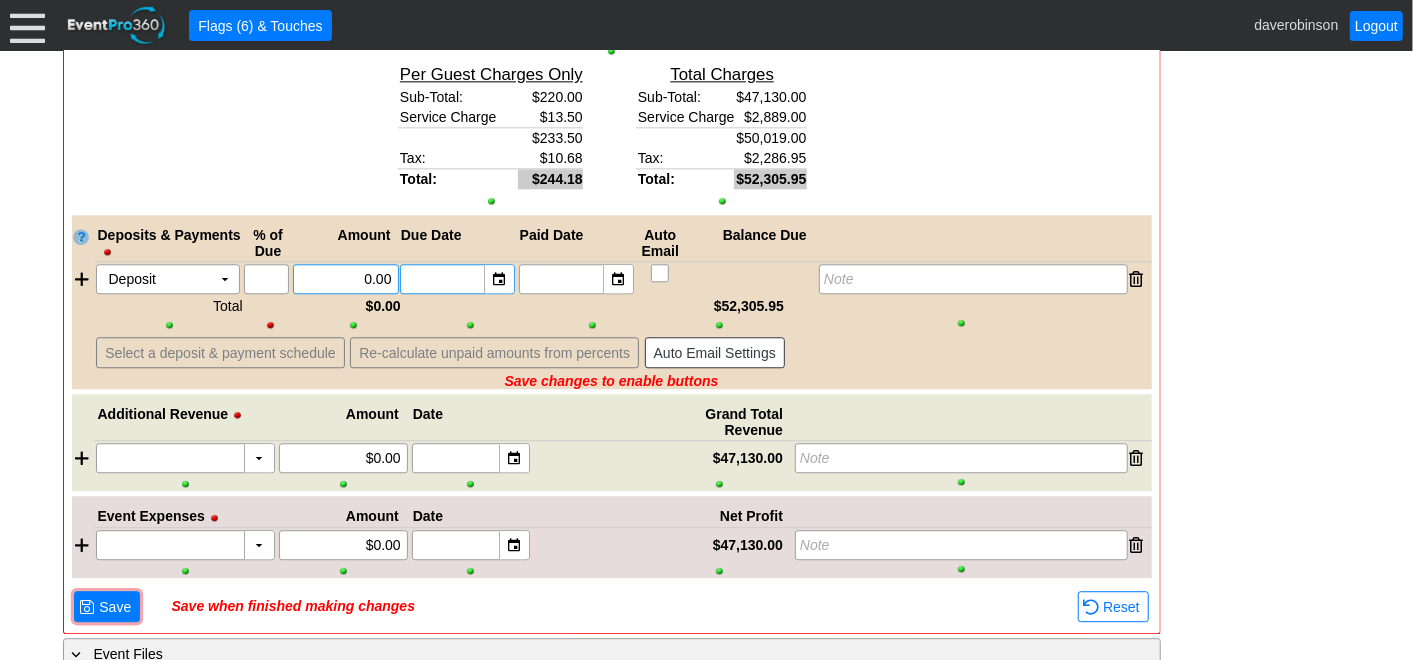 drag, startPoint x: 345, startPoint y: 267, endPoint x: 418, endPoint y: 281, distance: 74.330345 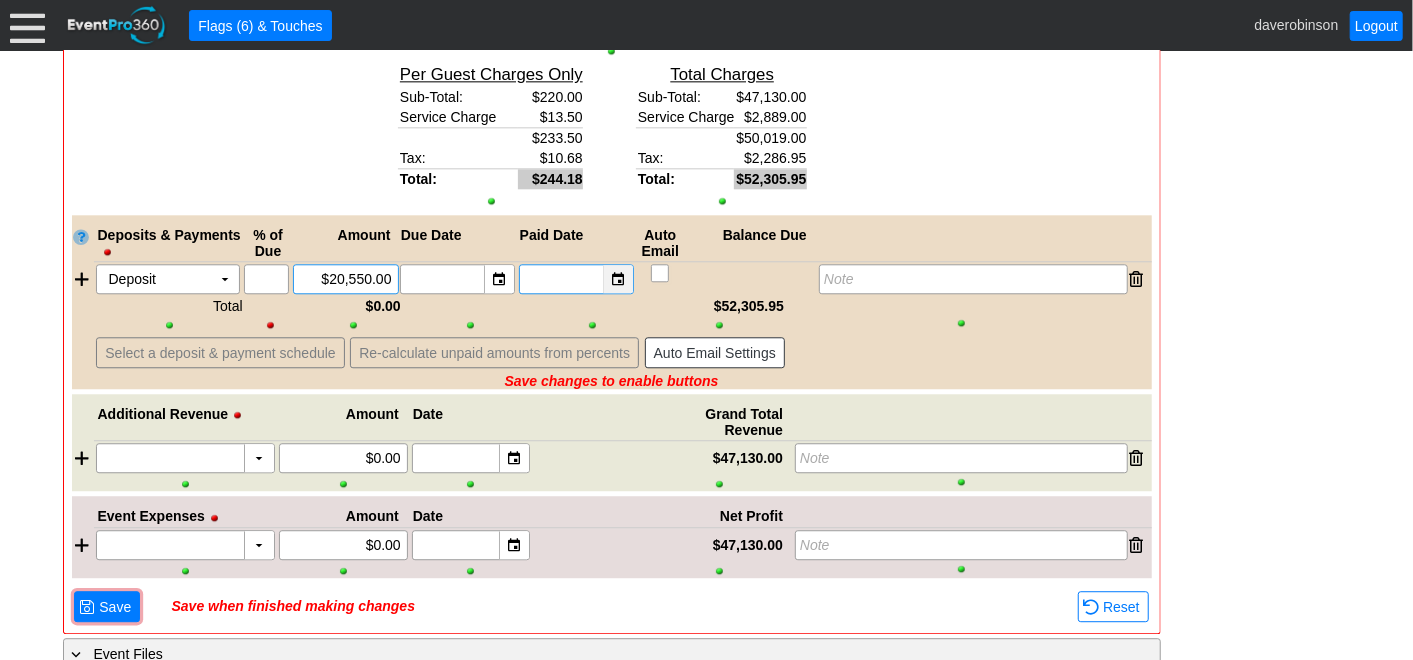 type on "$20,550.00" 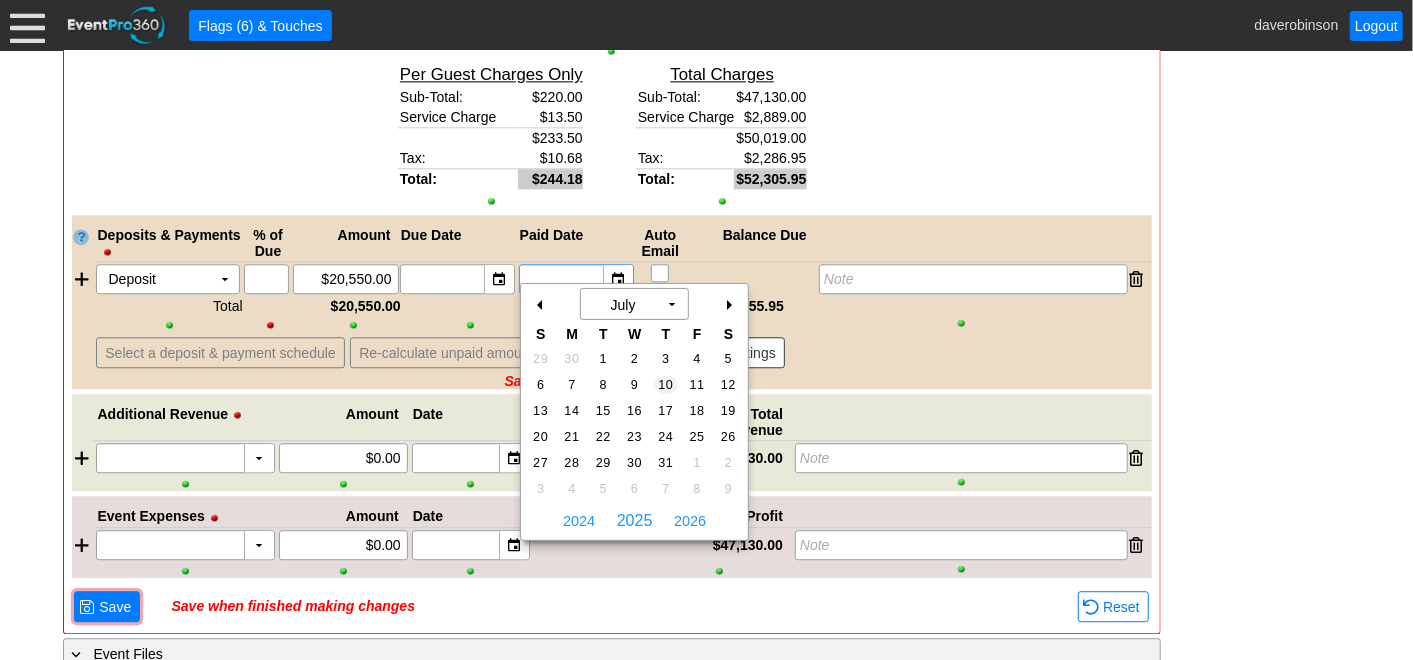 click on "10" at bounding box center (665, 385) 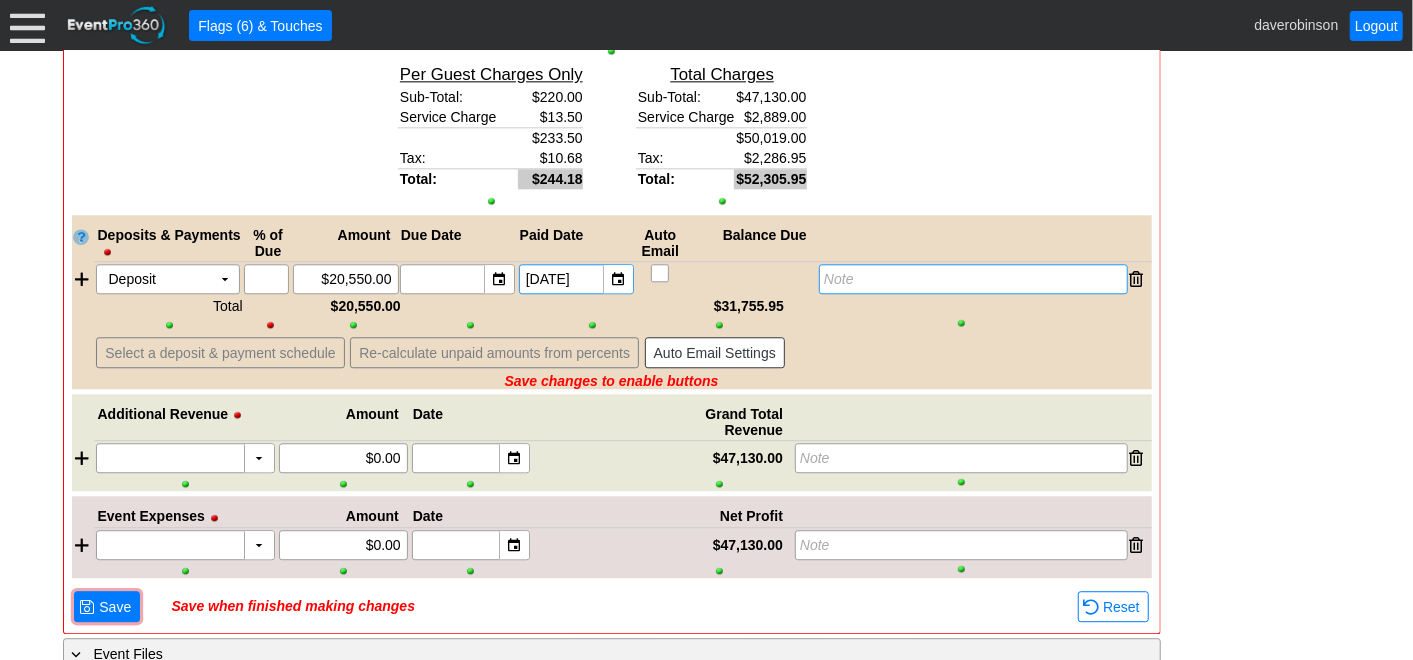click on "Note" at bounding box center [973, 279] 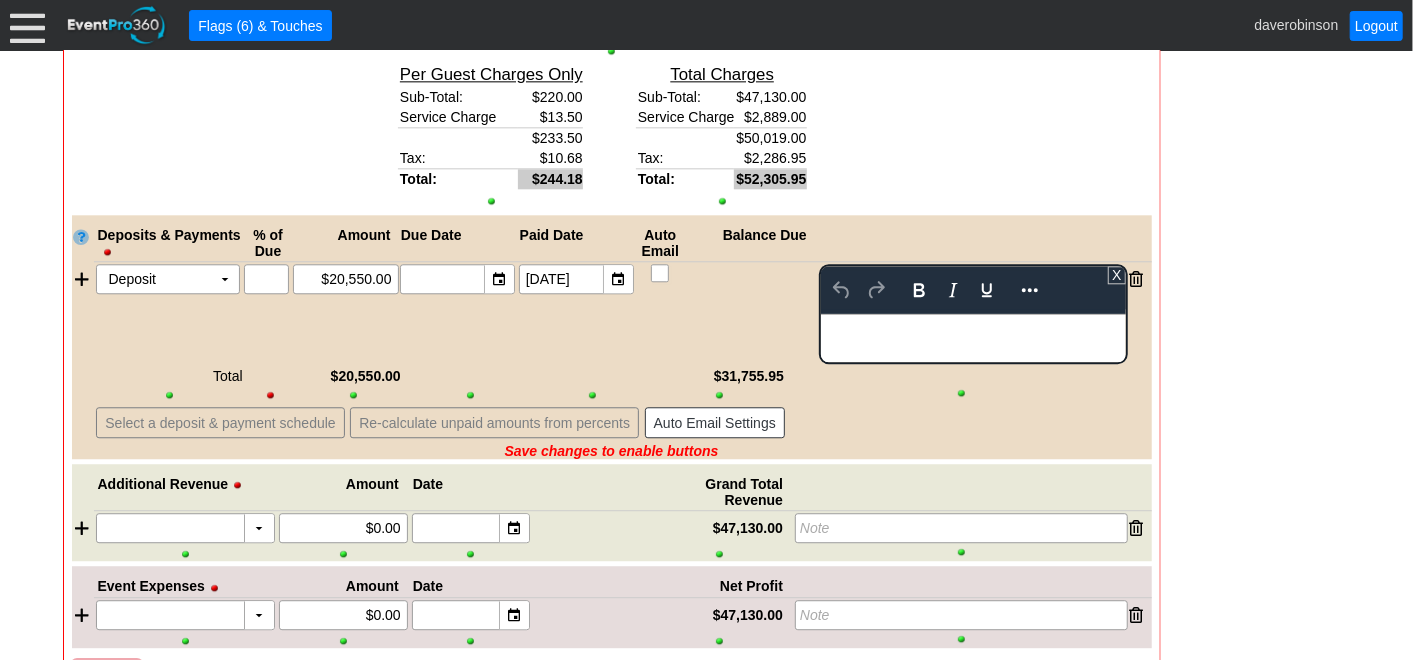 scroll, scrollTop: 0, scrollLeft: 0, axis: both 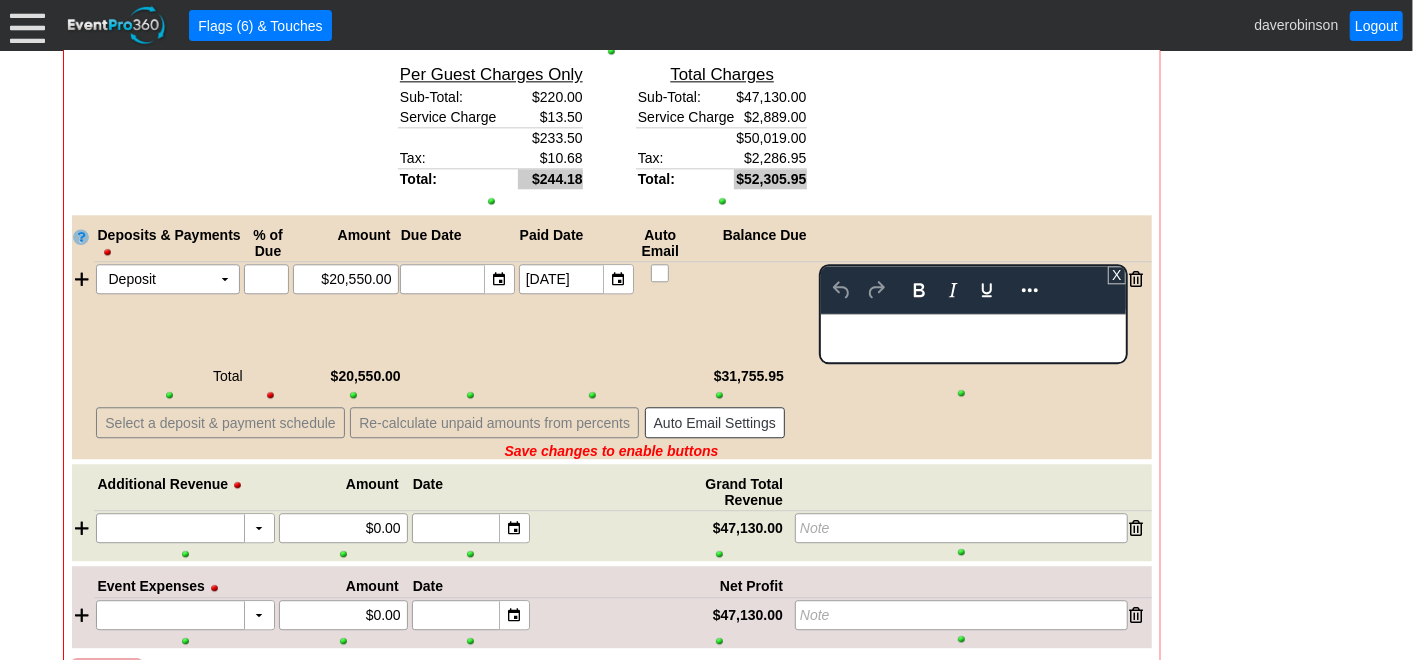 type 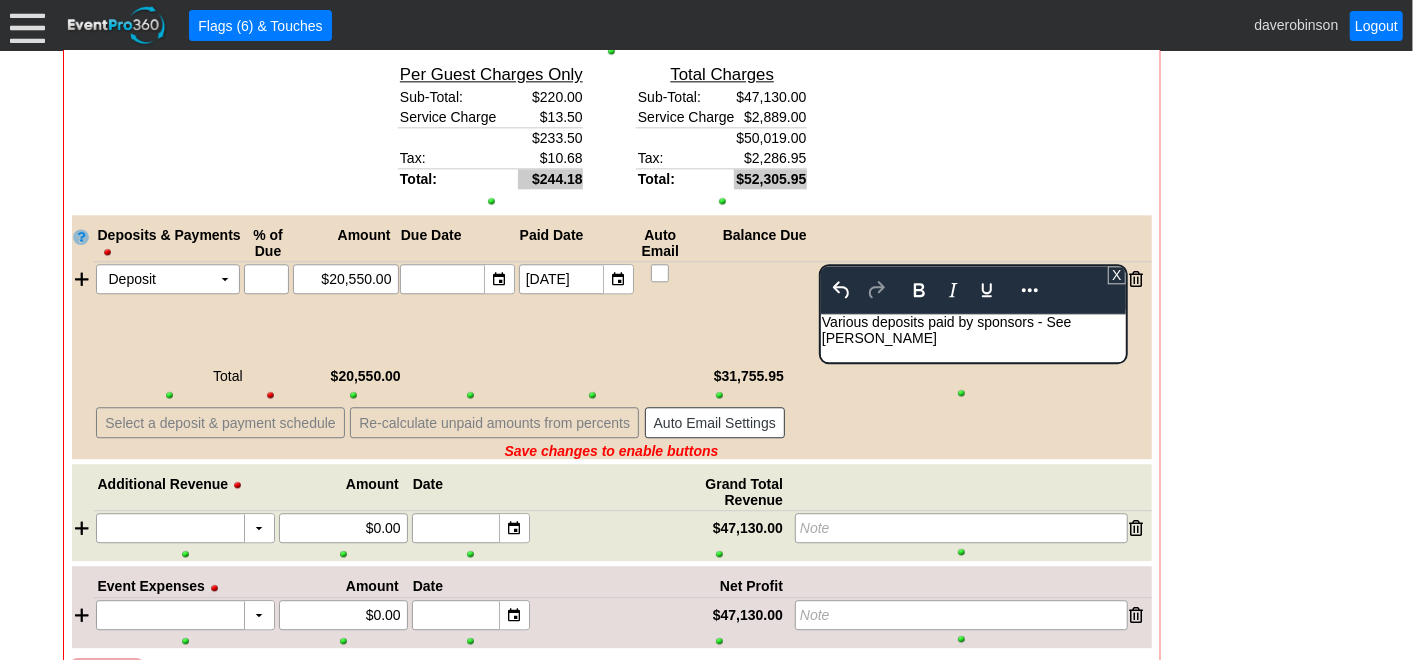 click on "- General Information
▼
Loading....
Remove all highlights
Facility:
▼ Χ Heritage Pointe Golf Club
Event Type:
▼ Χ Corporate Tournament
Course:
▼ Χ 27 Holes
2:00pm-8:00pm
Select time" at bounding box center [707, -806] 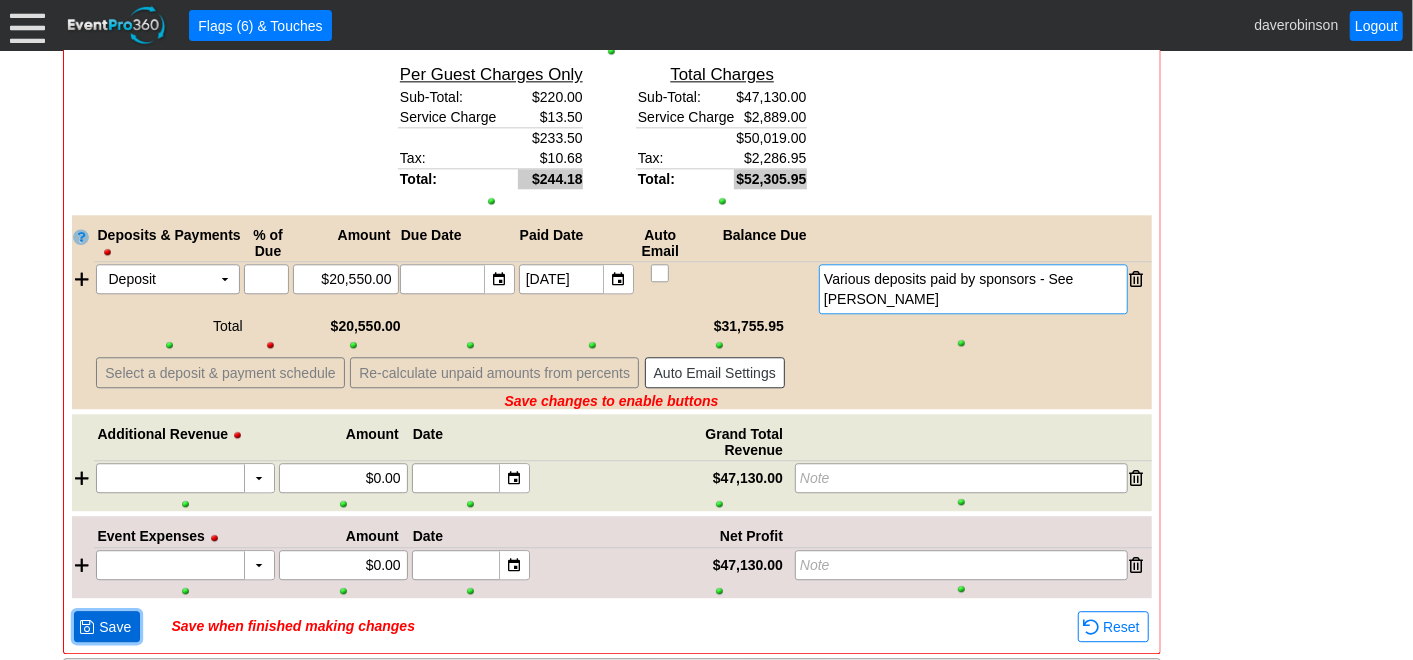 click on "Save" at bounding box center (115, 627) 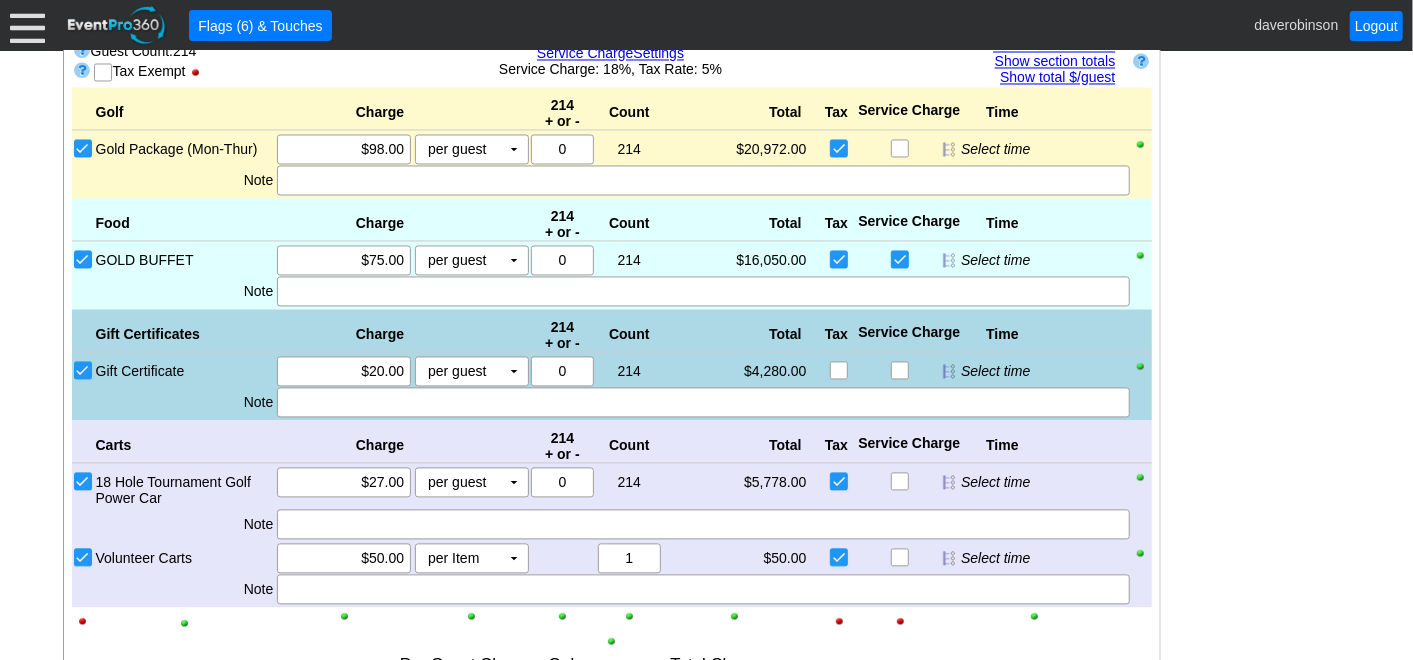 scroll, scrollTop: 2200, scrollLeft: 0, axis: vertical 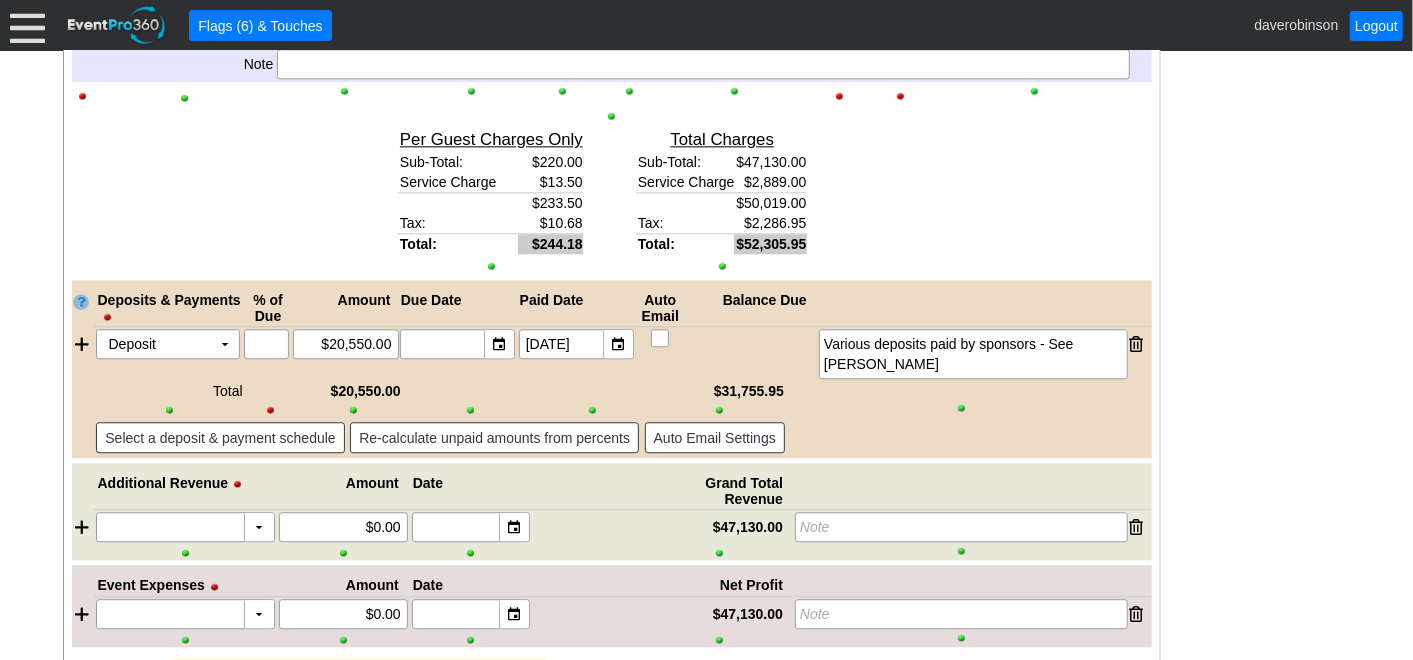 drag, startPoint x: 622, startPoint y: 514, endPoint x: 634, endPoint y: 514, distance: 12 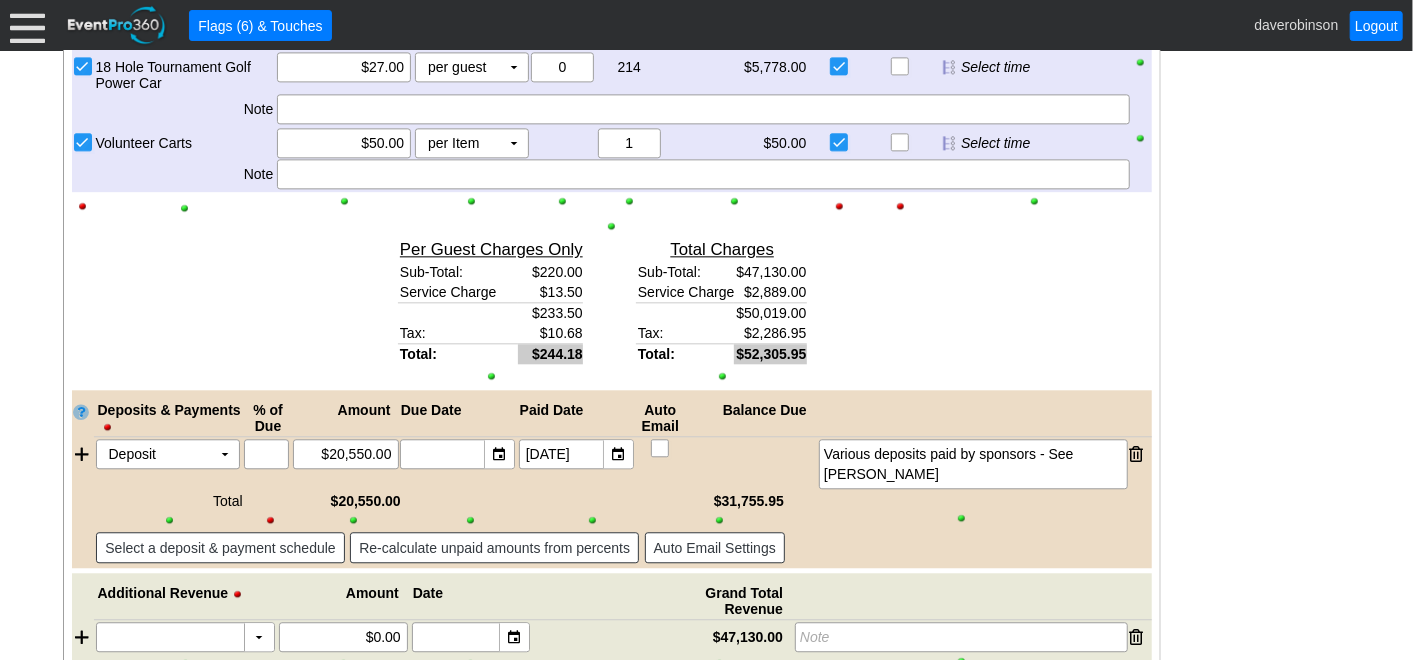 scroll, scrollTop: 2358, scrollLeft: 0, axis: vertical 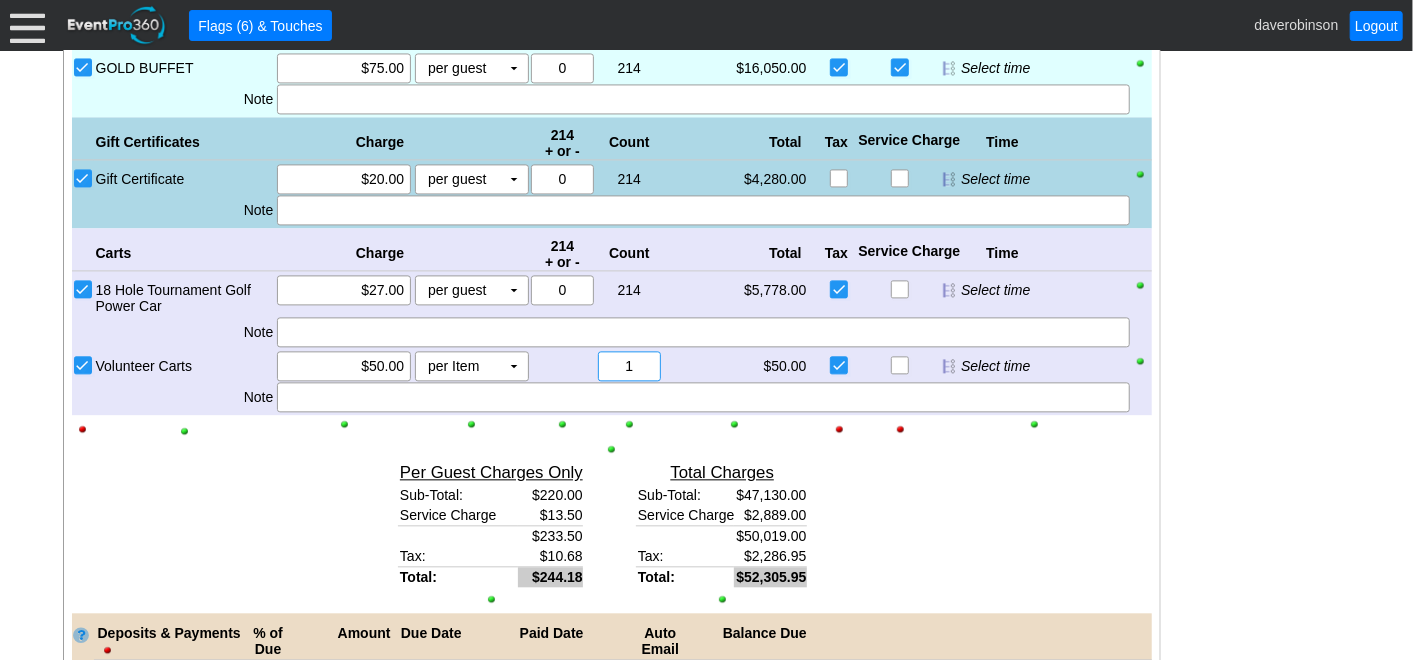 drag, startPoint x: 623, startPoint y: 353, endPoint x: 642, endPoint y: 354, distance: 19.026299 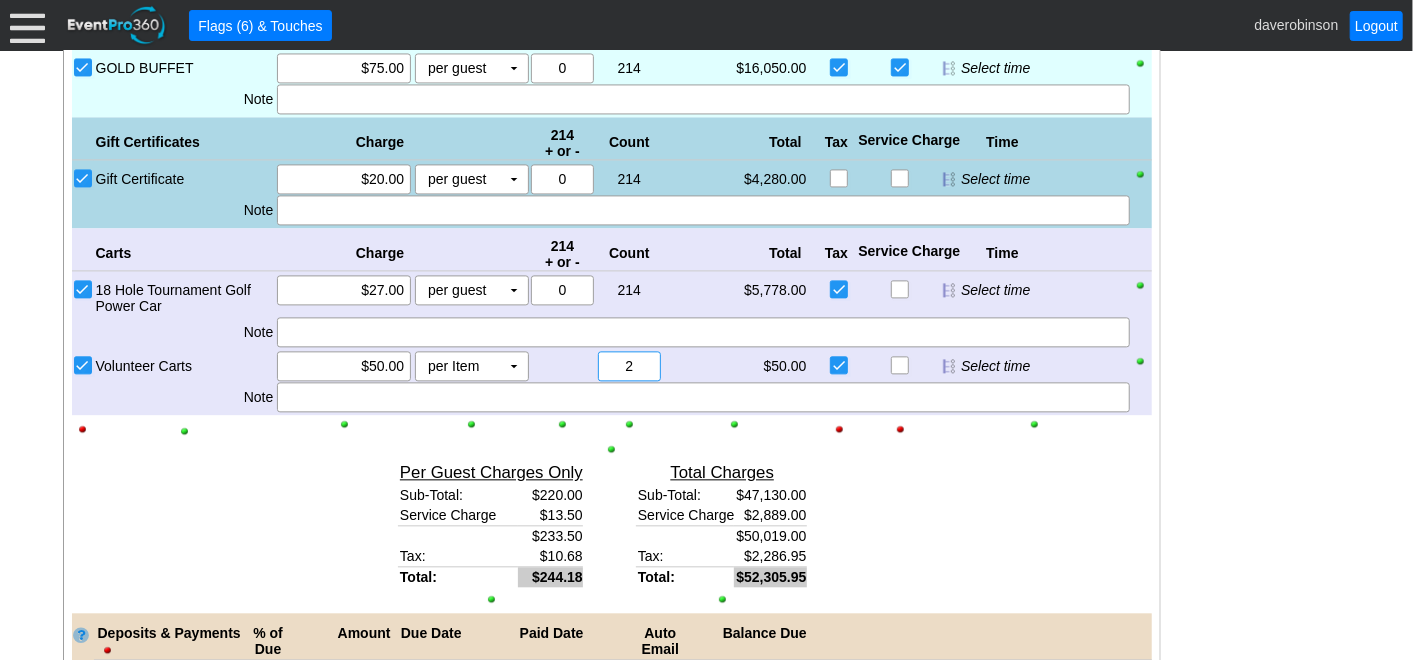 type on "2" 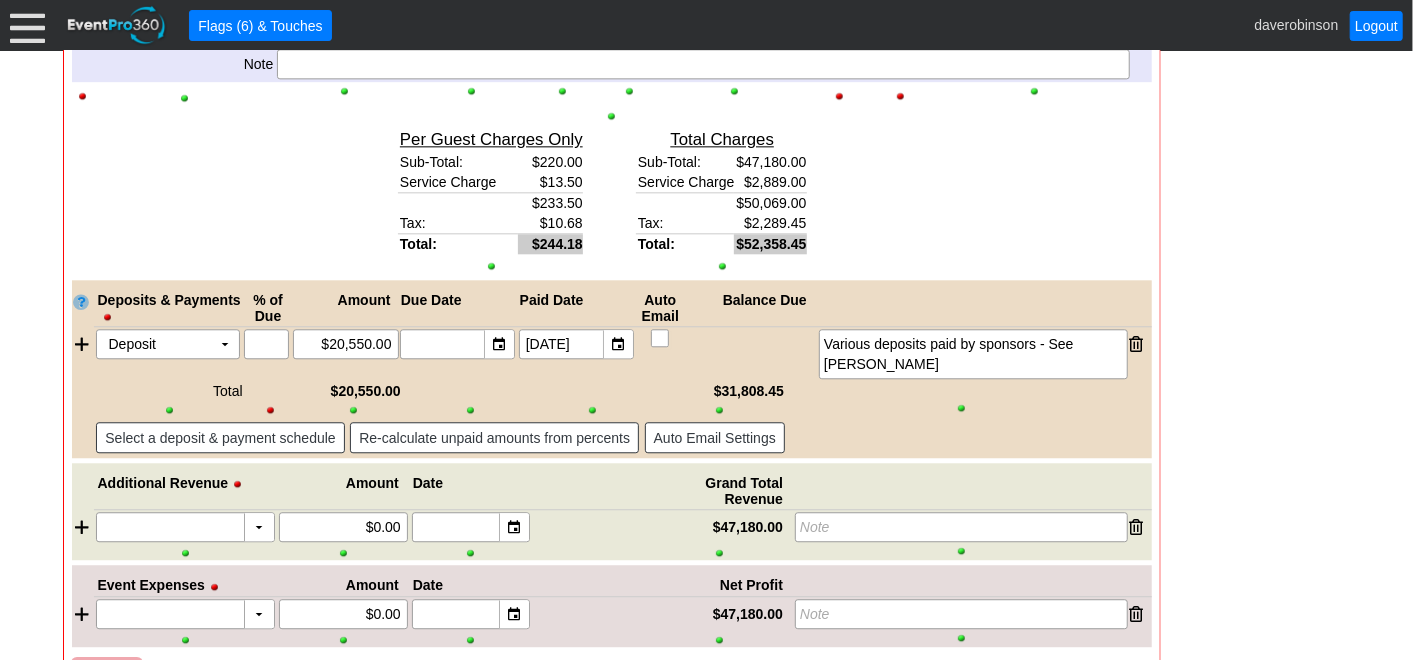 scroll, scrollTop: 2757, scrollLeft: 0, axis: vertical 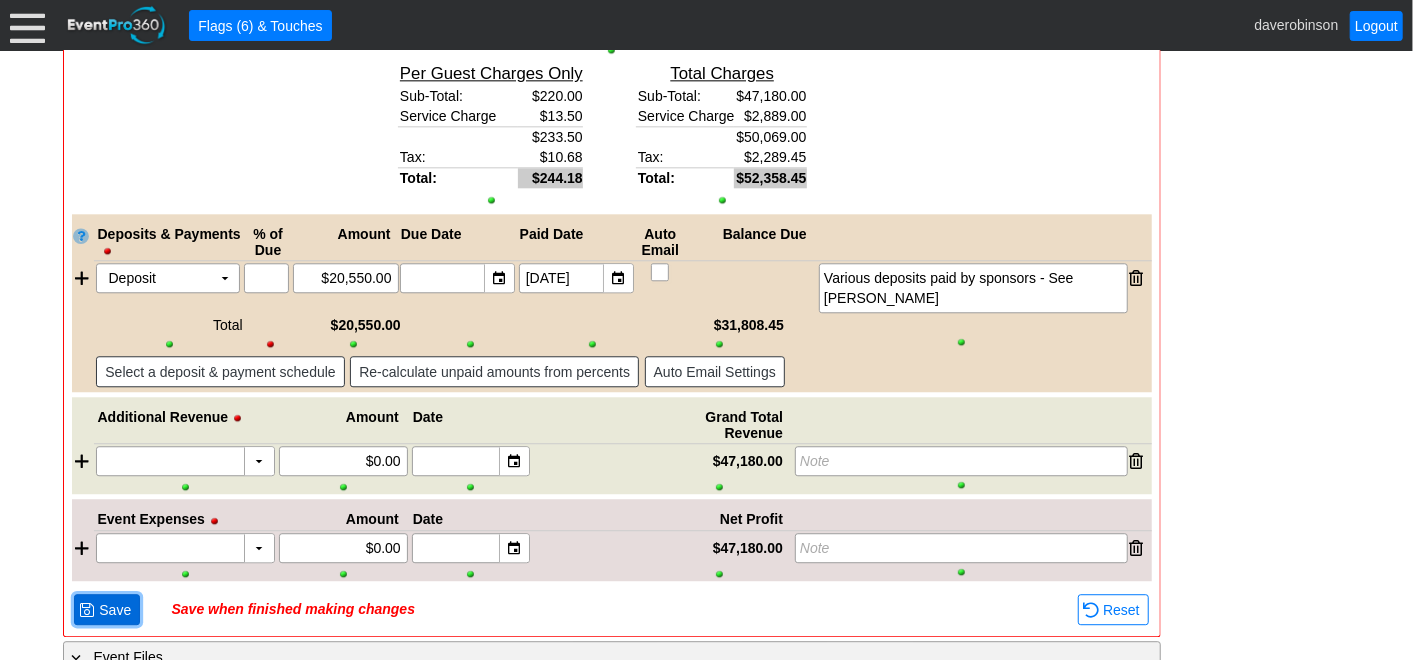 click on "Save" at bounding box center [115, 610] 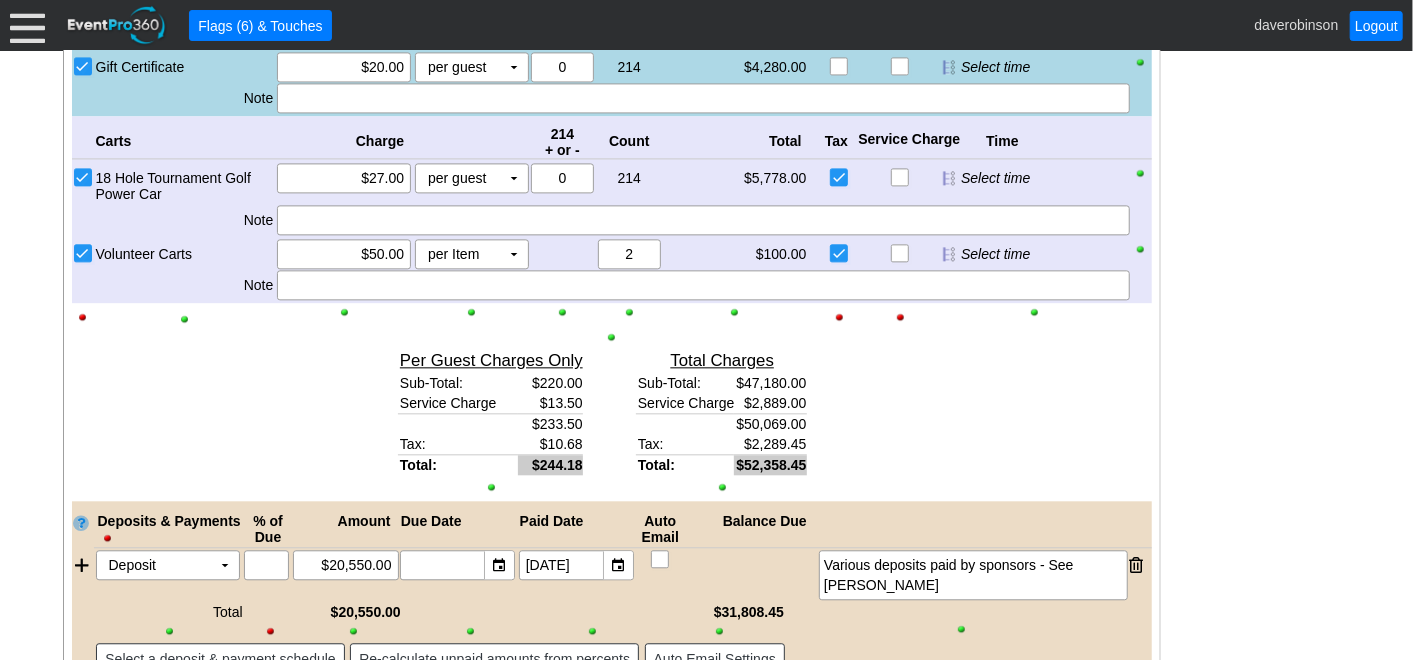 scroll, scrollTop: 2423, scrollLeft: 0, axis: vertical 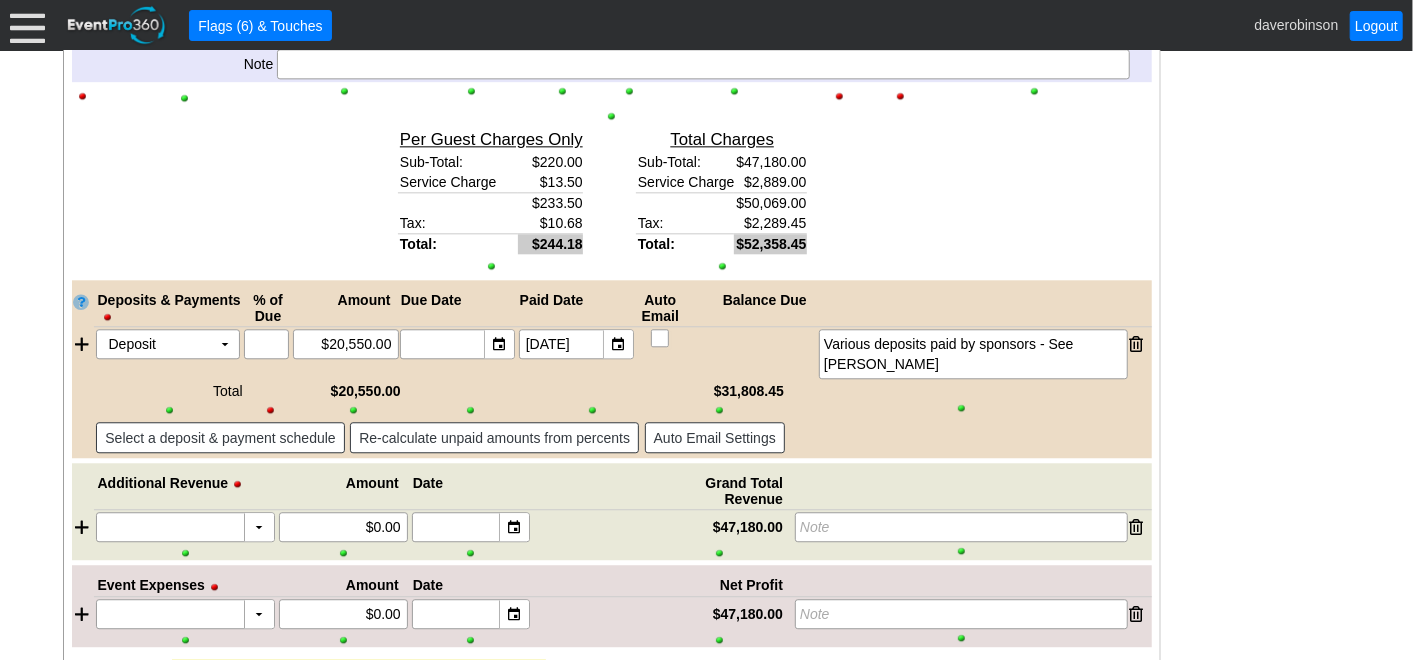 click at bounding box center (612, 116) 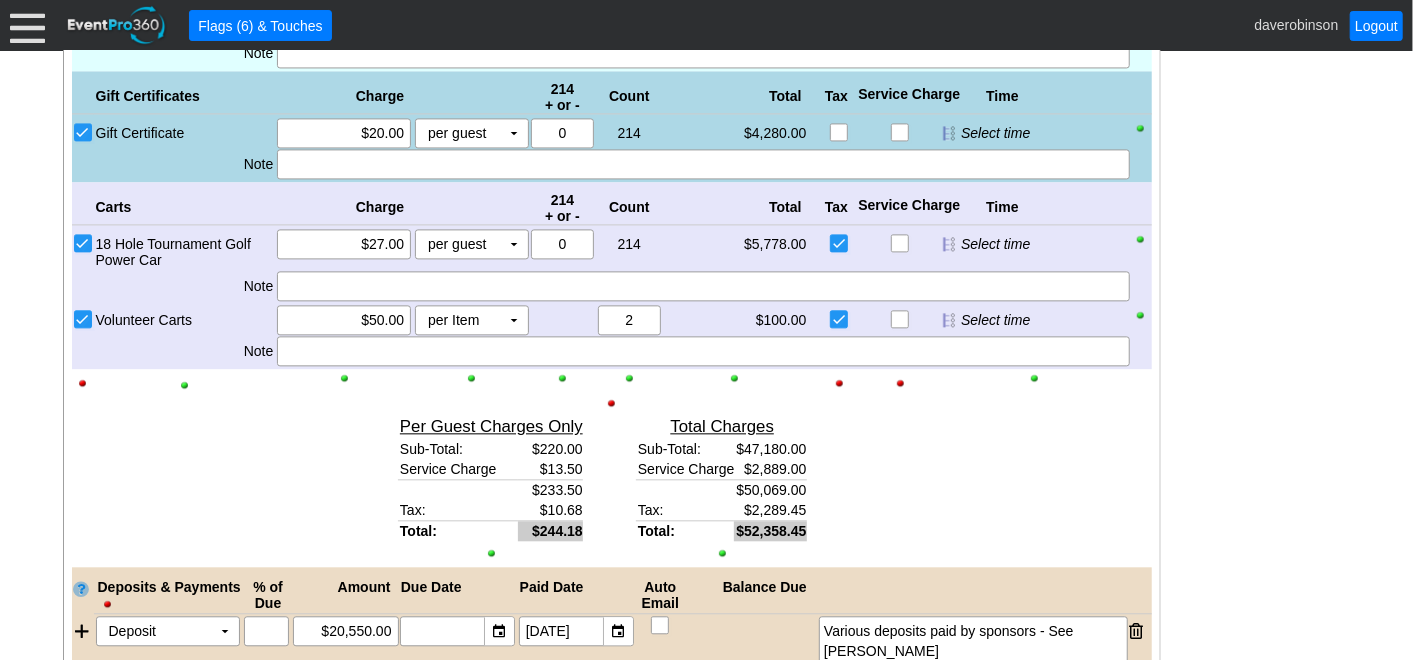 scroll, scrollTop: 2358, scrollLeft: 0, axis: vertical 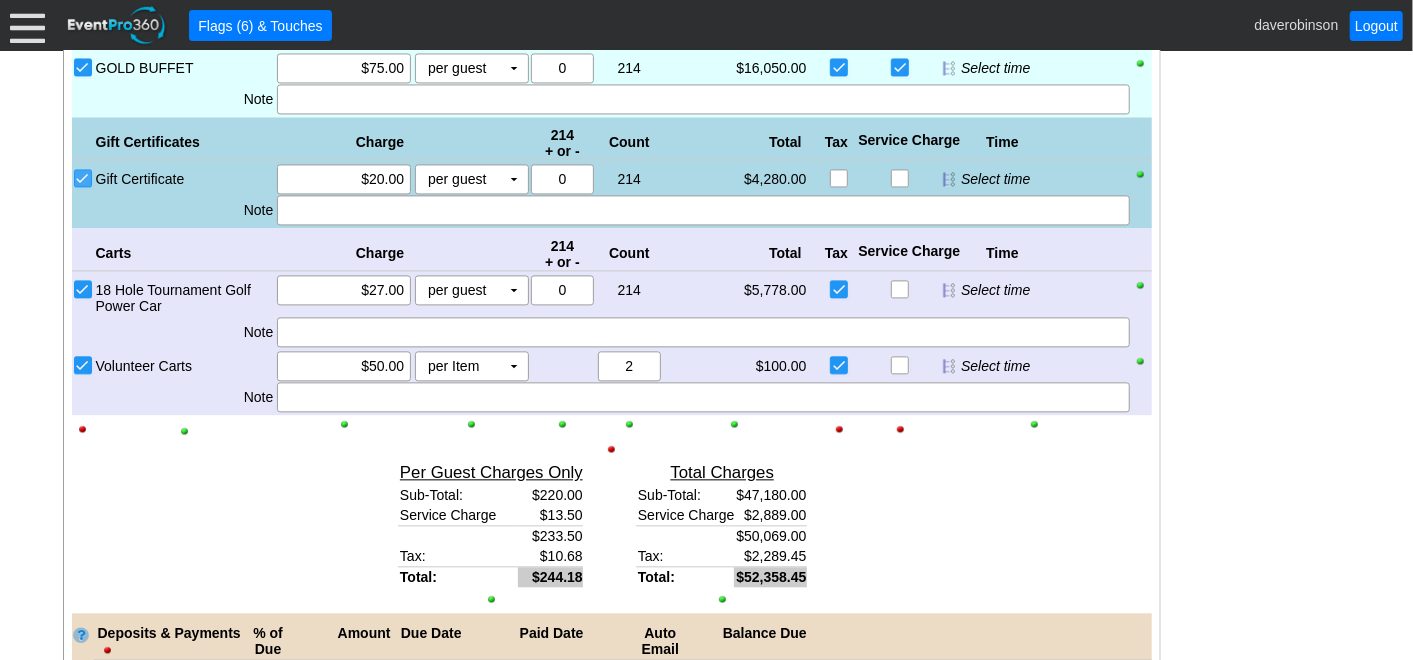 click on "Gift Certificate" at bounding box center (85, 180) 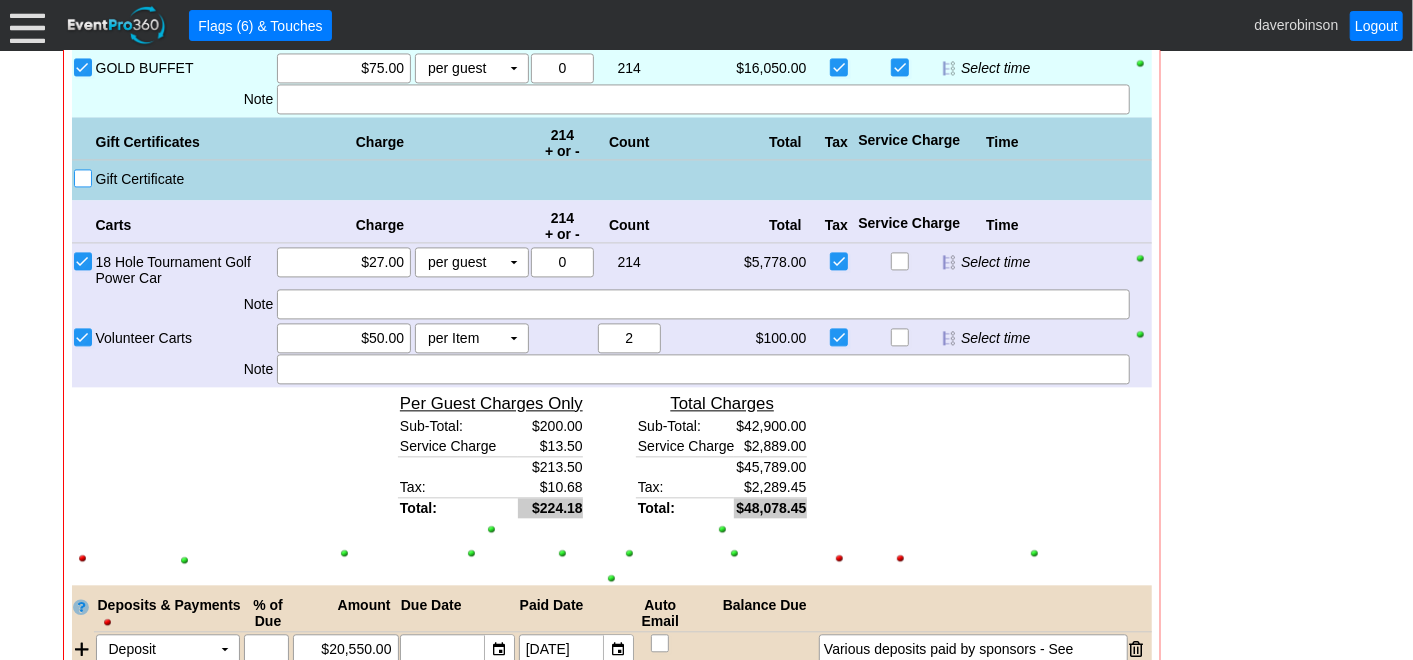 click on "Gift Certificate" at bounding box center [85, 180] 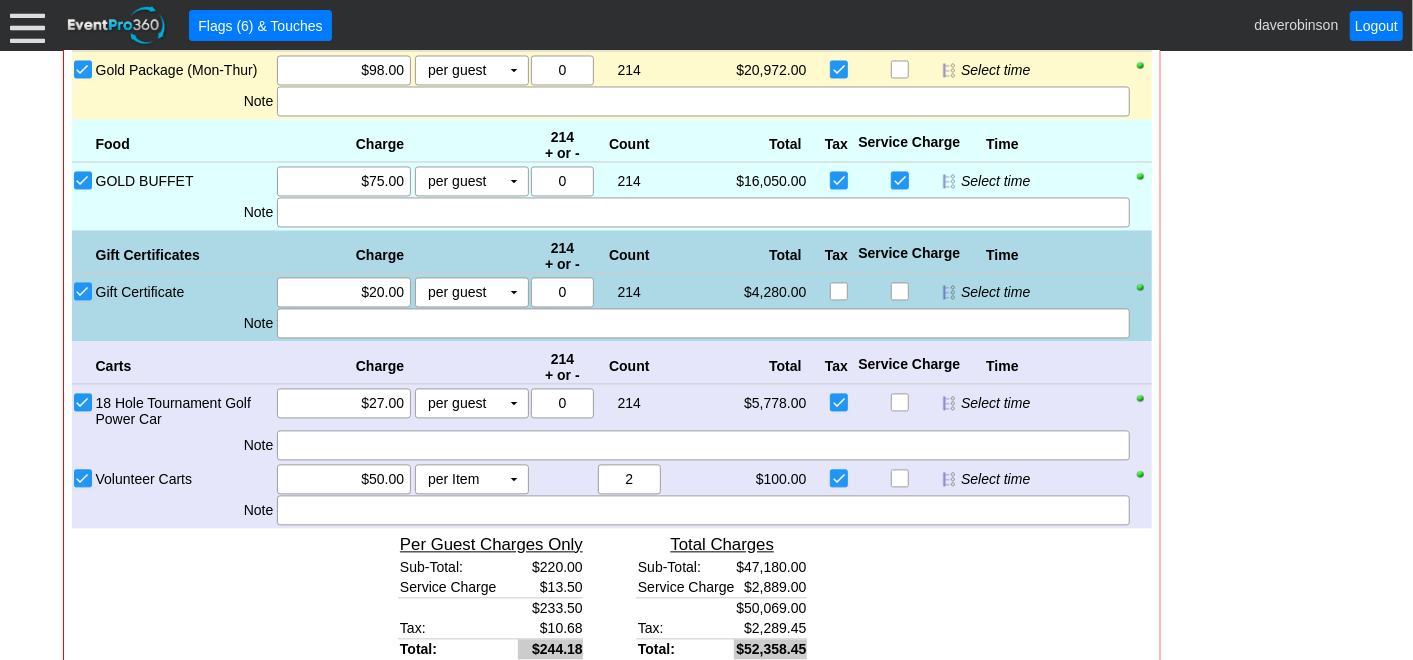 scroll, scrollTop: 2136, scrollLeft: 0, axis: vertical 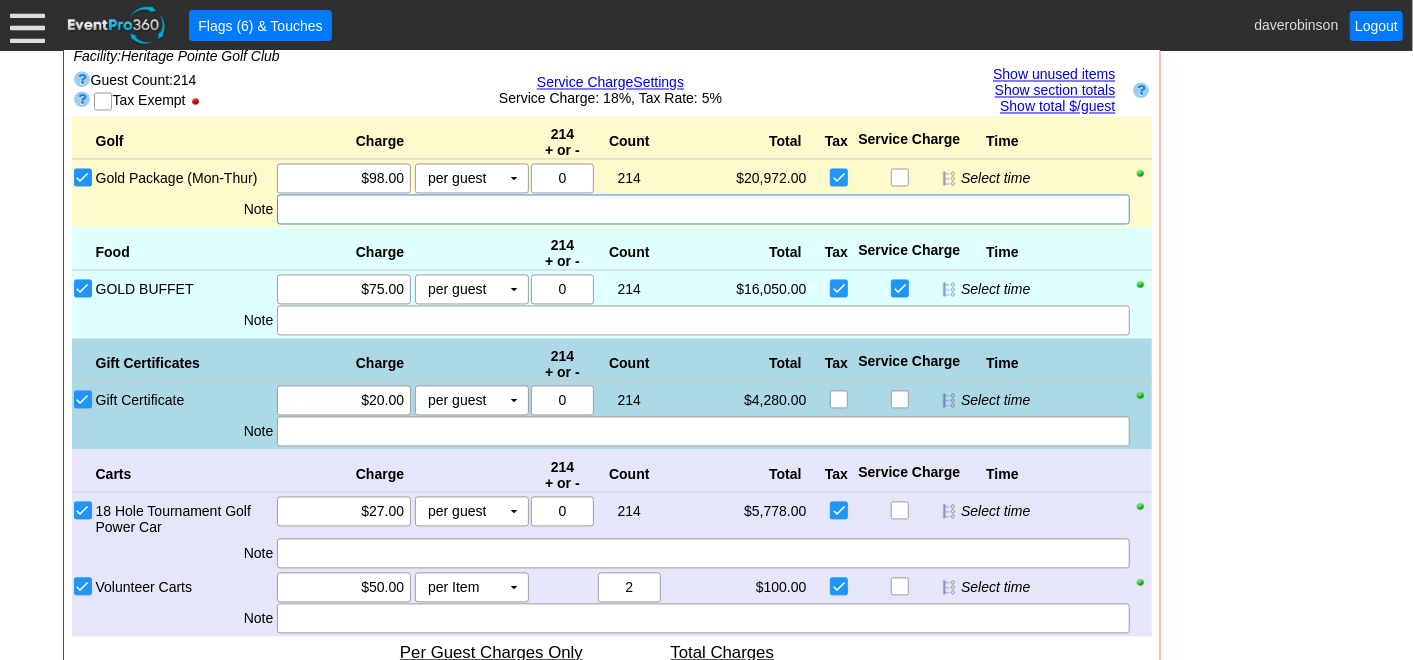 drag, startPoint x: 363, startPoint y: 195, endPoint x: 371, endPoint y: 228, distance: 33.955853 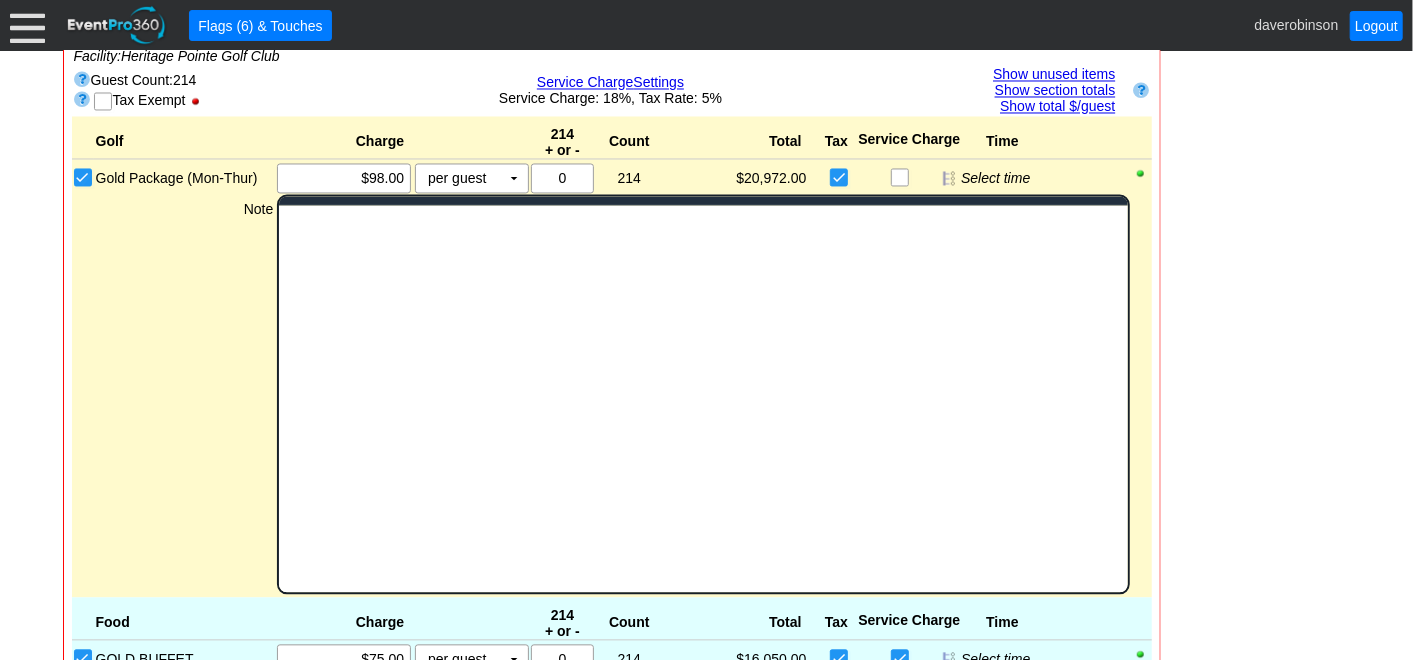 scroll, scrollTop: 0, scrollLeft: 0, axis: both 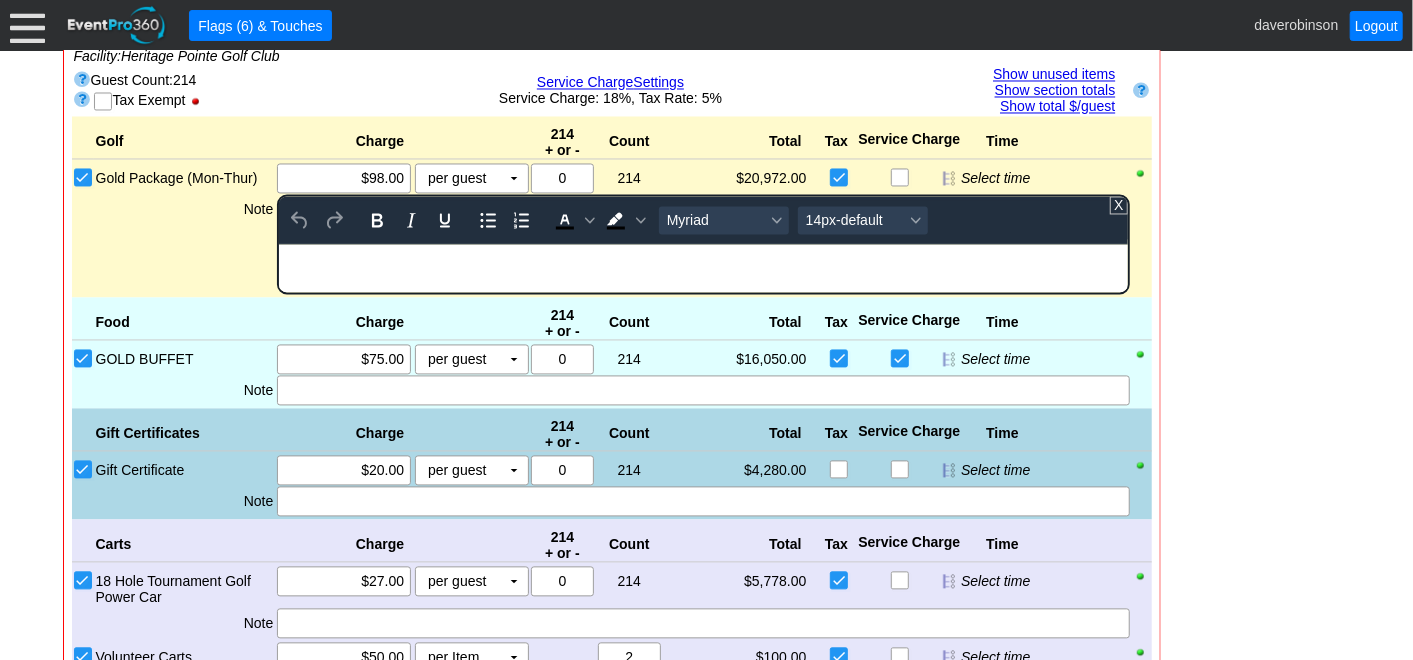 type 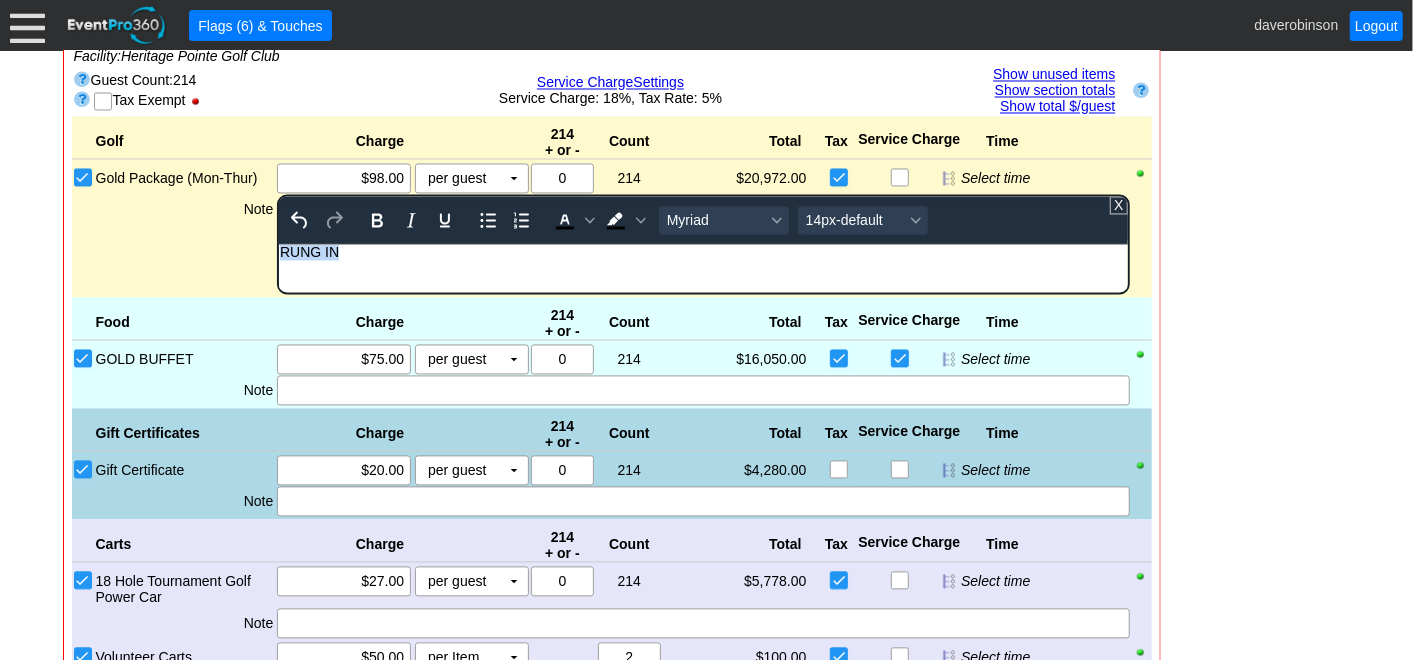 drag, startPoint x: 355, startPoint y: 252, endPoint x: 650, endPoint y: 458, distance: 359.8069 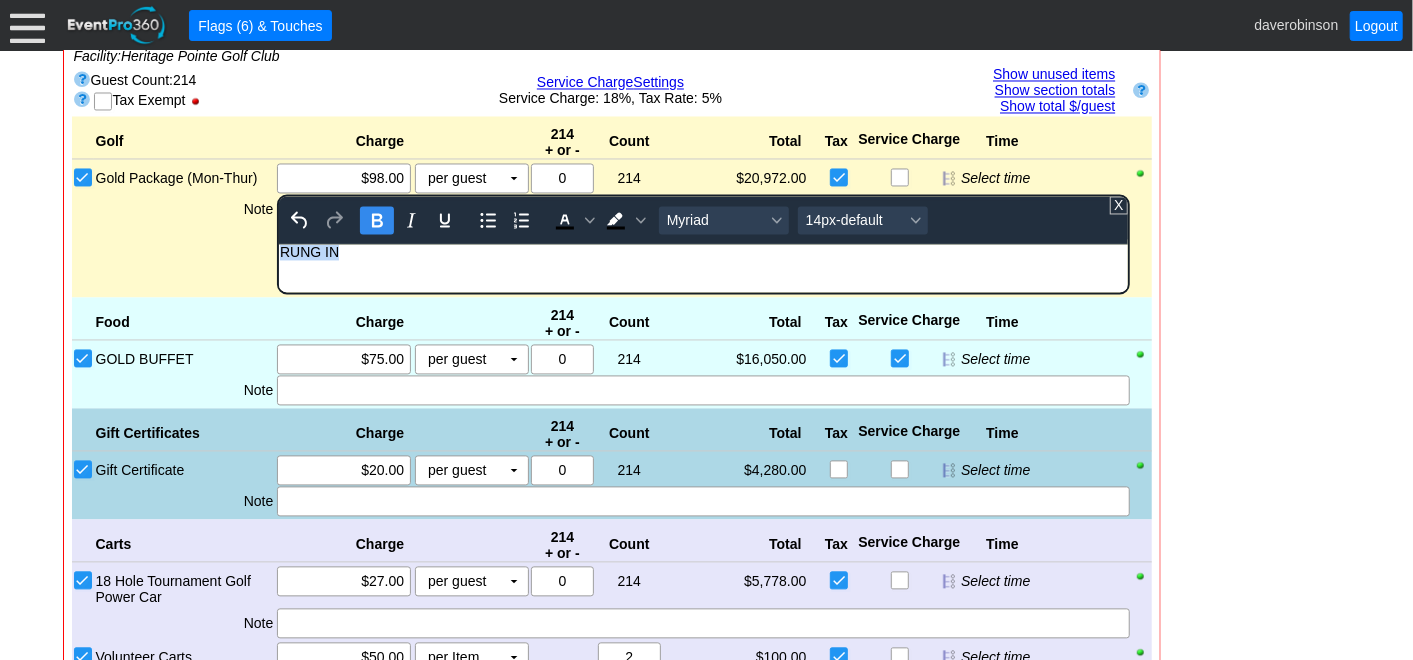 click 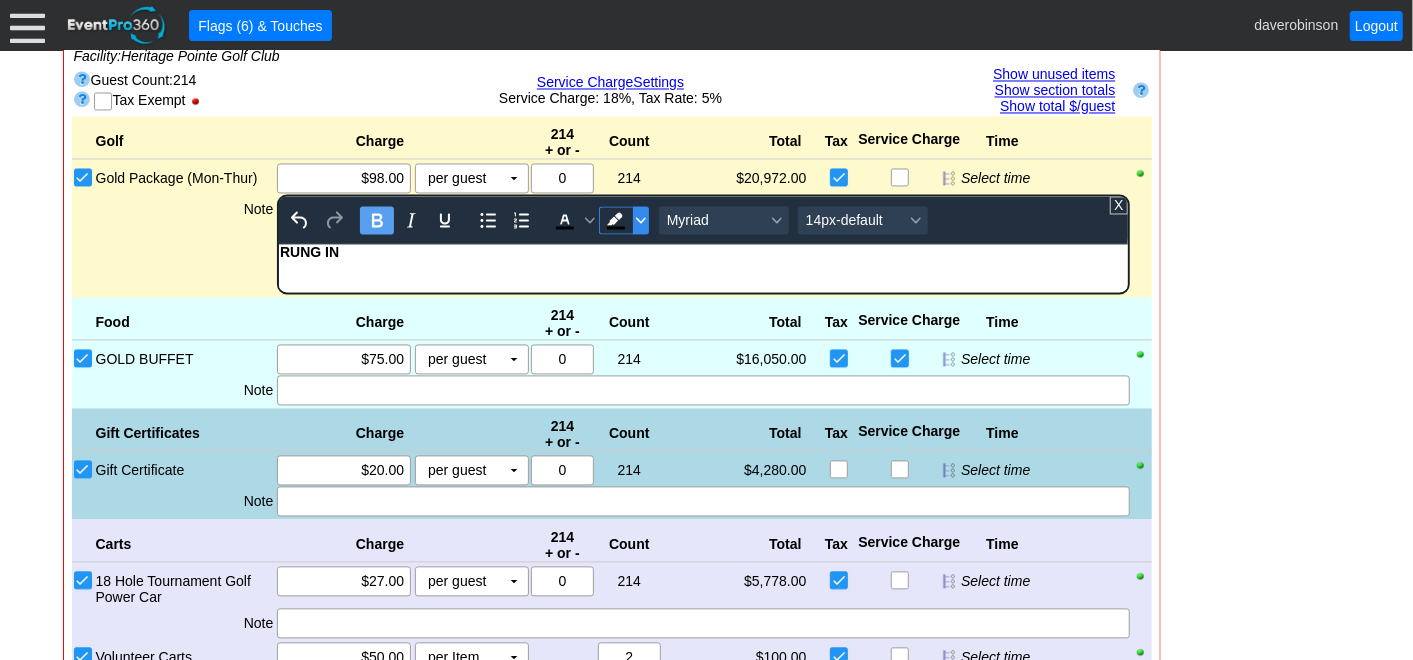 click 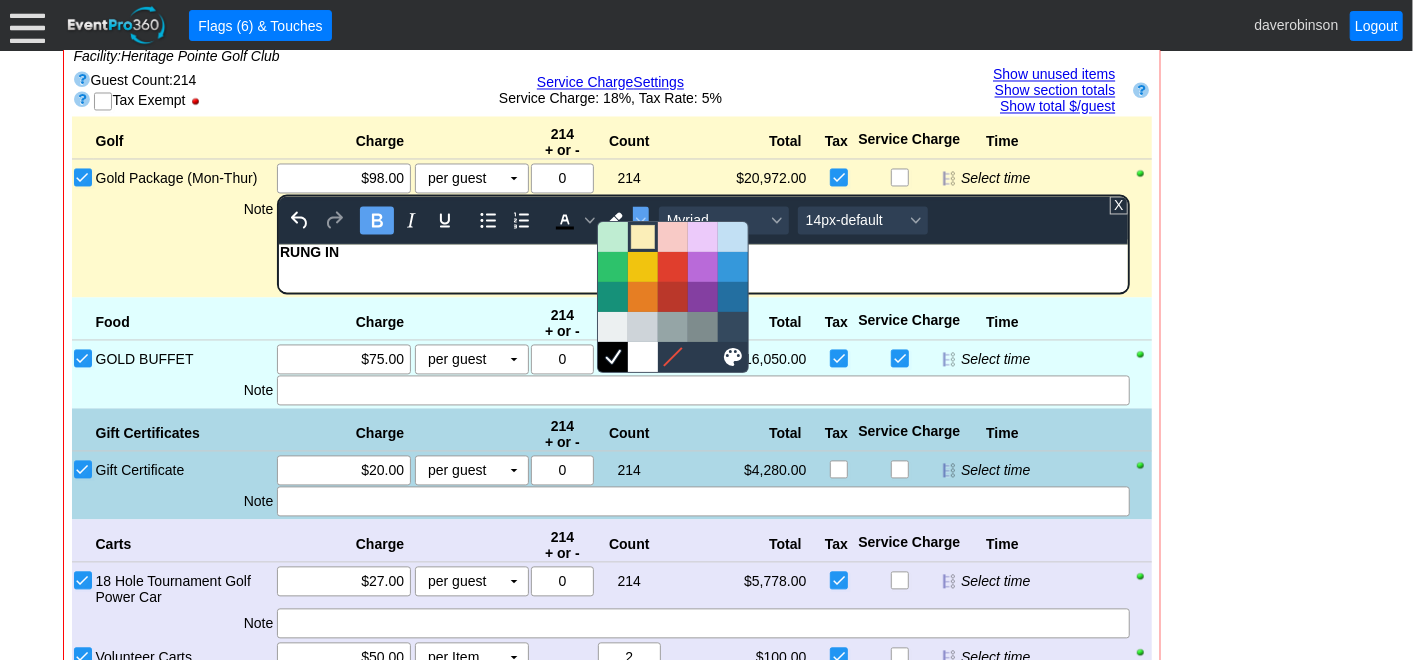 click at bounding box center [643, 237] 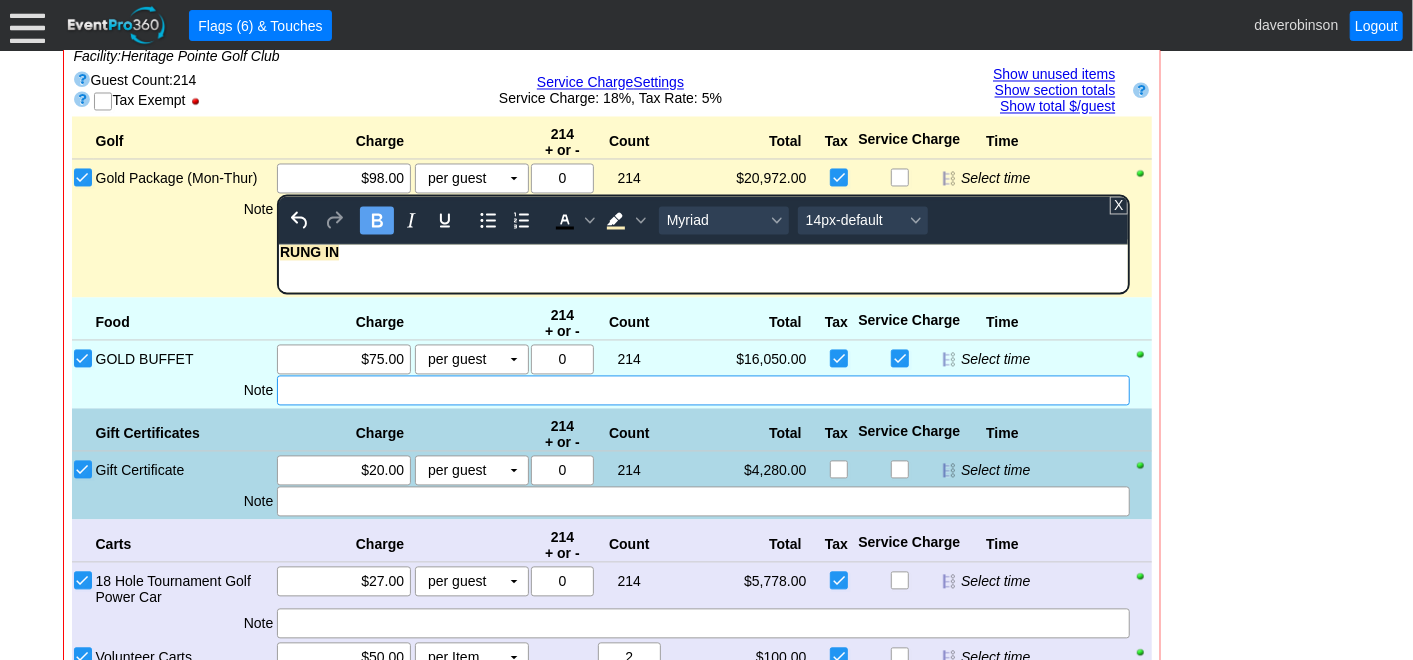click on "Golf Charge 214 + or - Count Total Tax Service Charge Time Bronze Package (Mon-Thur) Bronze Package (Fri-Sun) Silver Package (Mon-Thur) Silver Package (Fri-Sun) Gold Package (Mon-Thur)
Χ
$98.00
per guest Χ ▼ Upcharge
Χ
0
214
Χ
1
$20,972.00 $0.00
Select time
Note To open the popup, press Shift+Enter To open the popup, press Shift+Enter  Myriad 14px-default X Gold Package (Fri-Sun) Custom 1 Custom 2 Custom 3
Golf Total $/Guest
Sub-Total:
$98.00
$98.00
Tax:
$4.90
Total: $102.90" at bounding box center [612, 511] 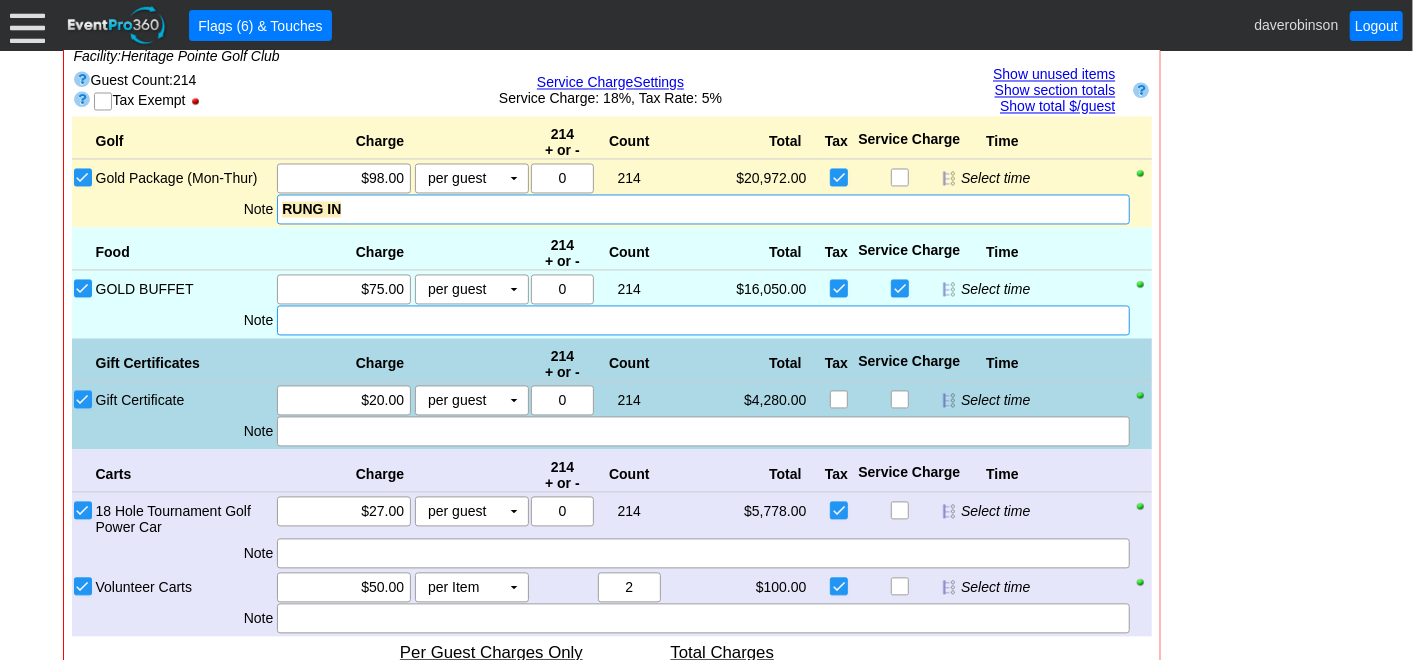 click at bounding box center (703, 321) 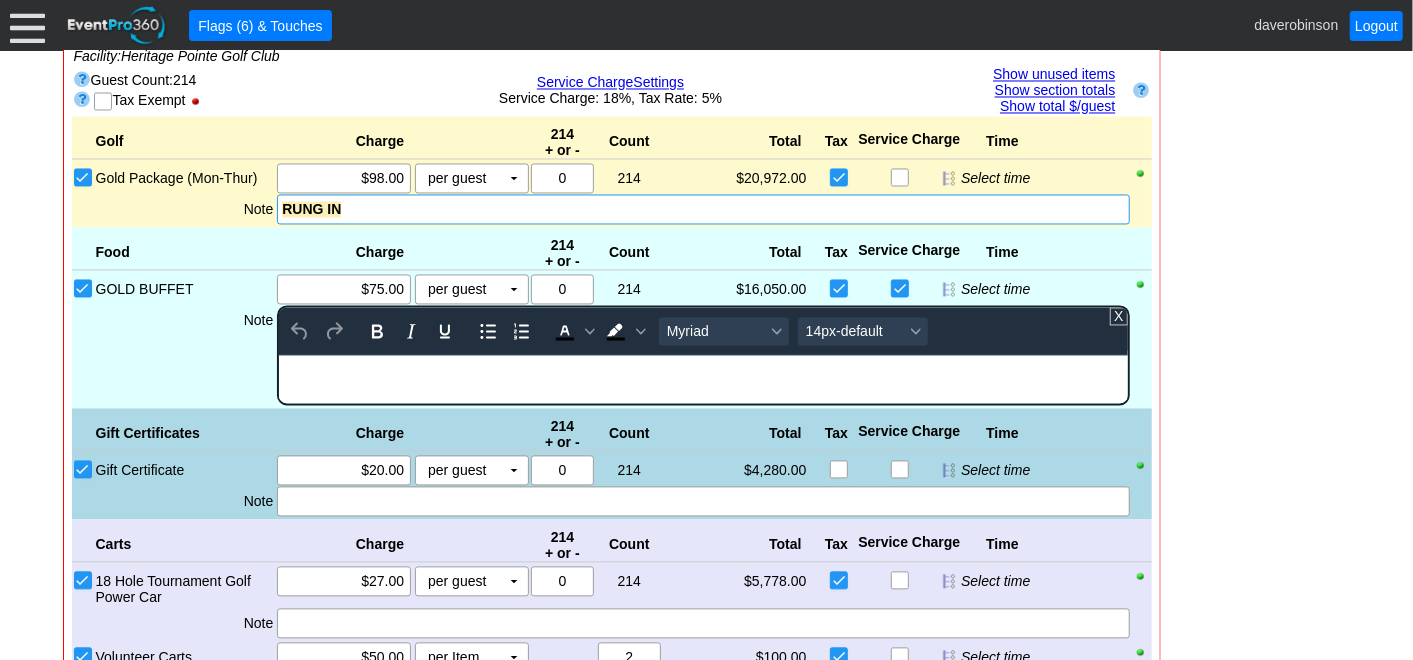 scroll, scrollTop: 0, scrollLeft: 0, axis: both 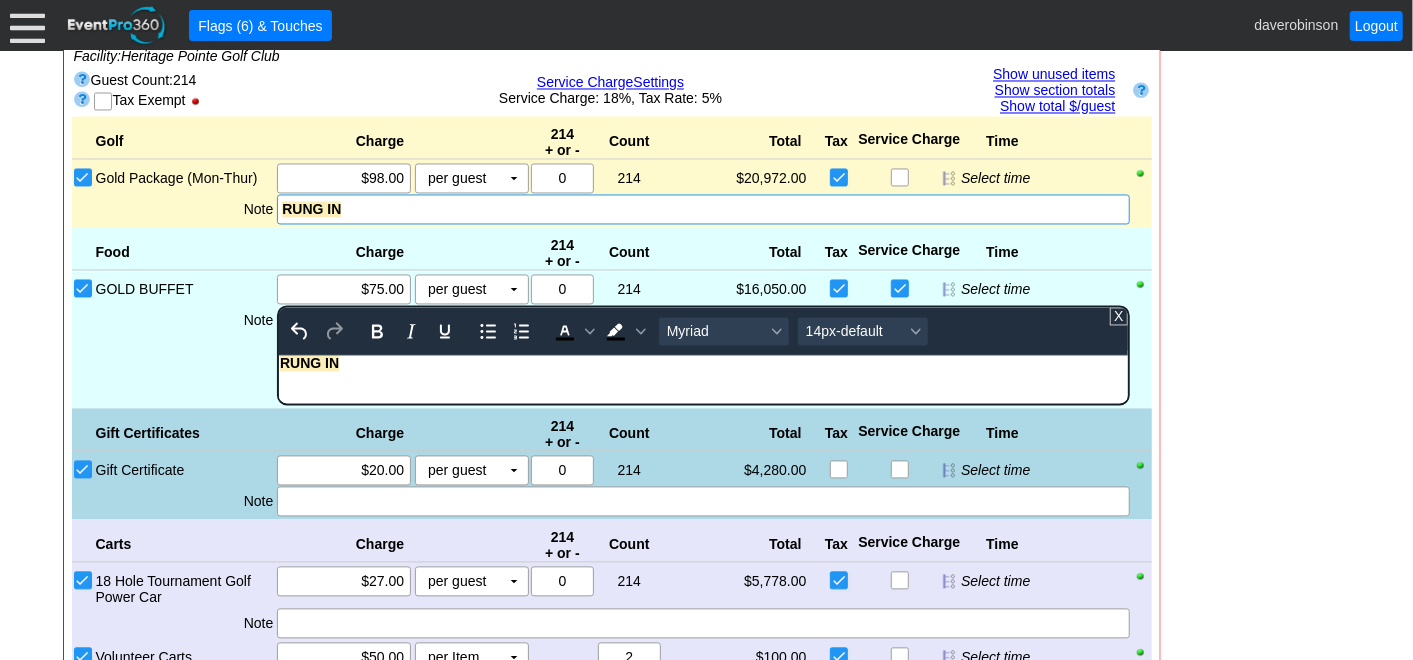 type 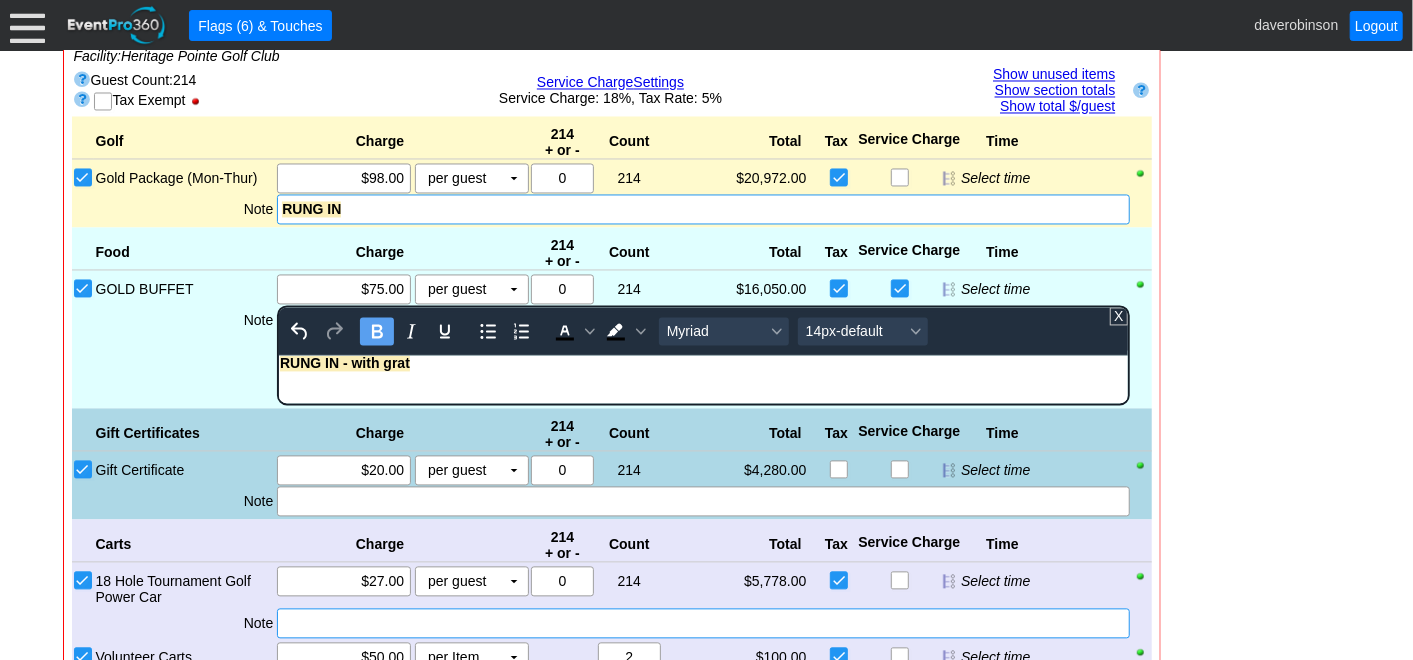 click on "Carts Charge 214 + or - Count Total Tax Service Charge Time 18 Hole Tournament Golf Power Car
Χ
$27.00
per guest Χ ▼ Upcharge
Χ
0
214
Χ
1
$5,778.00 $0.00
Select time
Note 9 Hole Tournament Golf Power Cart Rental Fleet Carts Volunteer Carts
Χ
$50.00
per Item Χ ▼ Upcharge
Χ
0
0
Χ
2
$100.00 $0.00
Select time
Note
Carts Total $/Guest
Sub-Total:
$27.47
$27.47
Tax: $1.37" at bounding box center [612, 613] 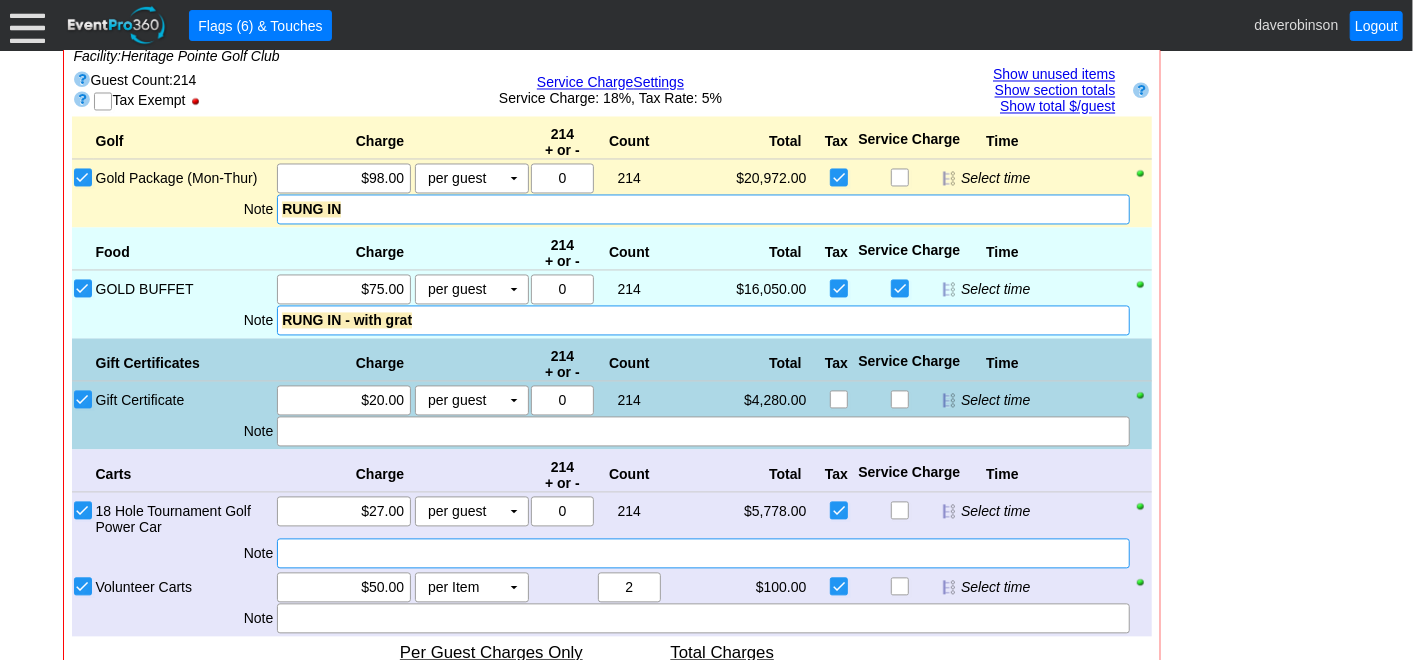 click at bounding box center [703, 554] 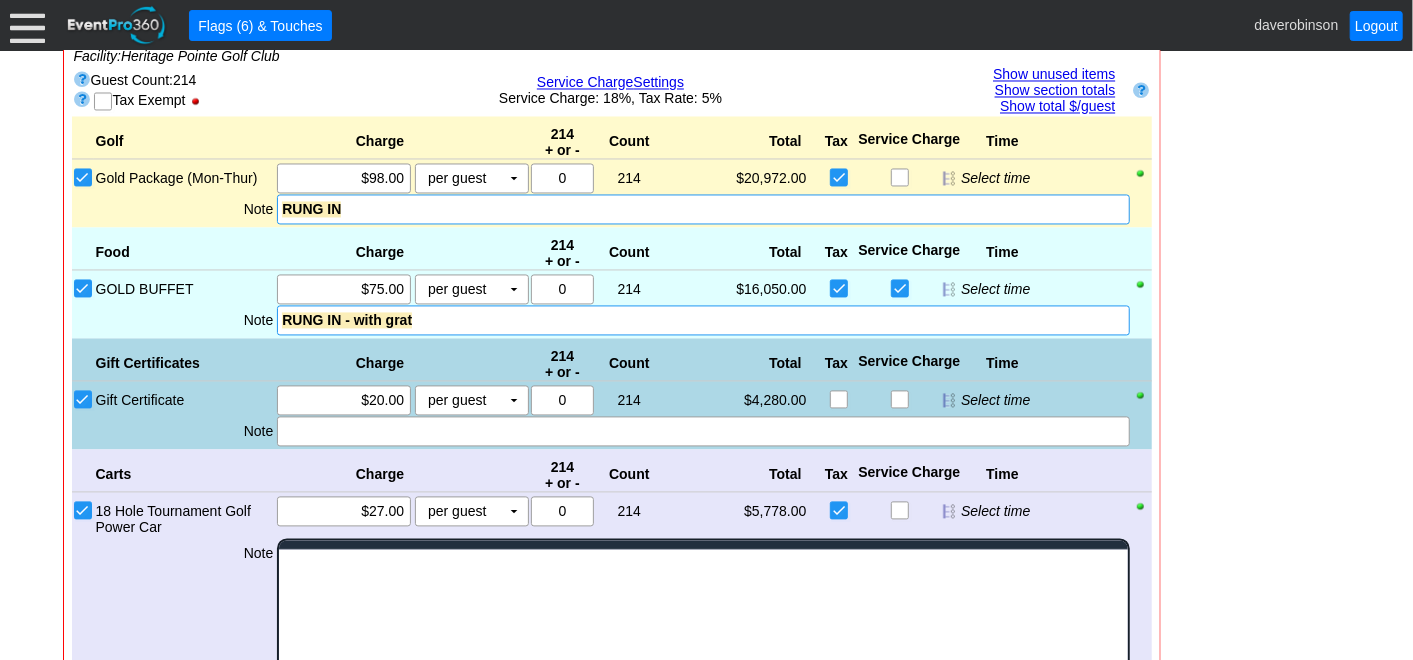 scroll, scrollTop: 0, scrollLeft: 0, axis: both 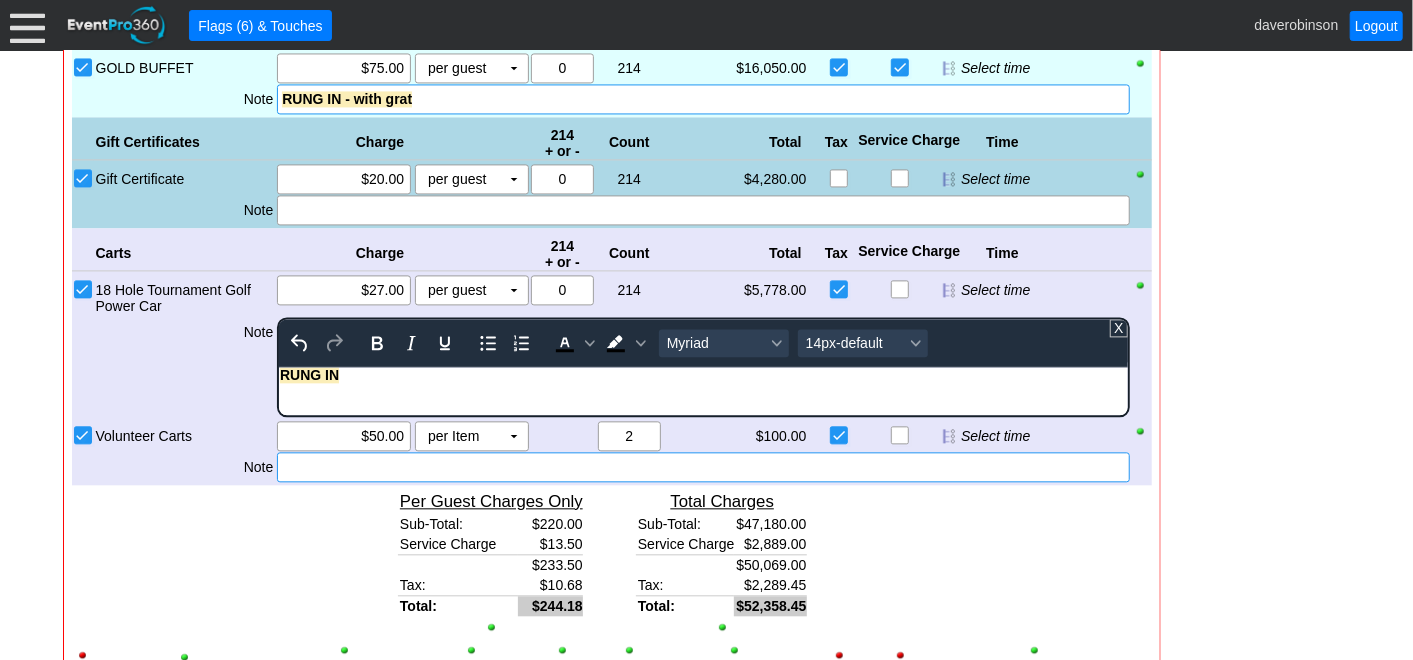 click on "Golf Charge 214 + or - Count Total Tax Service Charge Time Bronze Package (Mon-Thur) Bronze Package (Fri-Sun) Silver Package (Mon-Thur) Silver Package (Fri-Sun) Gold Package (Mon-Thur)
Χ
$98.00
per guest Χ ▼ Upcharge
Χ
0
214
Χ
1
$20,972.00 $0.00
Select time
Note RUNG IN Gold Package (Fri-Sun) Custom 1 Custom 2 Custom 3
Golf Total $/Guest
Sub-Total:
$98.00
$98.00
Tax:
$4.90
Total:
$102.90" at bounding box center (612, 289) 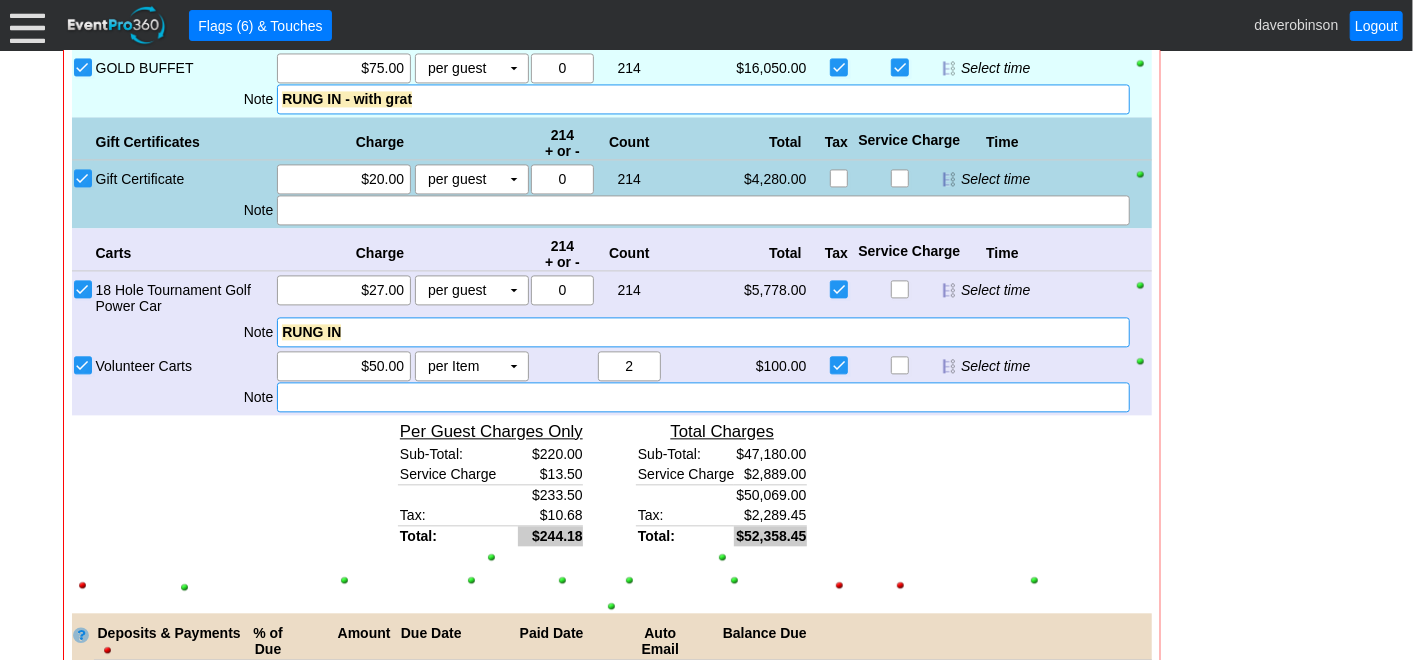 click at bounding box center [703, 397] 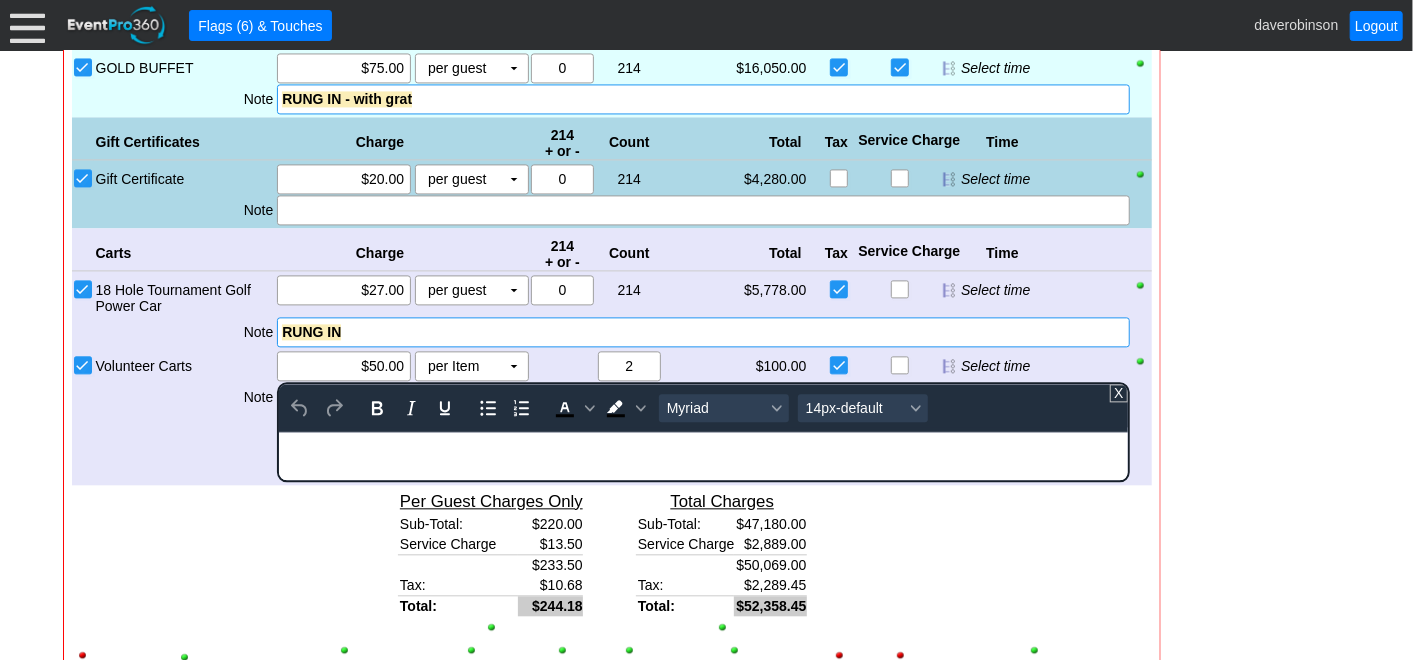 scroll, scrollTop: 0, scrollLeft: 0, axis: both 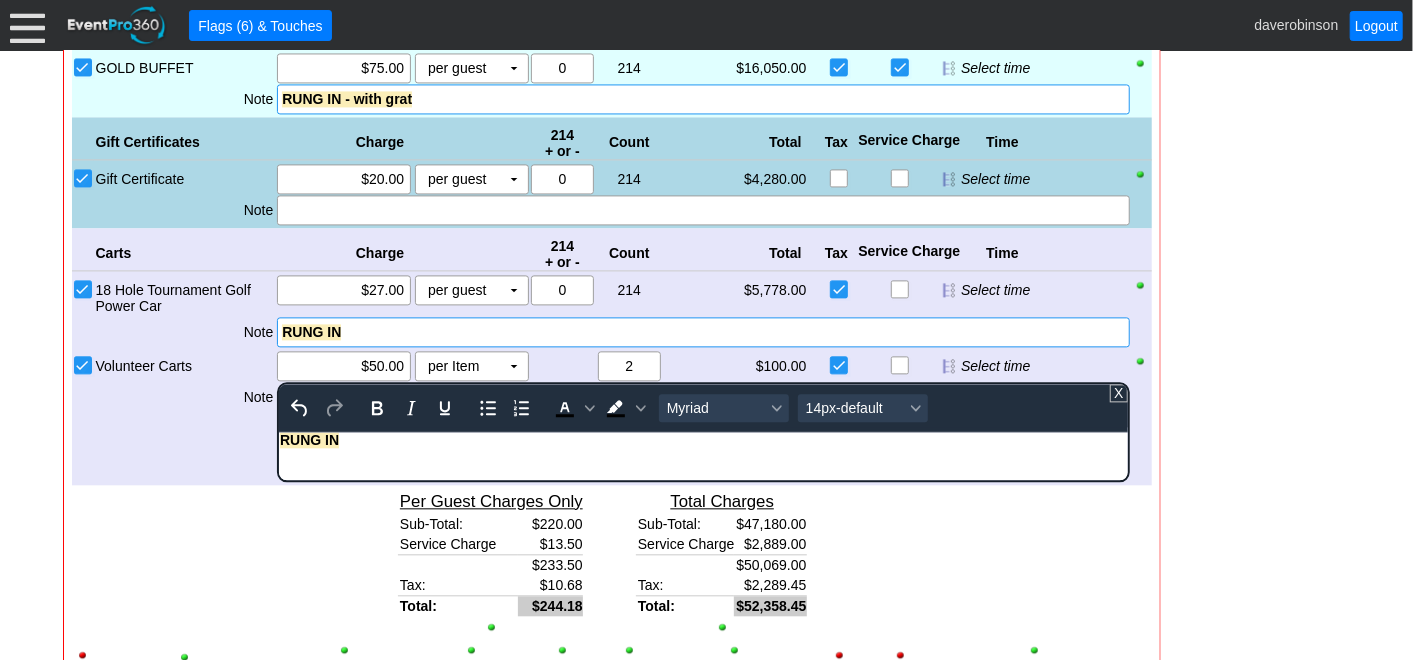 click on "Total $/Guest
Sub-Total:
$220.47
Service Charge $13.50
$233.97
Tax:
$10.70
Total:
$244.67" at bounding box center [257, 563] 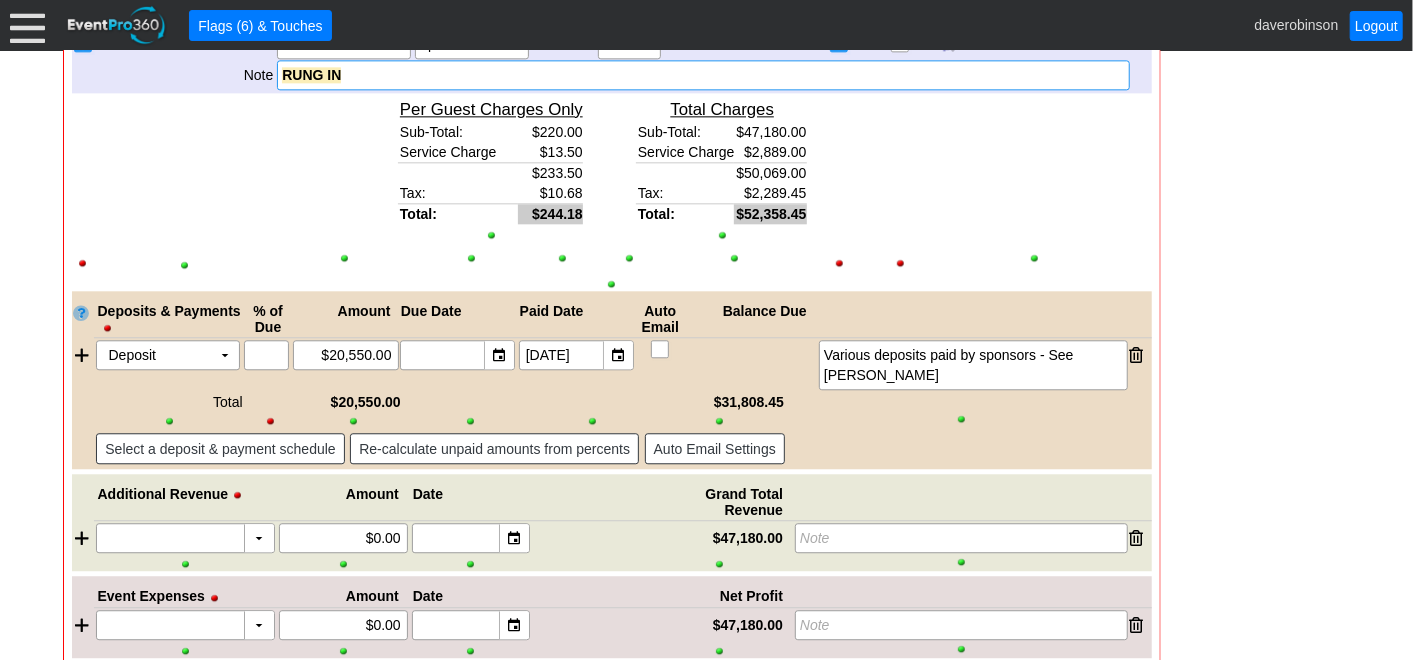 scroll, scrollTop: 2691, scrollLeft: 0, axis: vertical 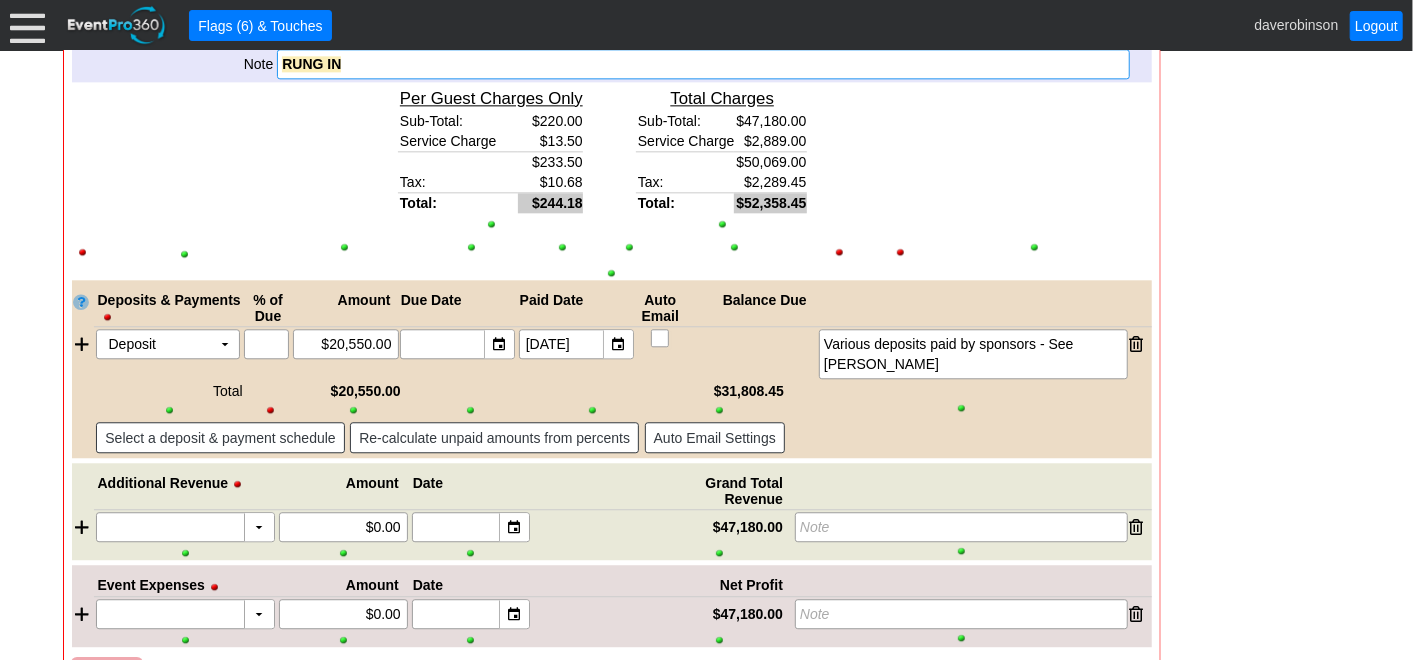 click on "Save" at bounding box center (115, 676) 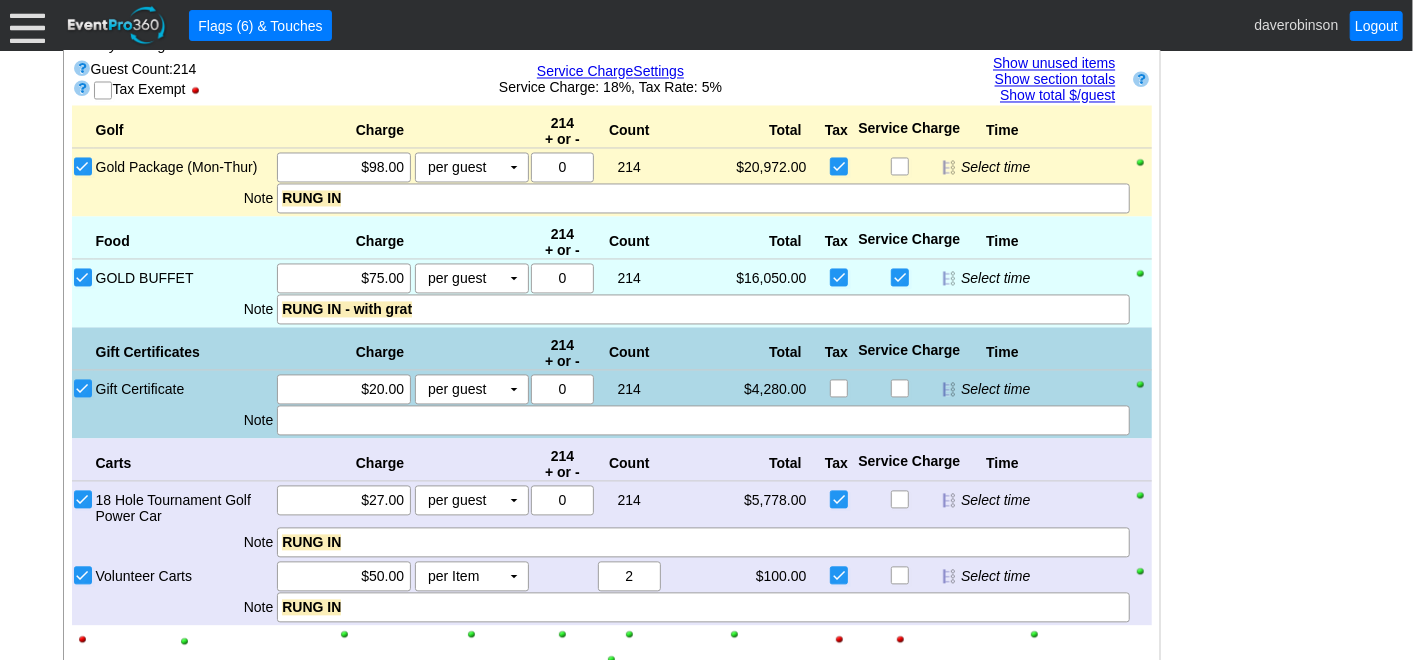 scroll, scrollTop: 1914, scrollLeft: 0, axis: vertical 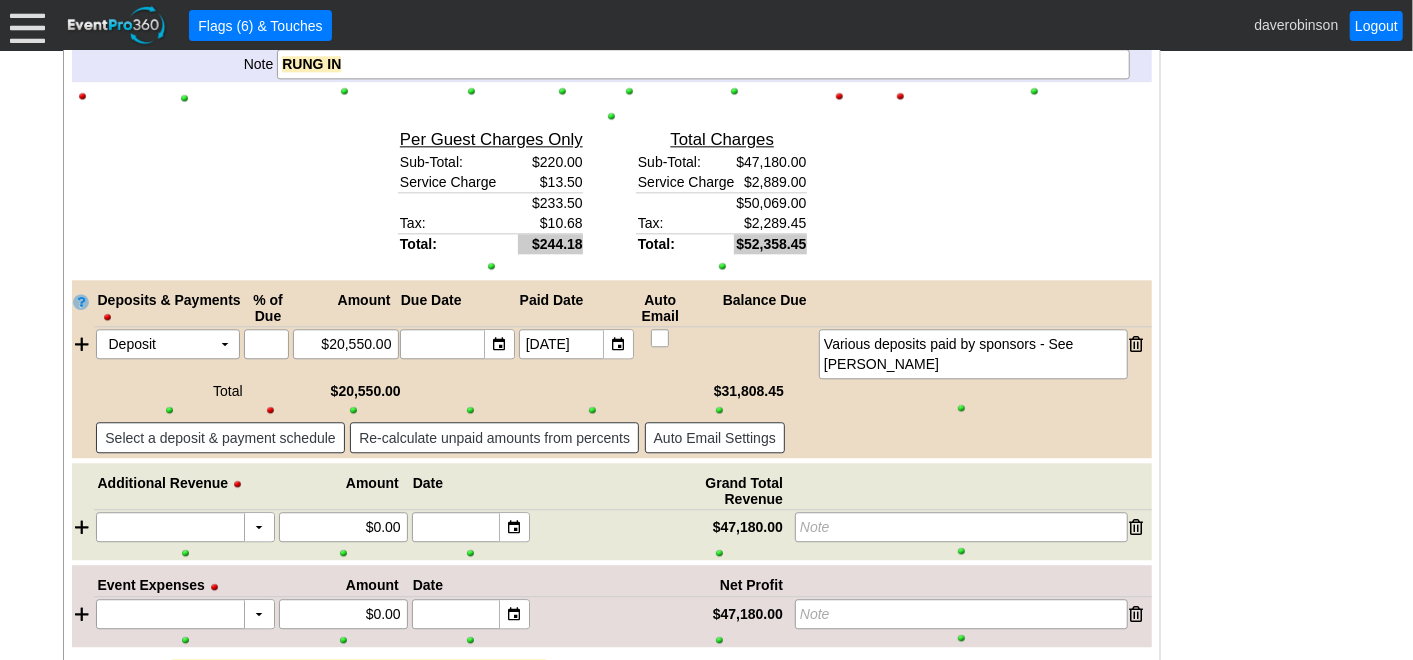 click at bounding box center (972, 308) 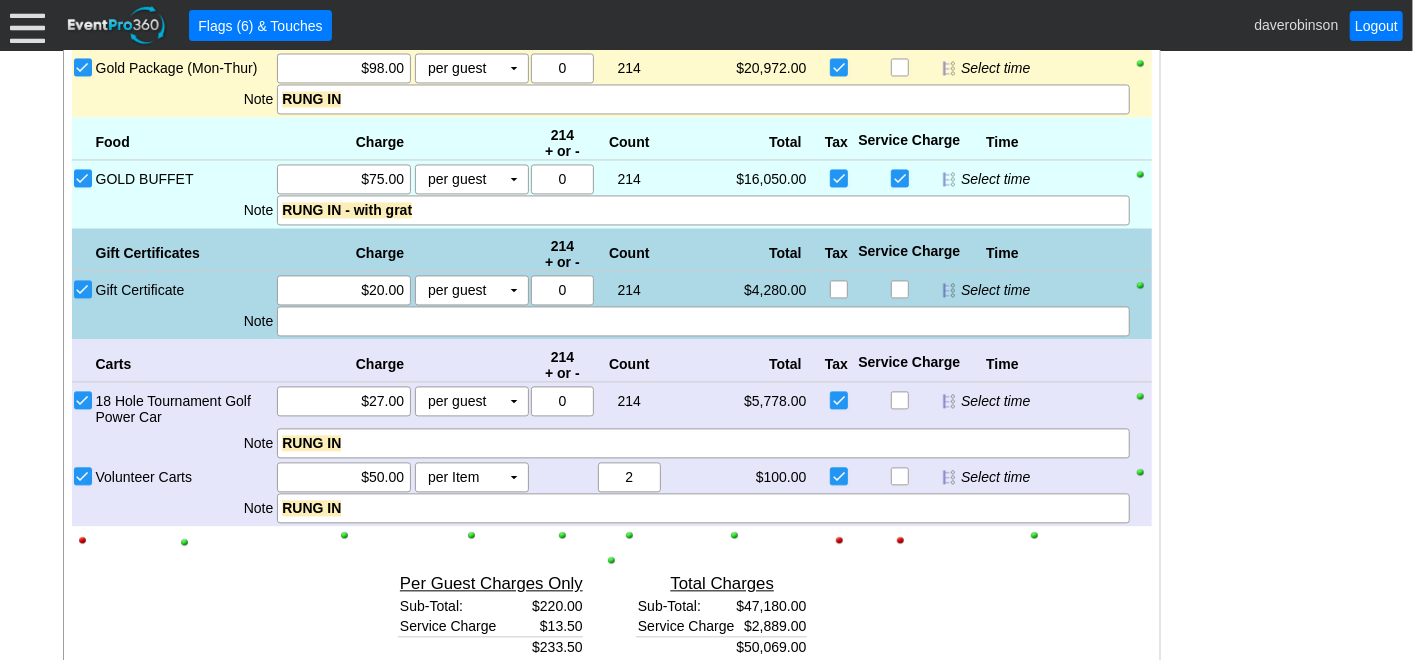 scroll, scrollTop: 2025, scrollLeft: 0, axis: vertical 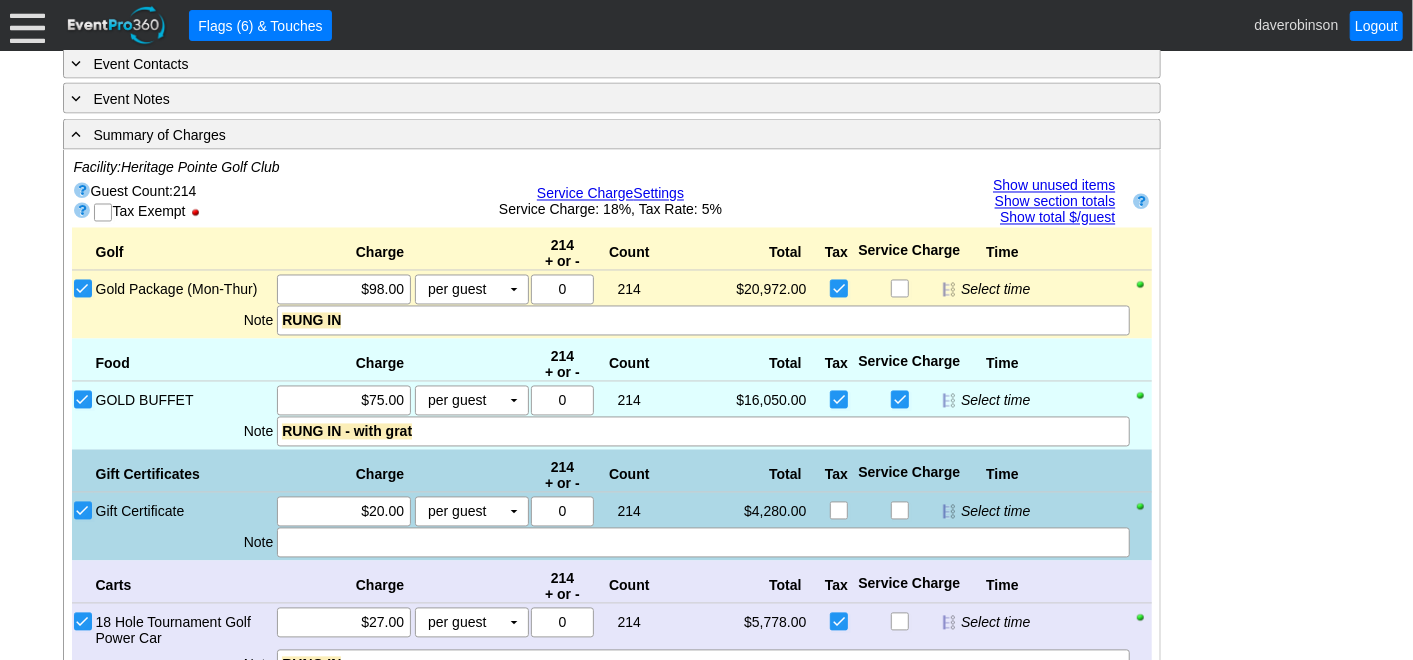 click on "Show unused items" at bounding box center [1054, 186] 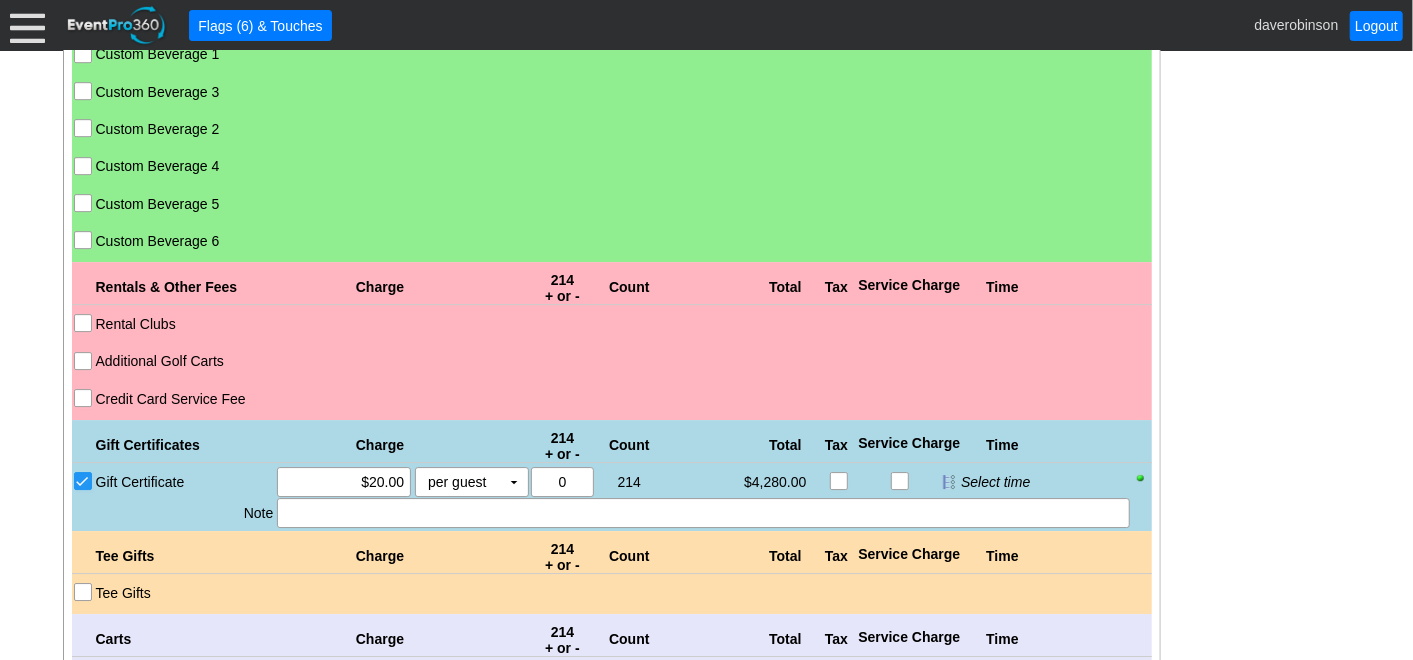 scroll, scrollTop: 3580, scrollLeft: 0, axis: vertical 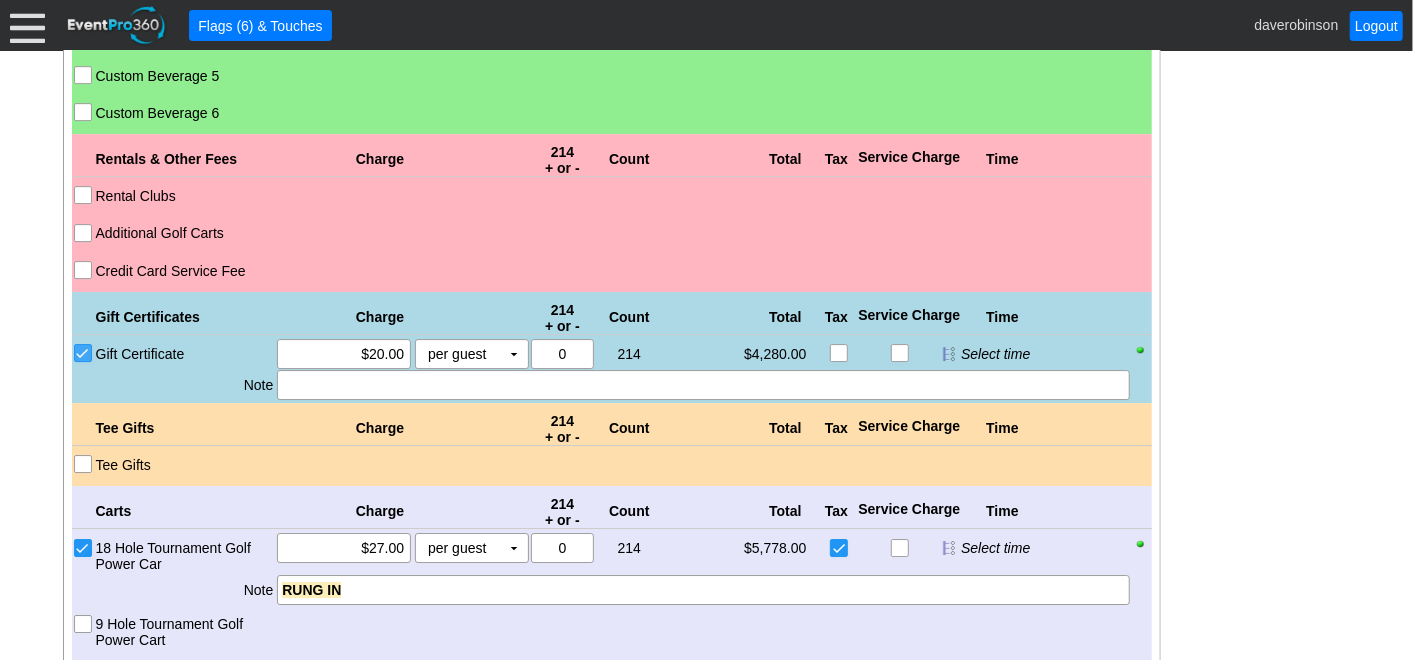 click on "Gift Certificate" at bounding box center [85, 355] 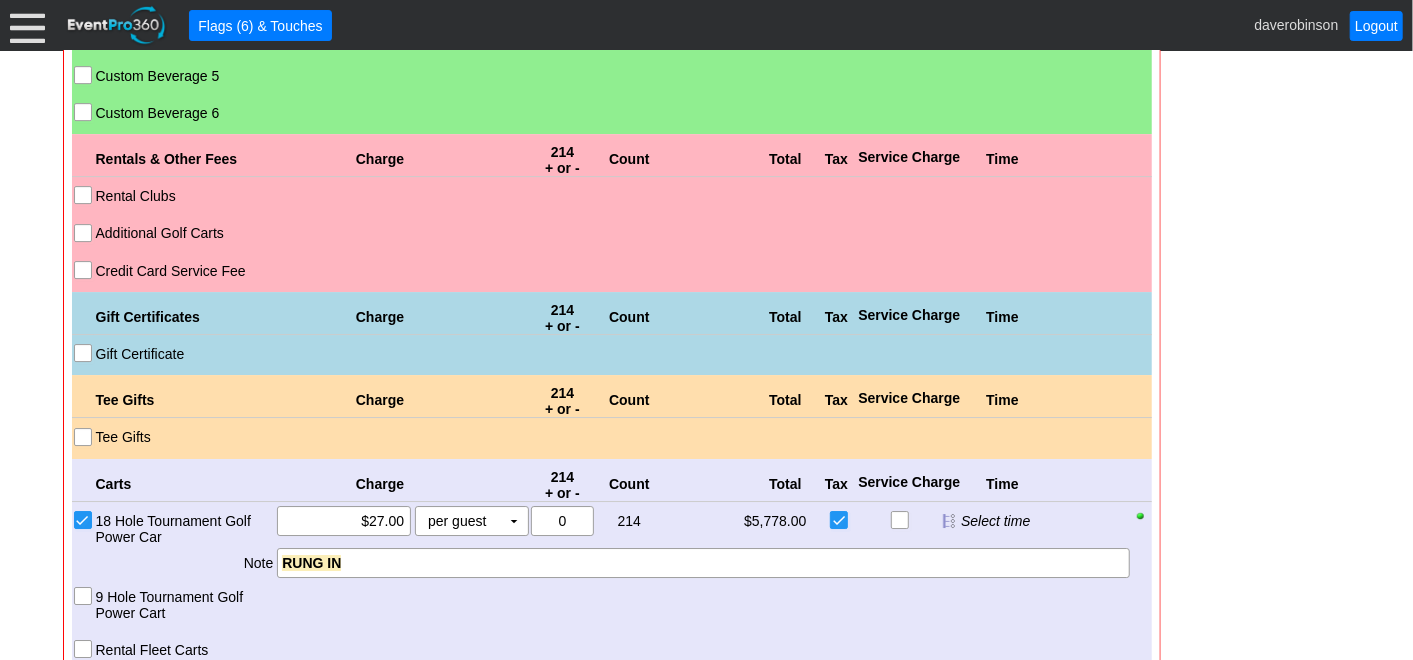 click on "Tee Gifts" at bounding box center [85, 439] 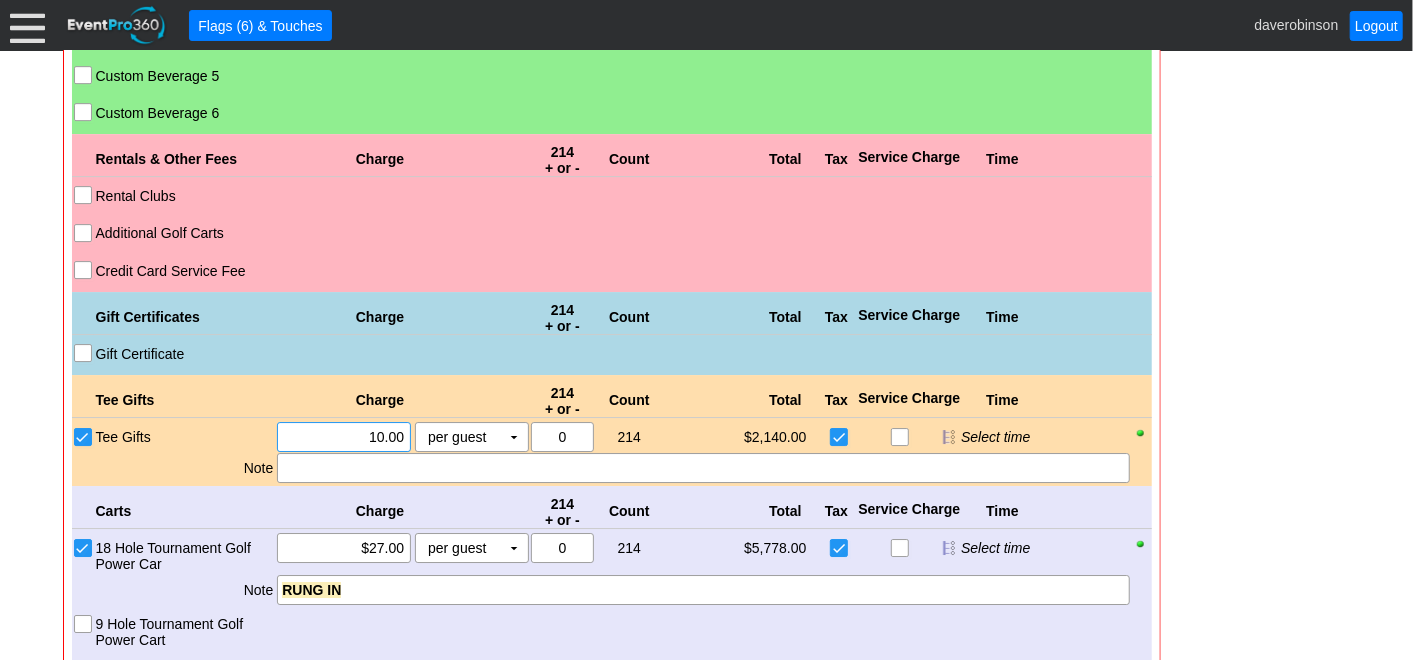 drag, startPoint x: 344, startPoint y: 429, endPoint x: 401, endPoint y: 425, distance: 57.14018 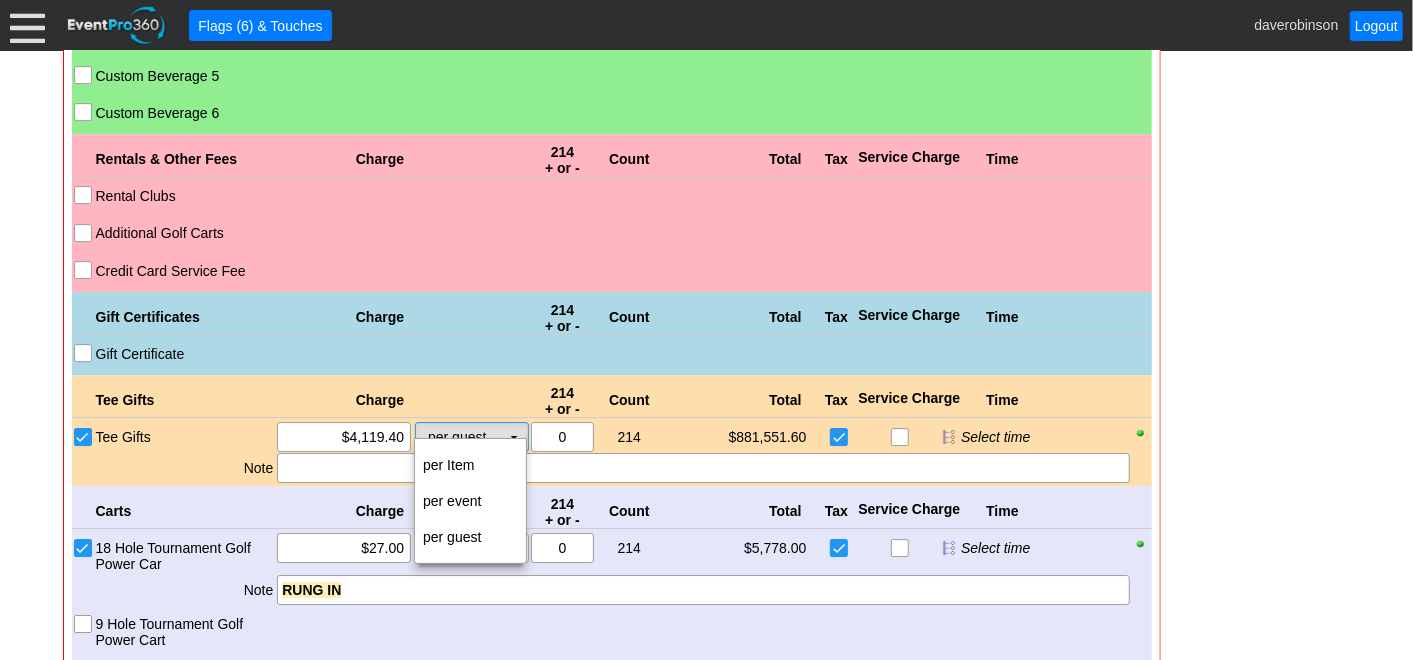 click on "per guest Χ" at bounding box center (458, 437) 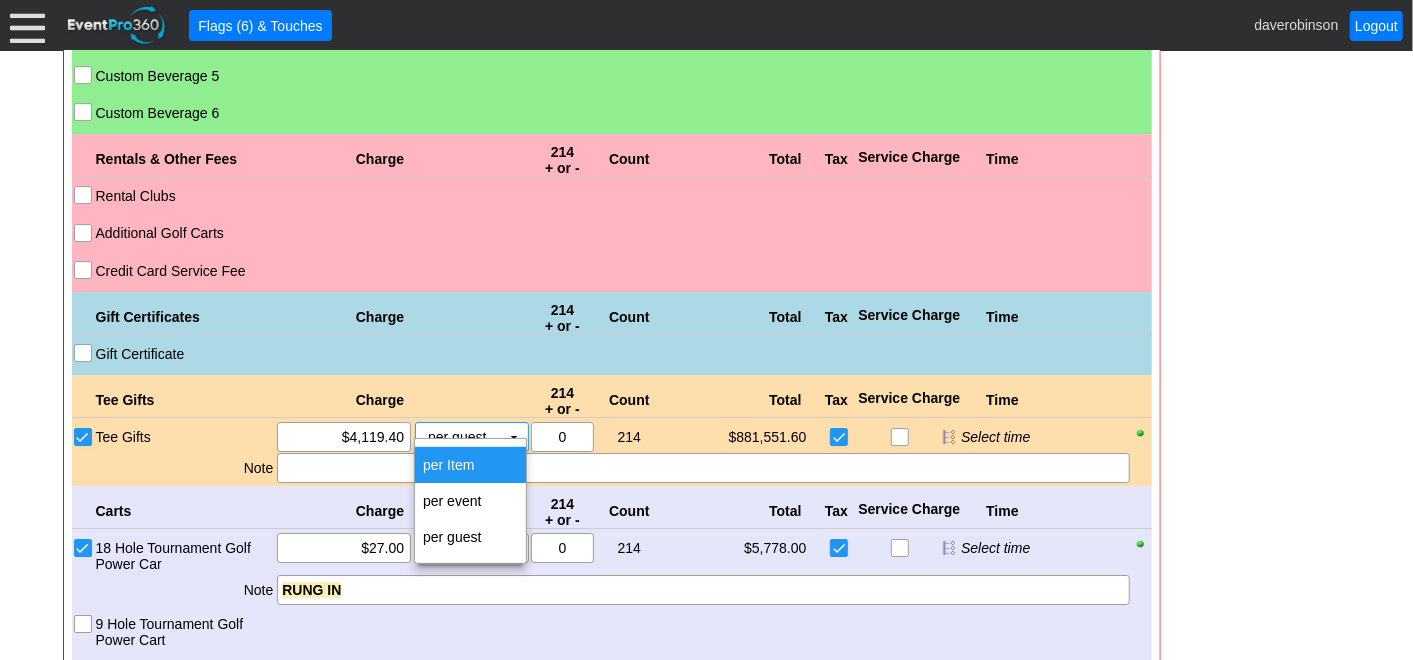 click on "per Item" at bounding box center (470, 465) 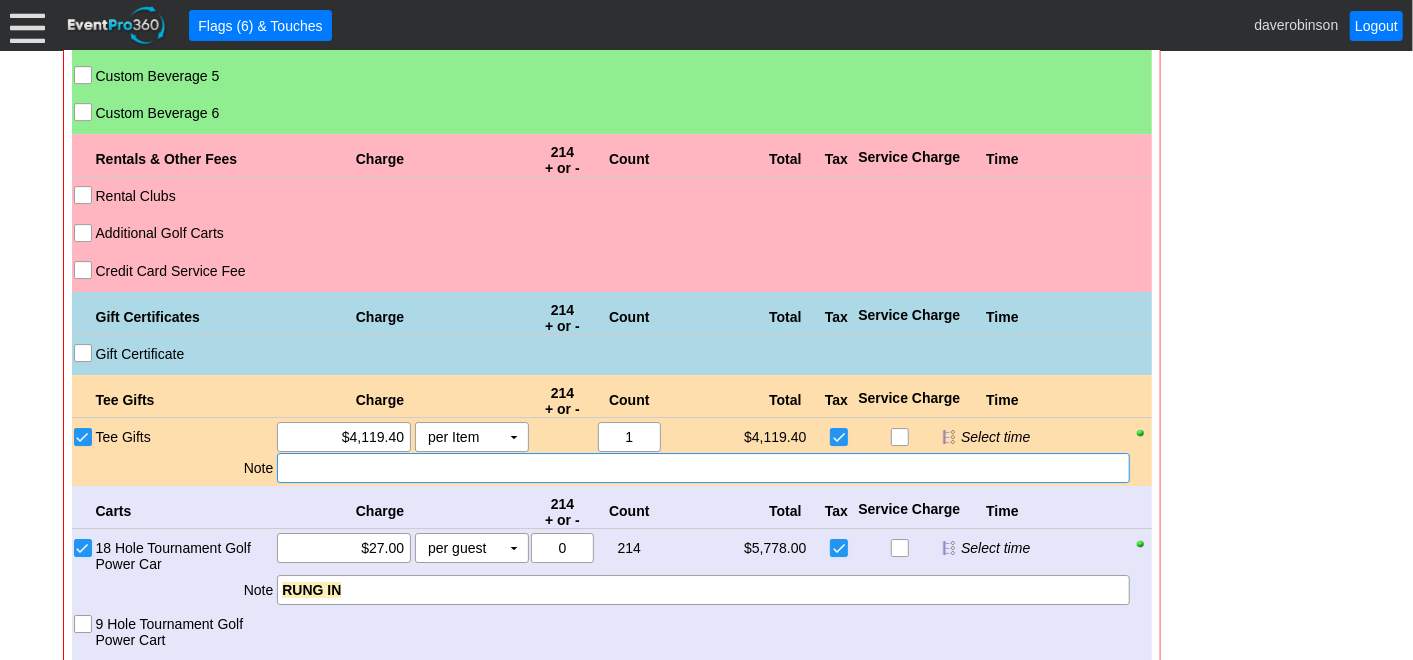 click at bounding box center [703, 468] 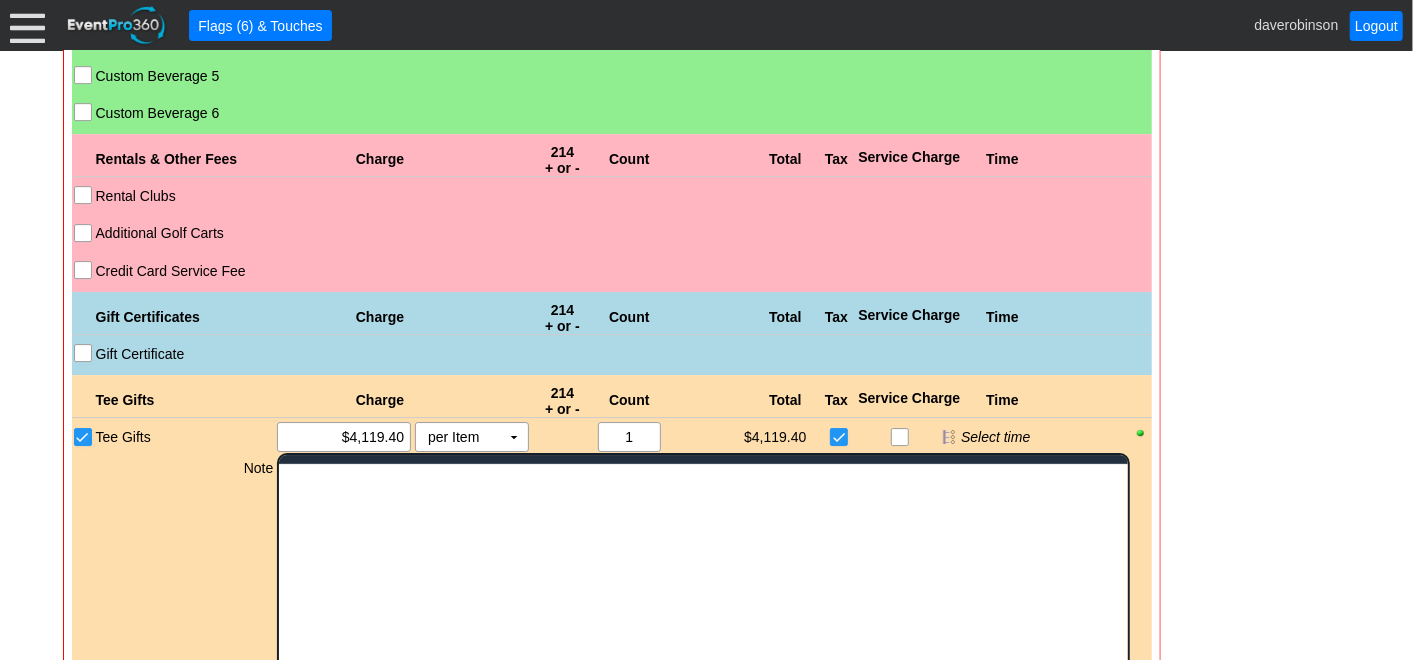 scroll, scrollTop: 0, scrollLeft: 0, axis: both 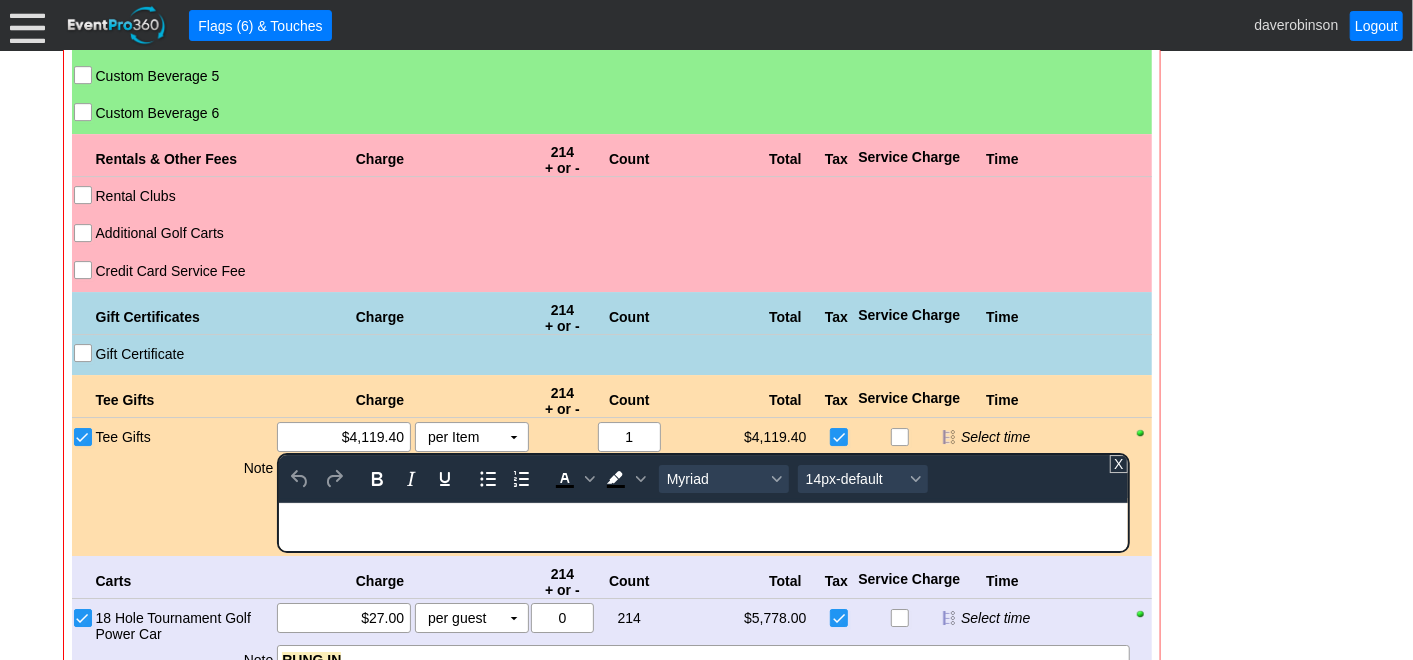 type 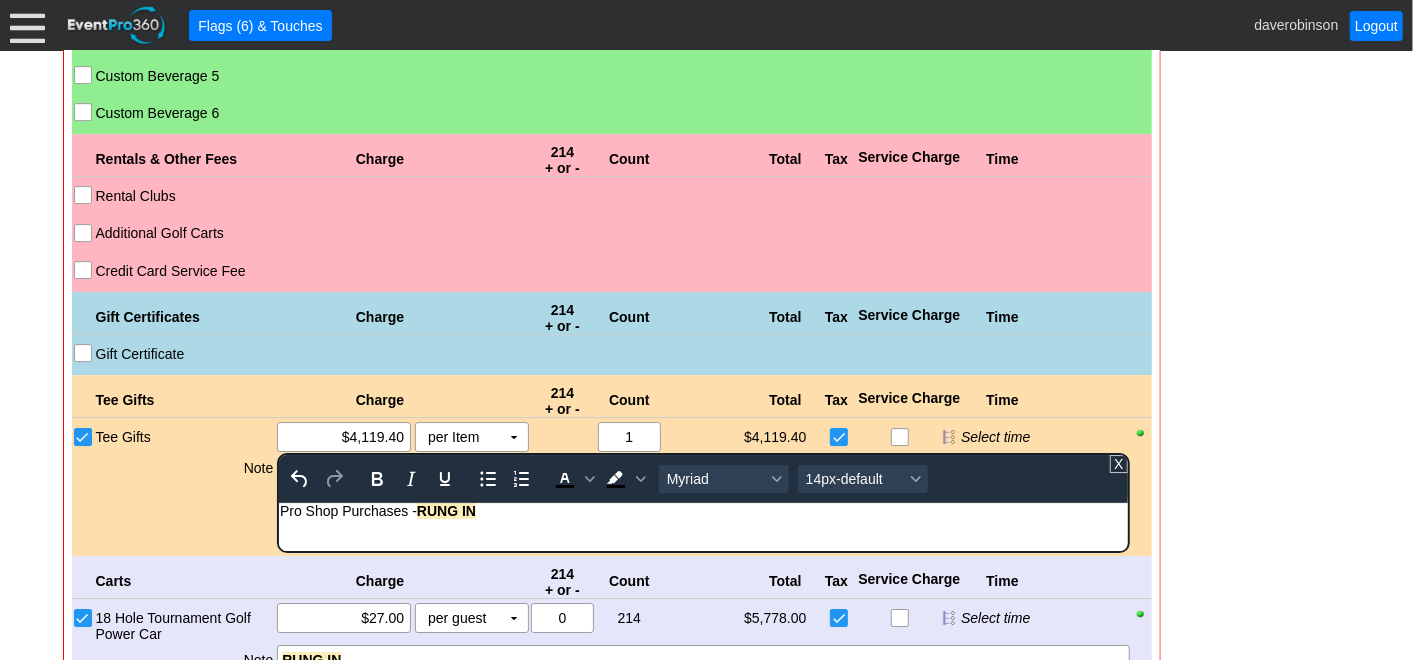 click on "Golf Charge 214 + or - Count Total Tax Service Charge Time Bronze Package (Mon-Thur) Bronze Package (Fri-Sun) Silver Package (Mon-Thur) Silver Package (Fri-Sun) Gold Package (Mon-Thur)
Χ
$98.00
per guest Χ ▼ Upcharge
Χ
0
214
Χ
1
$20,972.00 $0.00
Select time
Note RUNG IN Gold Package (Fri-Sun) Custom 1 Custom 2 Custom 3
Golf Total $/Guest
Sub-Total:
$98.00
$98.00
Tax:
$4.90
Total:
$102.90" at bounding box center [612, -148] 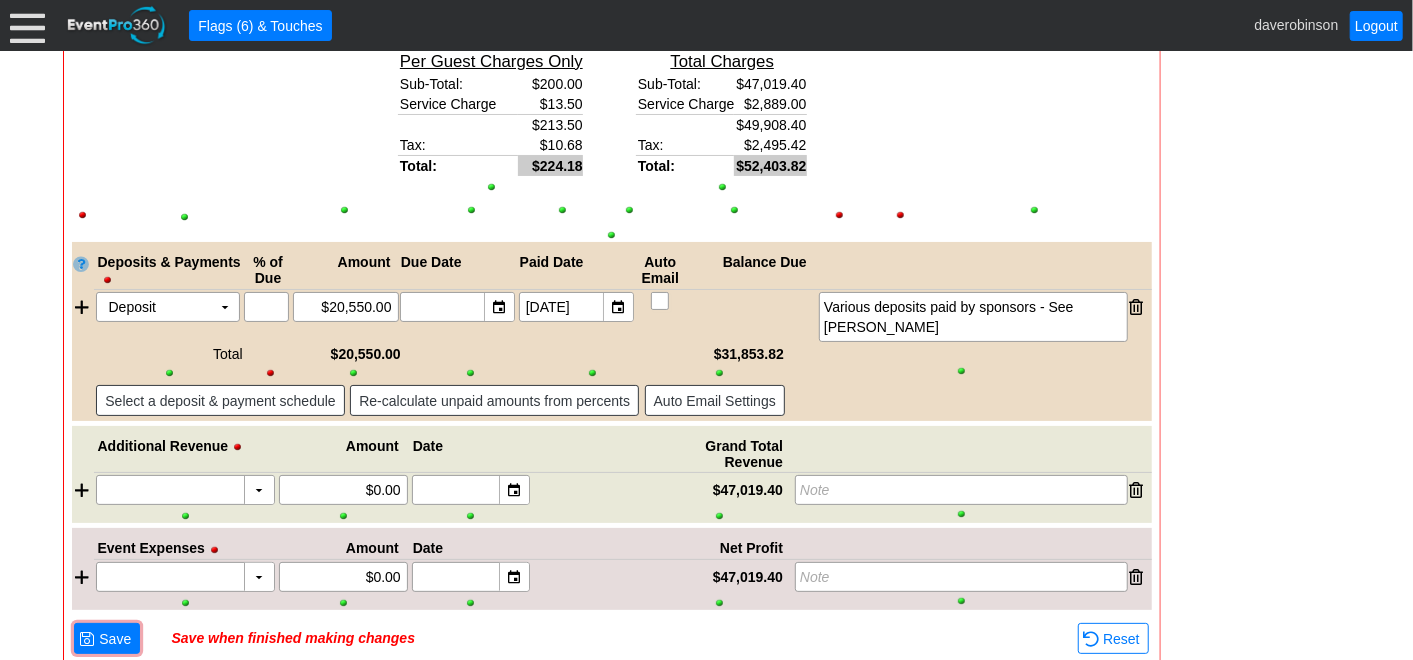scroll, scrollTop: 4327, scrollLeft: 0, axis: vertical 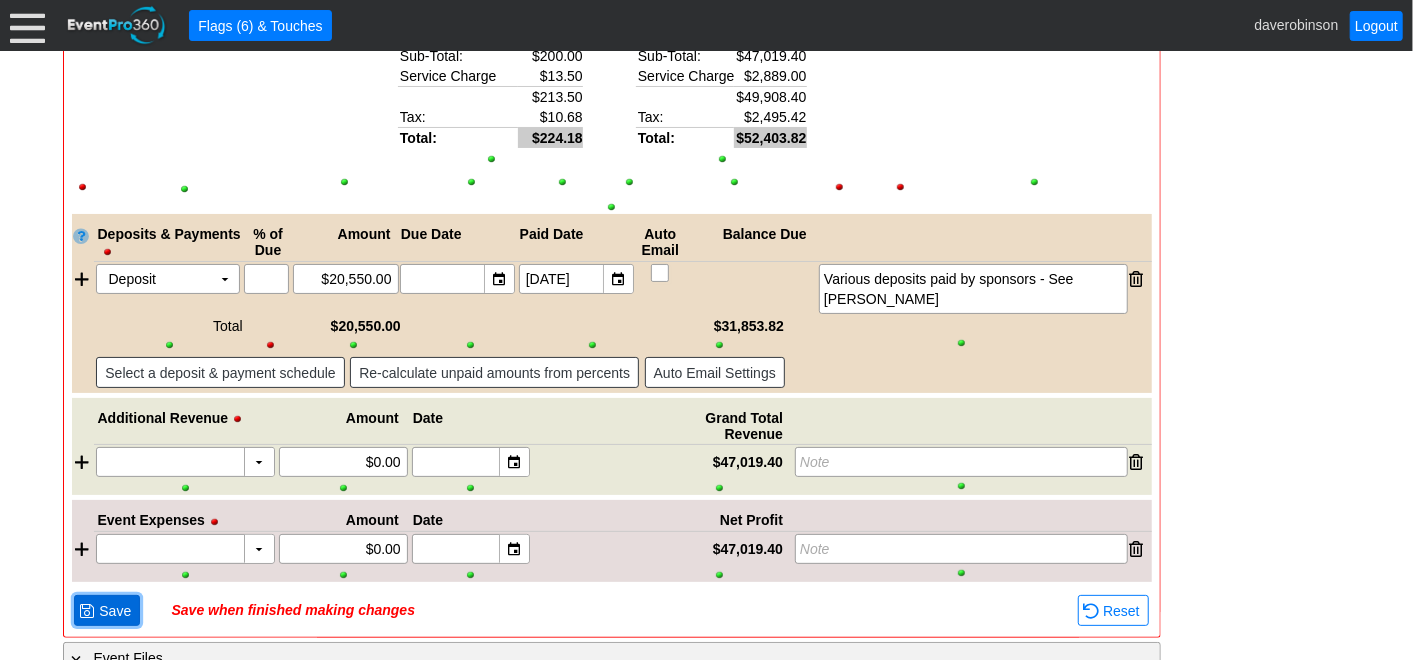 click on "Save" at bounding box center [115, 611] 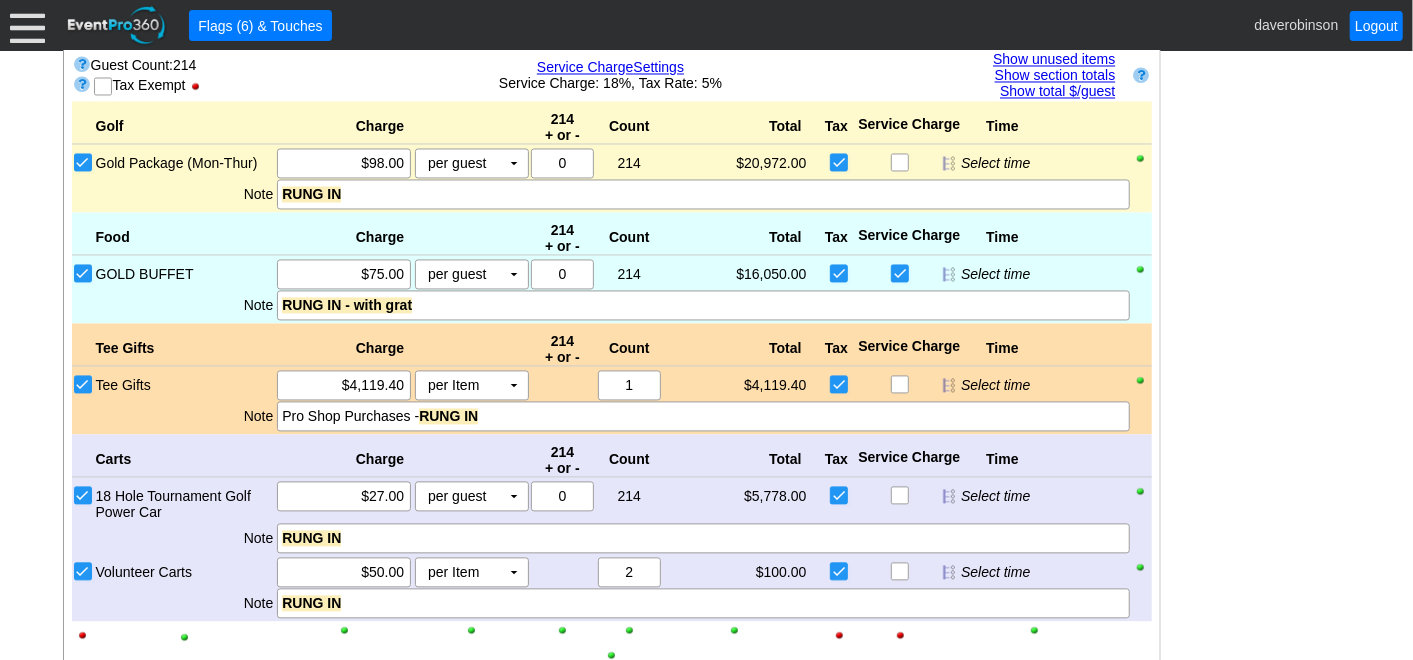 scroll, scrollTop: 2200, scrollLeft: 0, axis: vertical 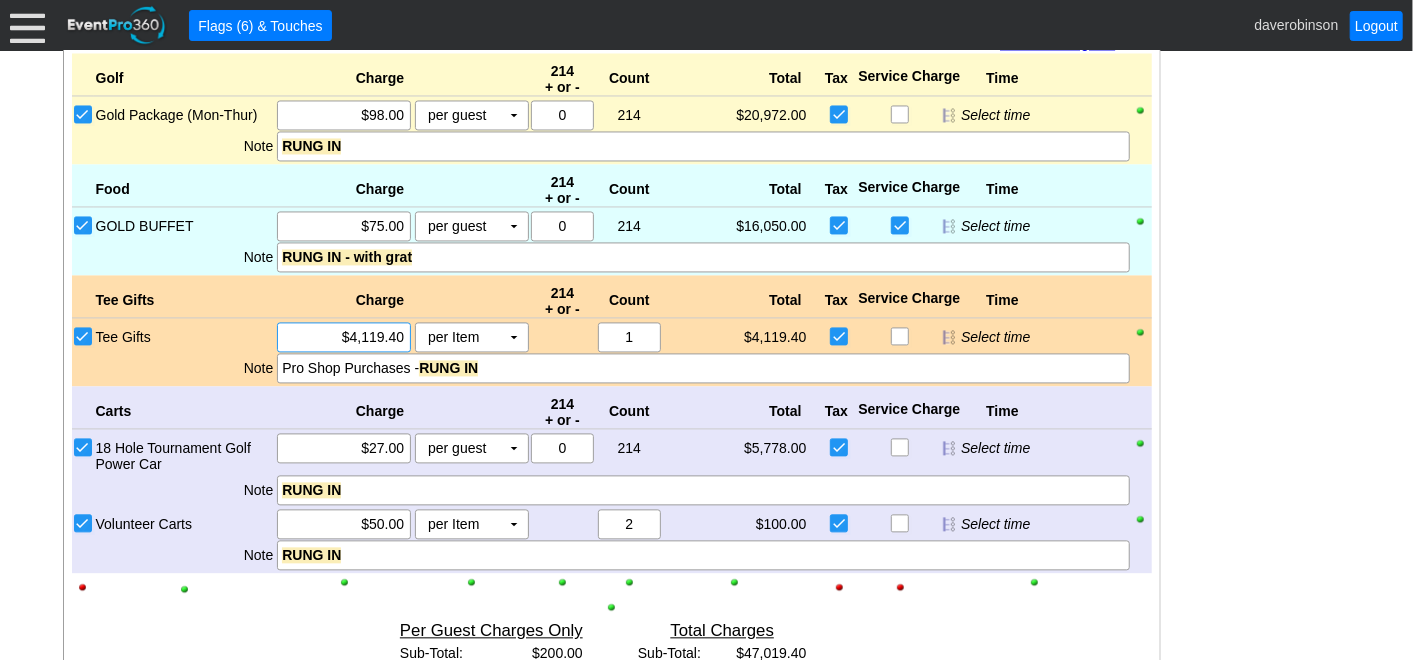 click on "$20,550.00" at bounding box center (346, 835) 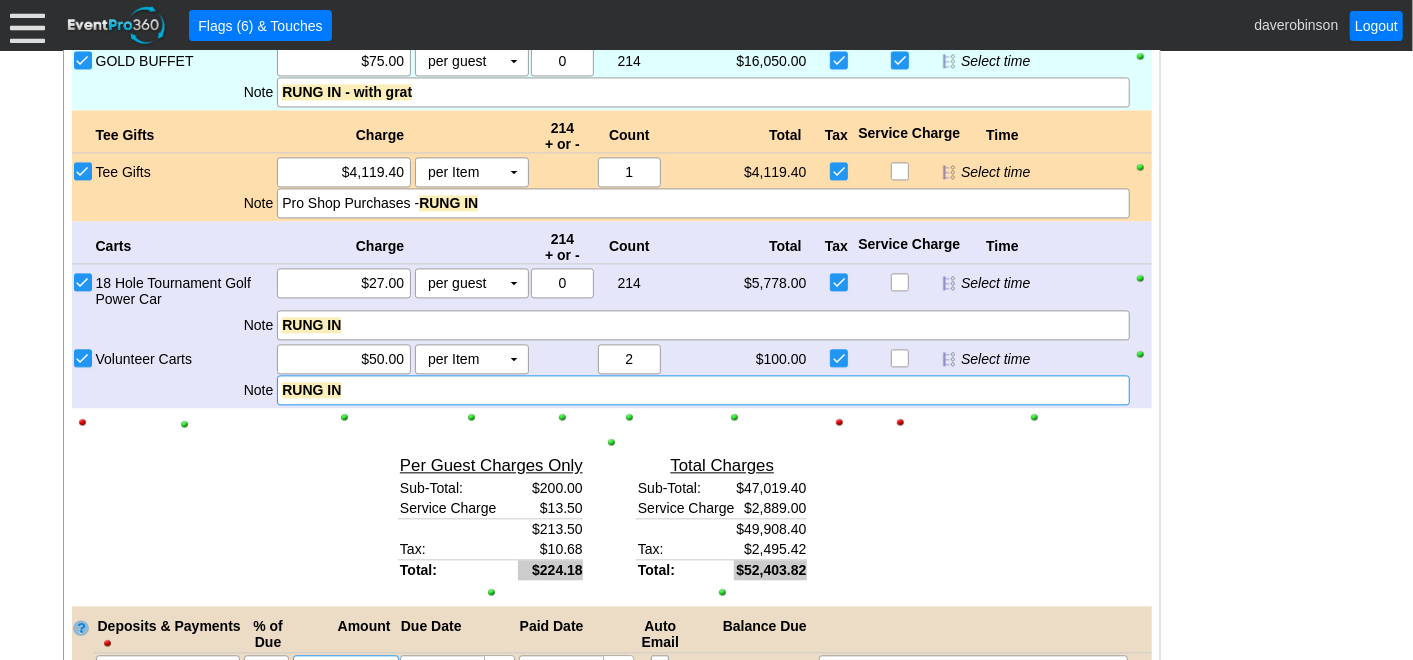 scroll, scrollTop: 2247, scrollLeft: 0, axis: vertical 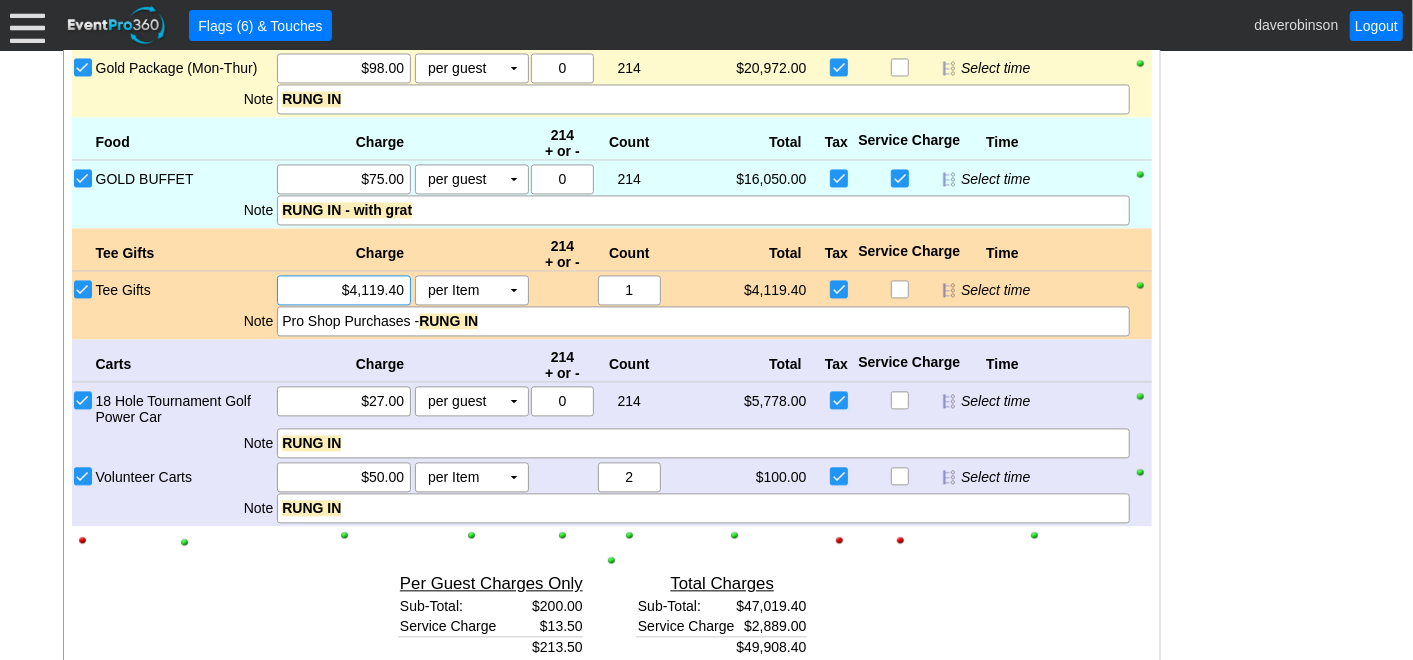 type on "$20,550.00" 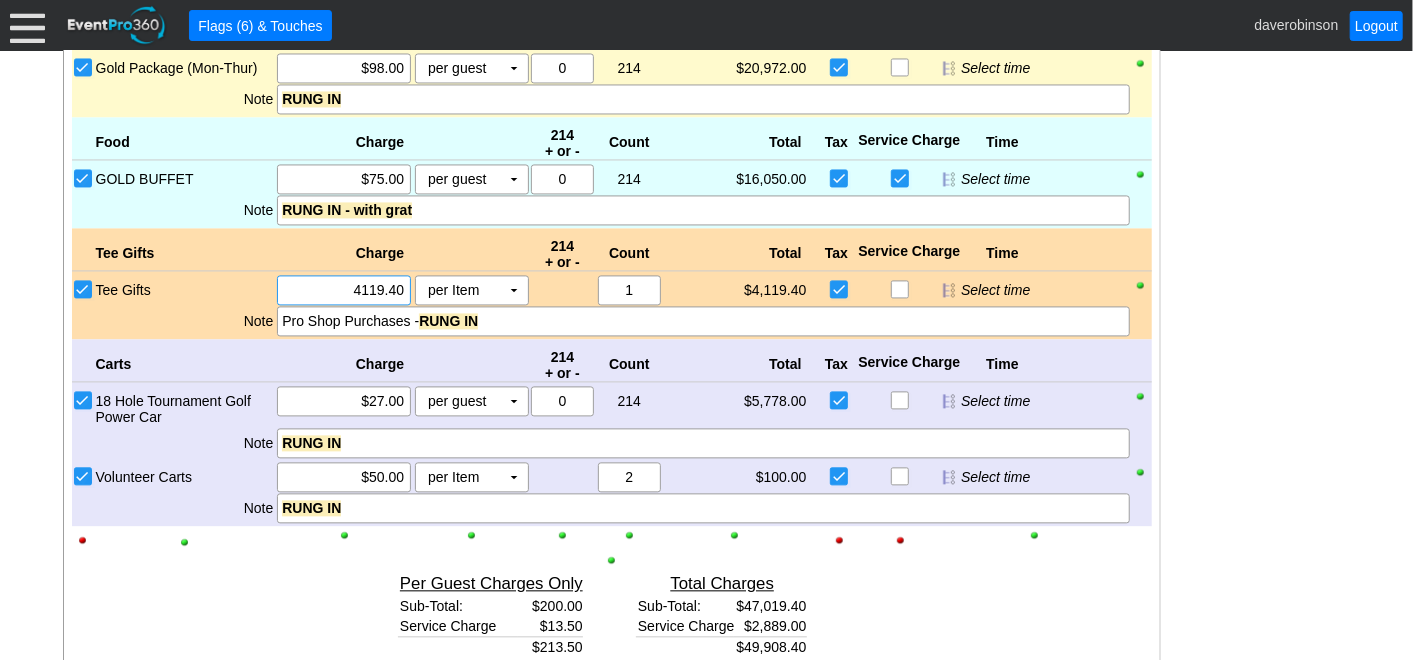 drag, startPoint x: 341, startPoint y: 277, endPoint x: 410, endPoint y: 277, distance: 69 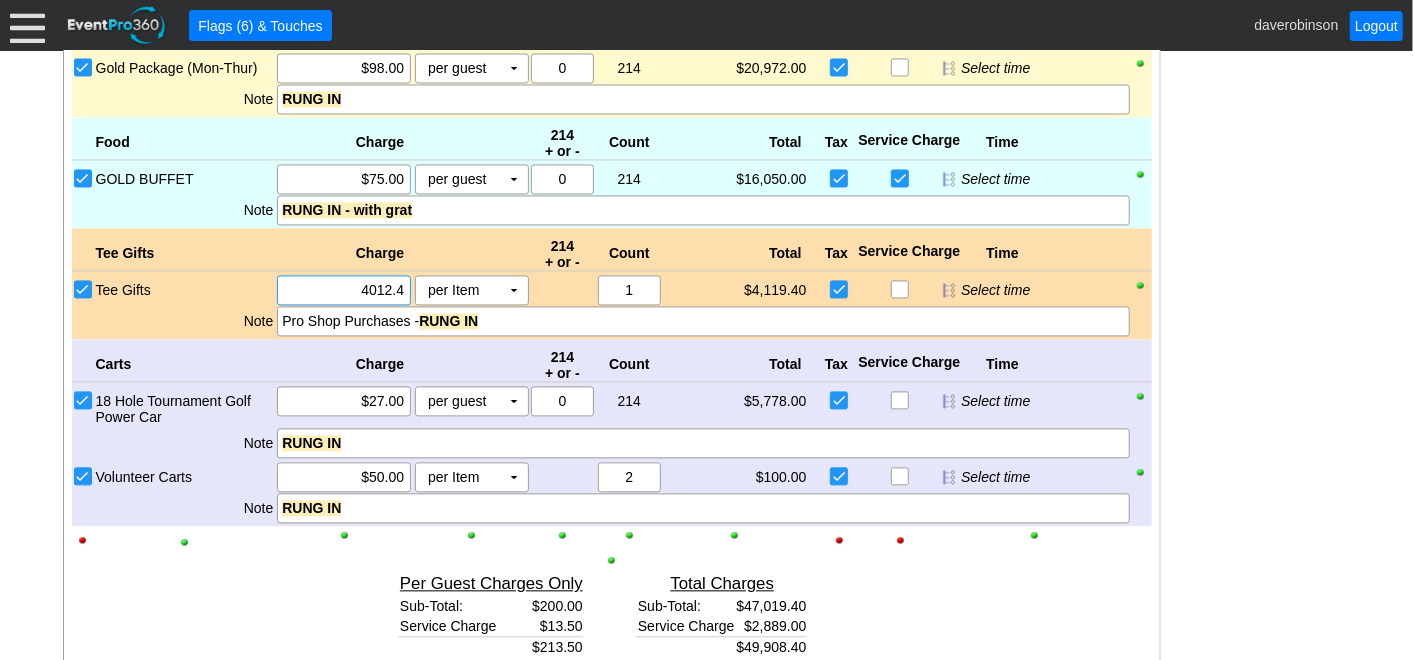 type on "$4,012.40" 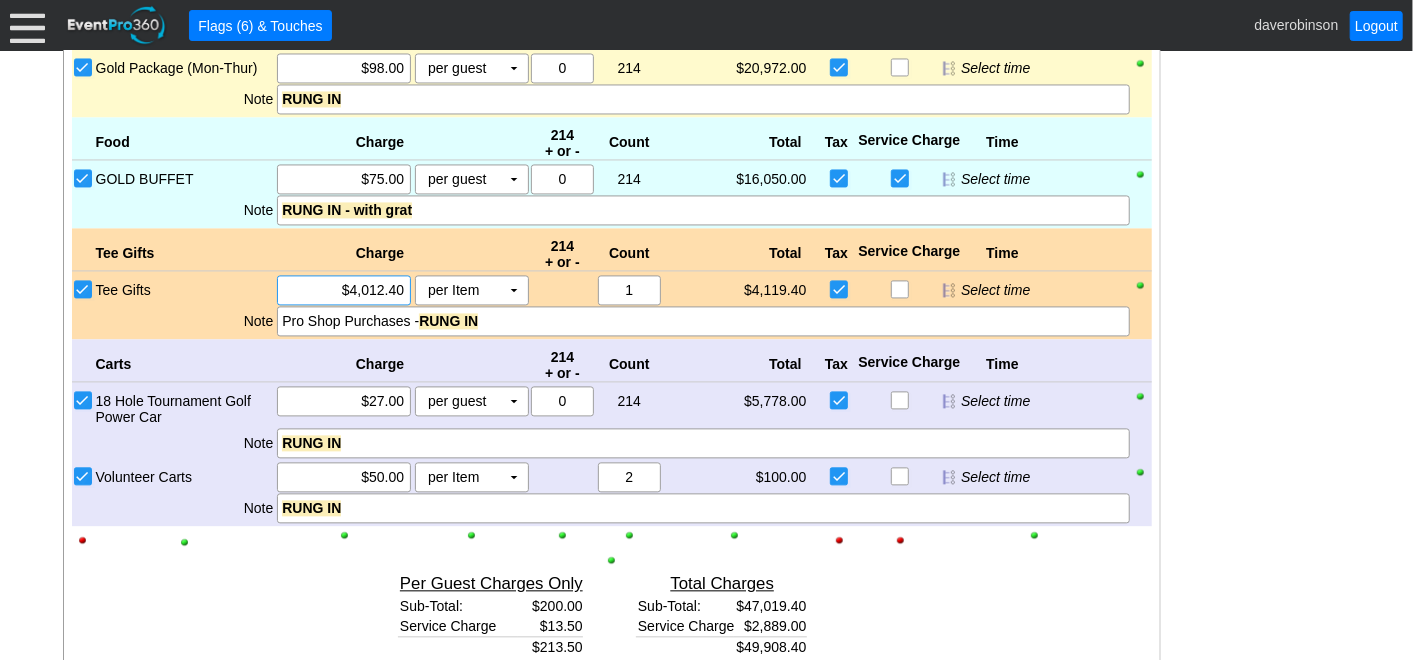 click on "- General Information
▼
Loading....
Remove all highlights
Facility:
▼ Χ Heritage Pointe Golf Club
Event Type:
▼ Χ Corporate Tournament
Course:
▼ Χ 27 Holes
2:00pm-8:00pm
Select time" at bounding box center [707, -330] 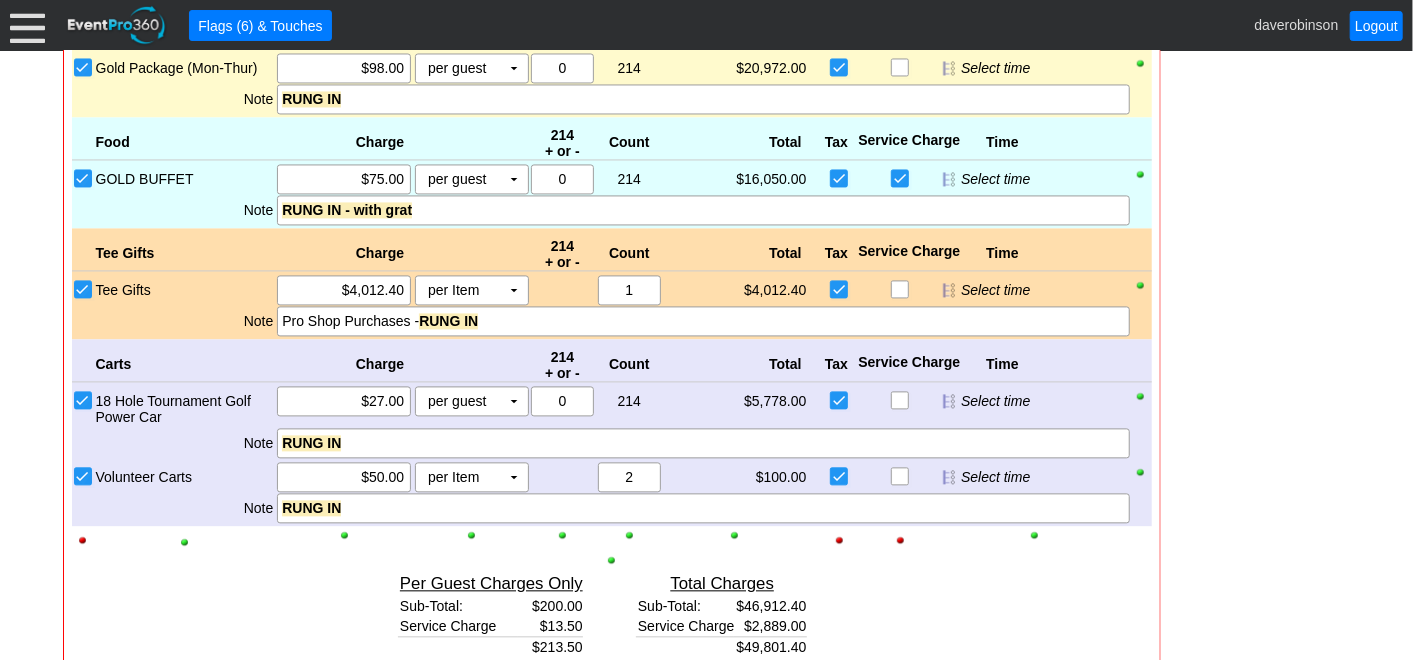 click on "- General Information
▼
Loading....
Remove all highlights
Facility:
▼ Χ Heritage Pointe Golf Club
Event Type:
▼ Χ Corporate Tournament
Course:
▼ Χ 27 Holes
2:00pm-8:00pm
Select time" at bounding box center [707, -330] 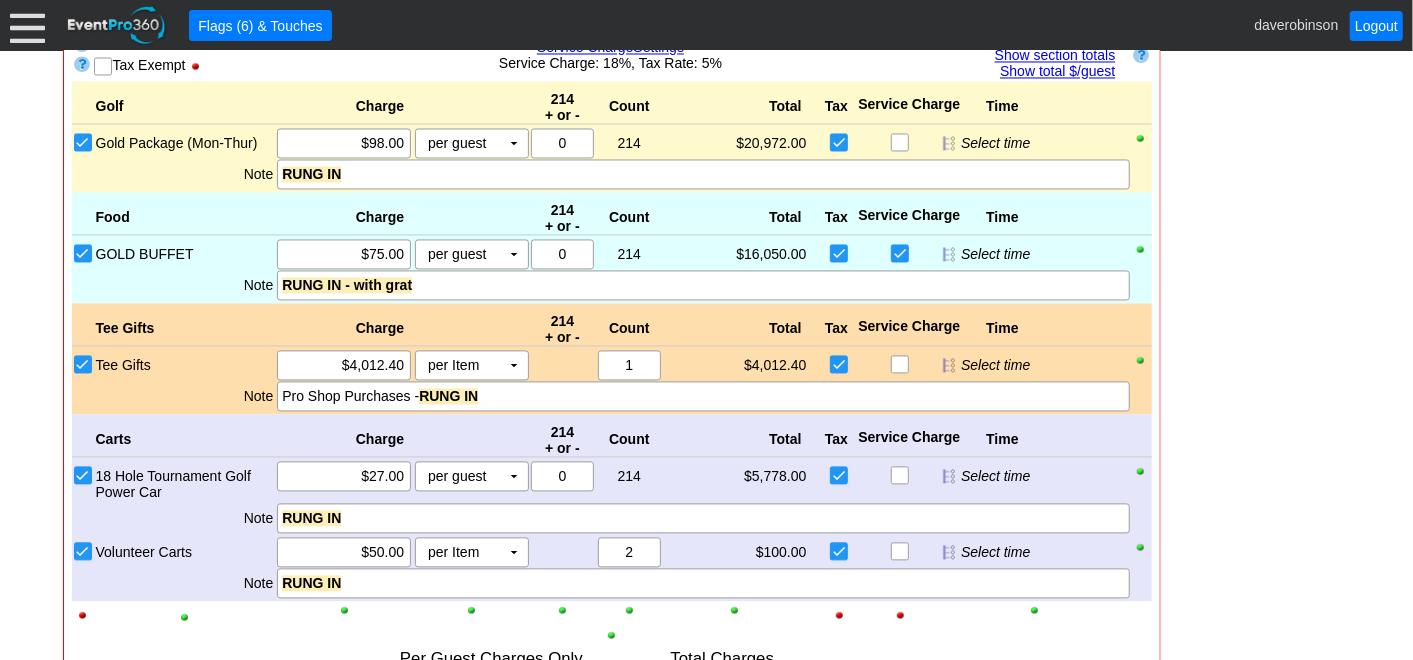 scroll, scrollTop: 2136, scrollLeft: 0, axis: vertical 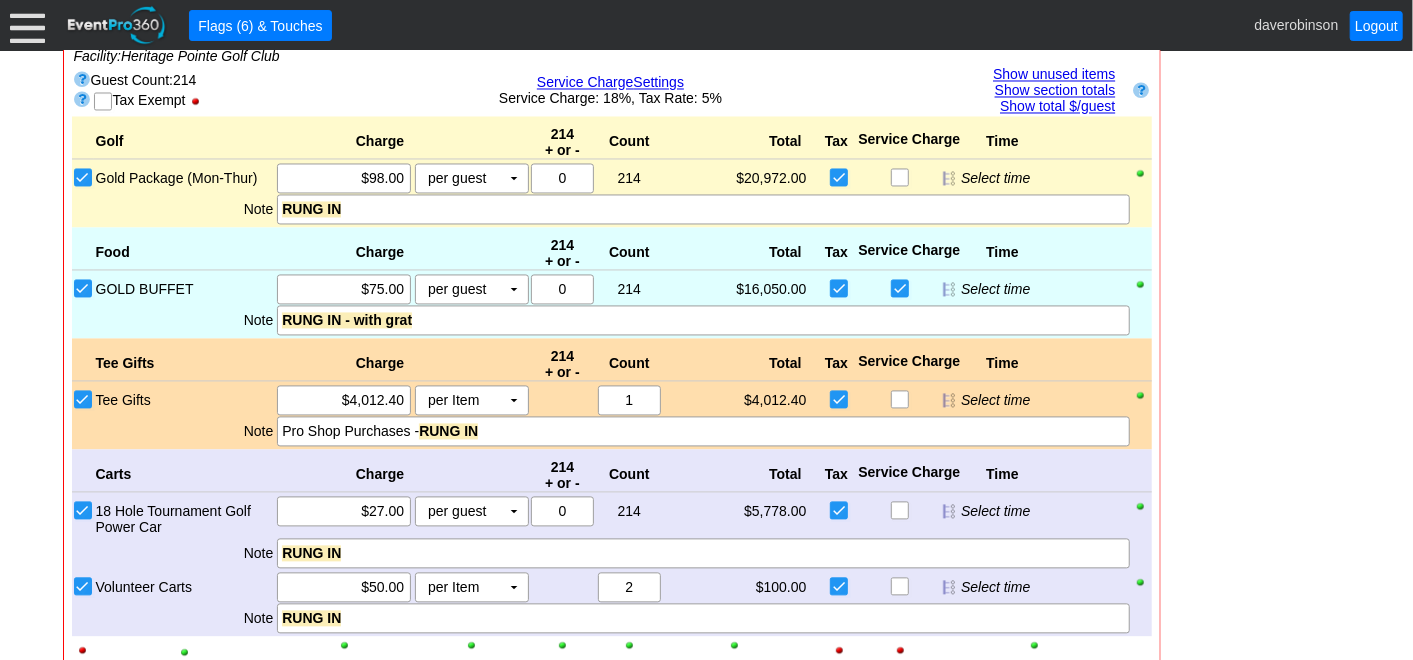 click on "Show unused items" at bounding box center [1054, 75] 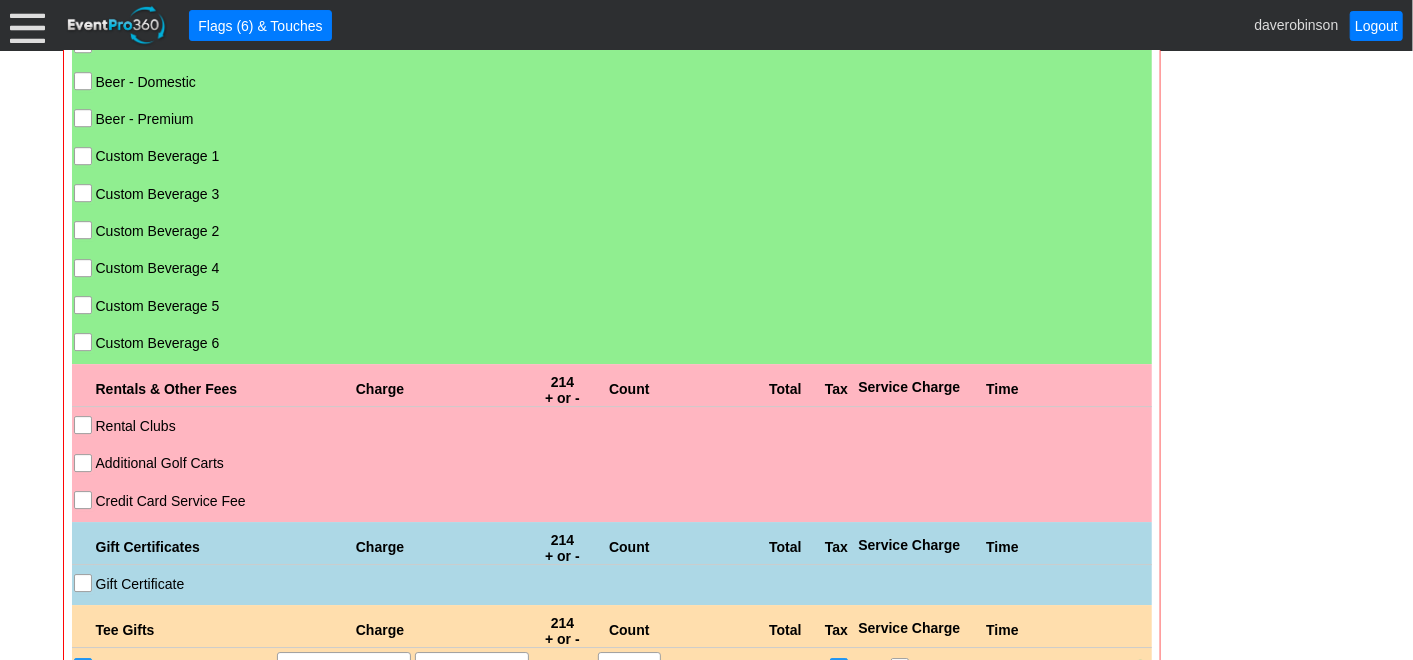scroll, scrollTop: 3358, scrollLeft: 0, axis: vertical 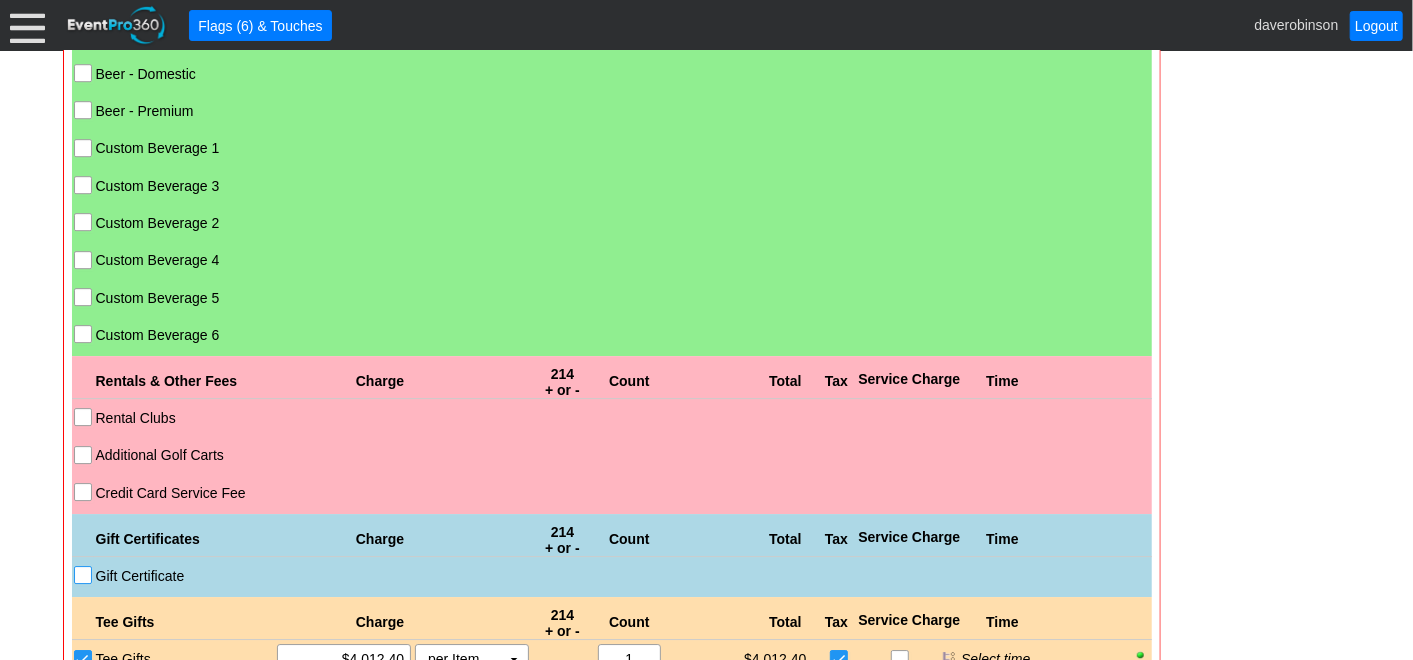 click on "Gift Certificate" at bounding box center (85, 577) 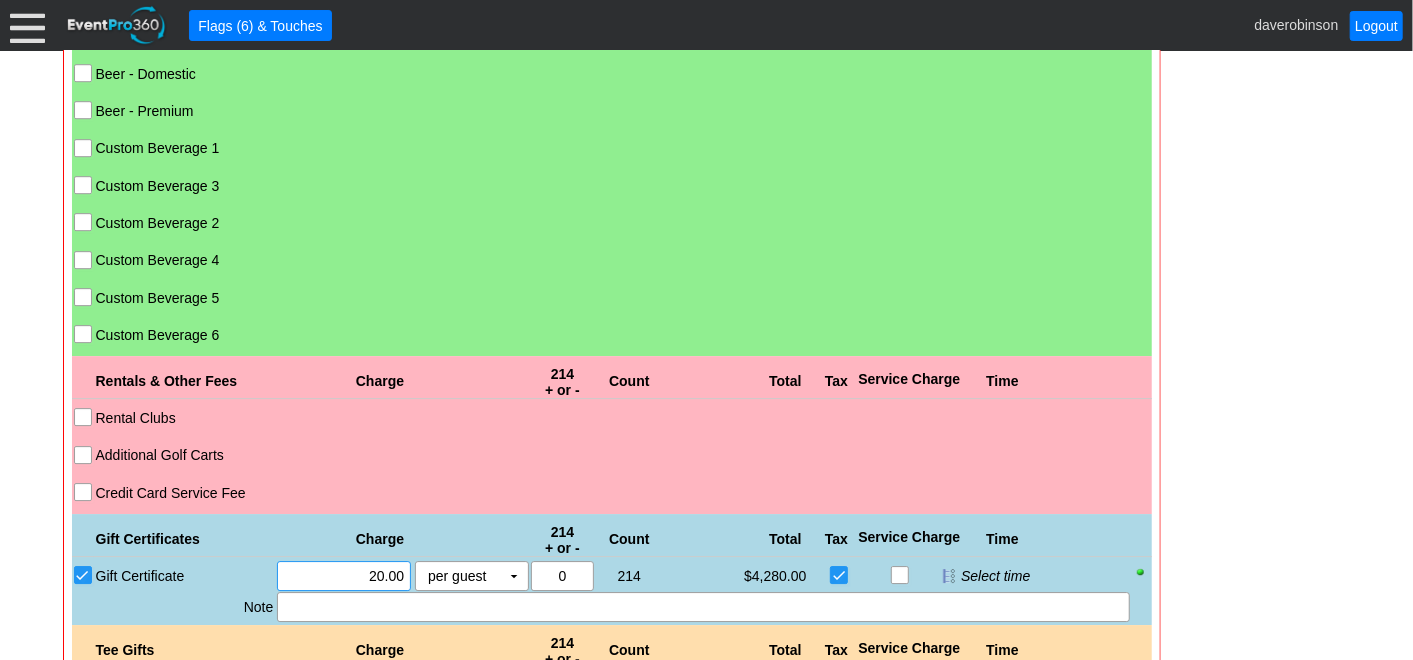 drag, startPoint x: 351, startPoint y: 565, endPoint x: 409, endPoint y: 555, distance: 58.855755 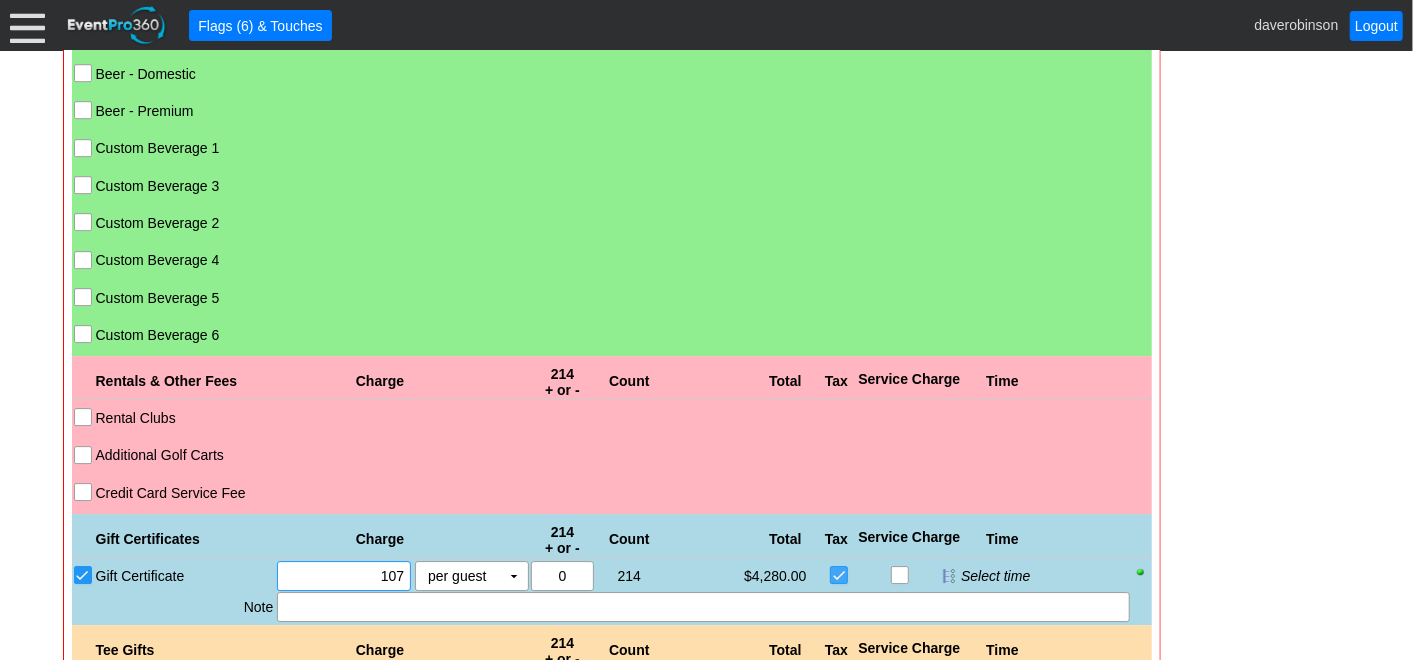 type on "$107.00" 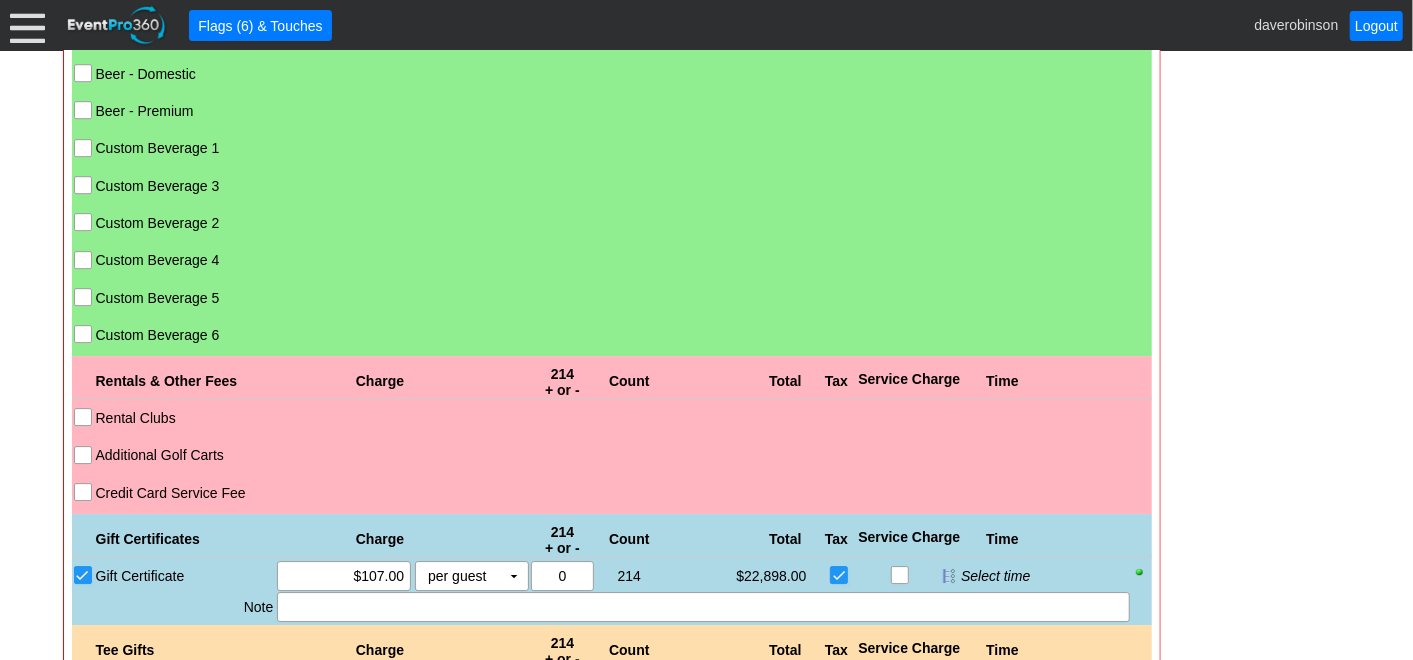 click at bounding box center [841, 577] 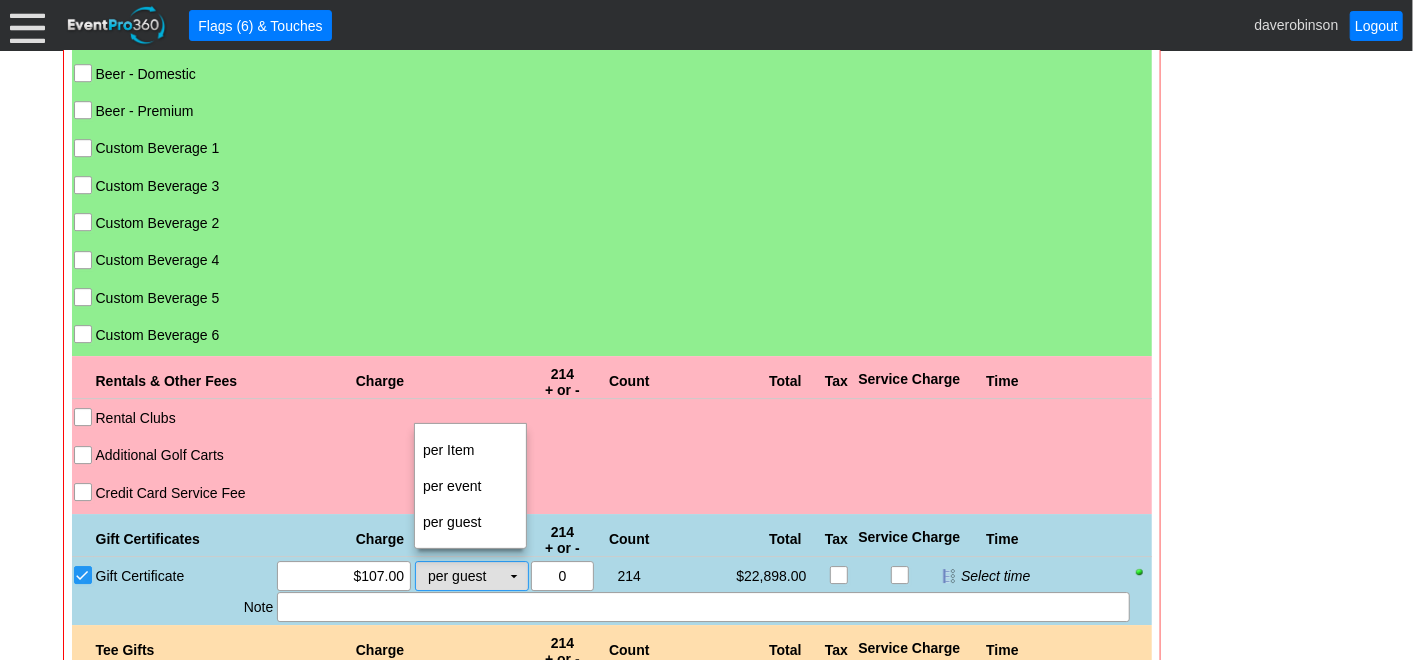 click on "▼" at bounding box center [514, 576] 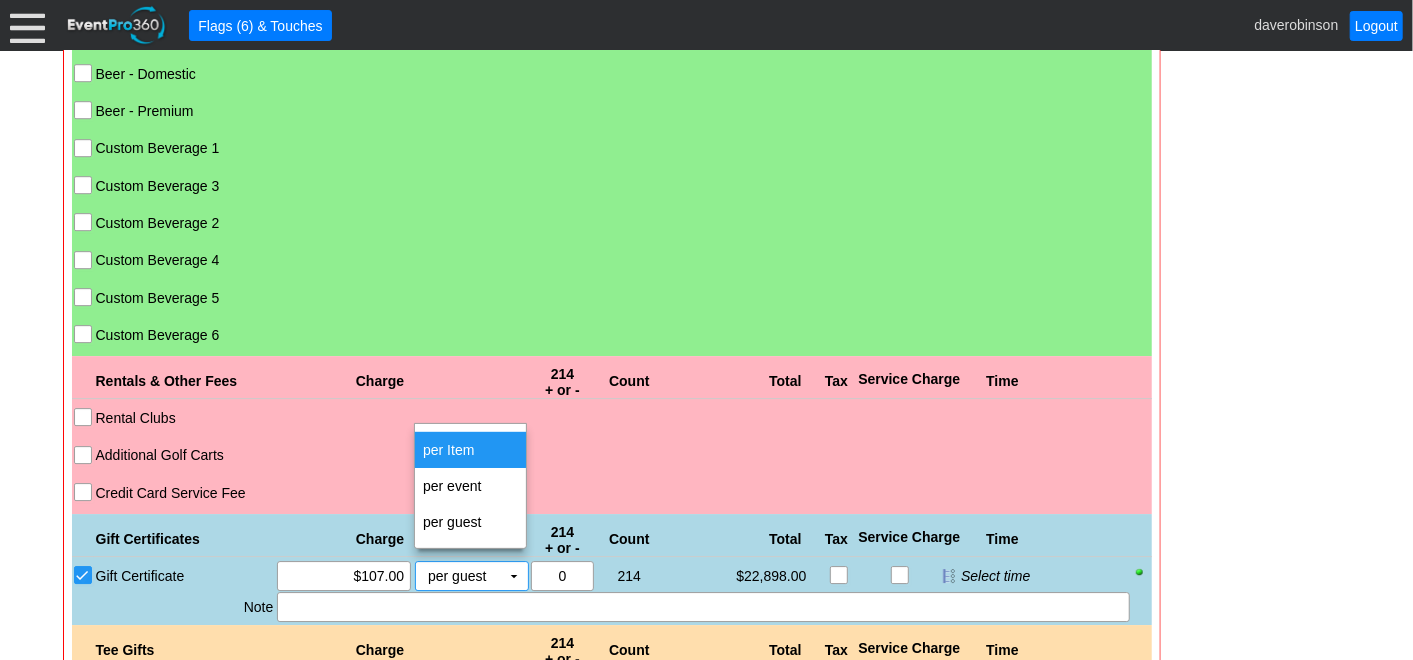 click on "per Item" at bounding box center (470, 450) 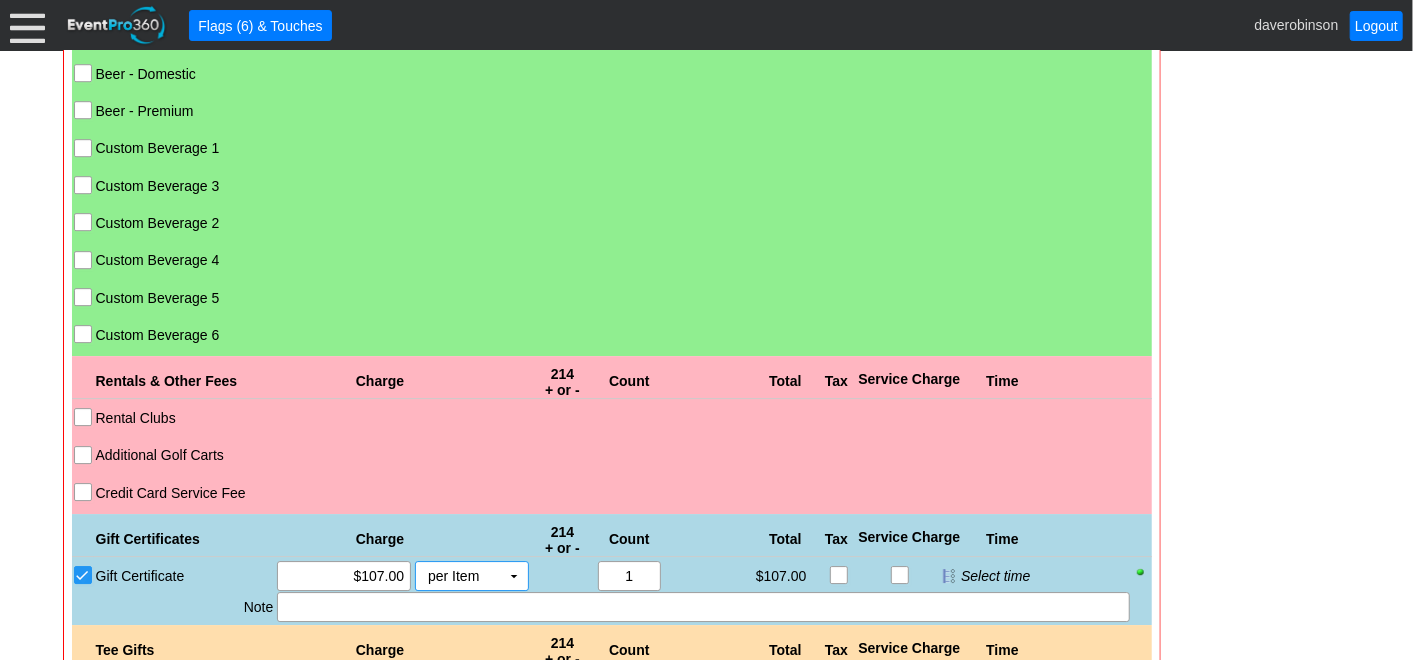 click on "- General Information
▼
Loading....
Remove all highlights
Facility:
▼ Χ Heritage Pointe Golf Club
Event Type:
▼ Χ Corporate Tournament
Course:
▼ Χ 27 Holes
2:00pm-8:00pm
Select time" at bounding box center [707, -641] 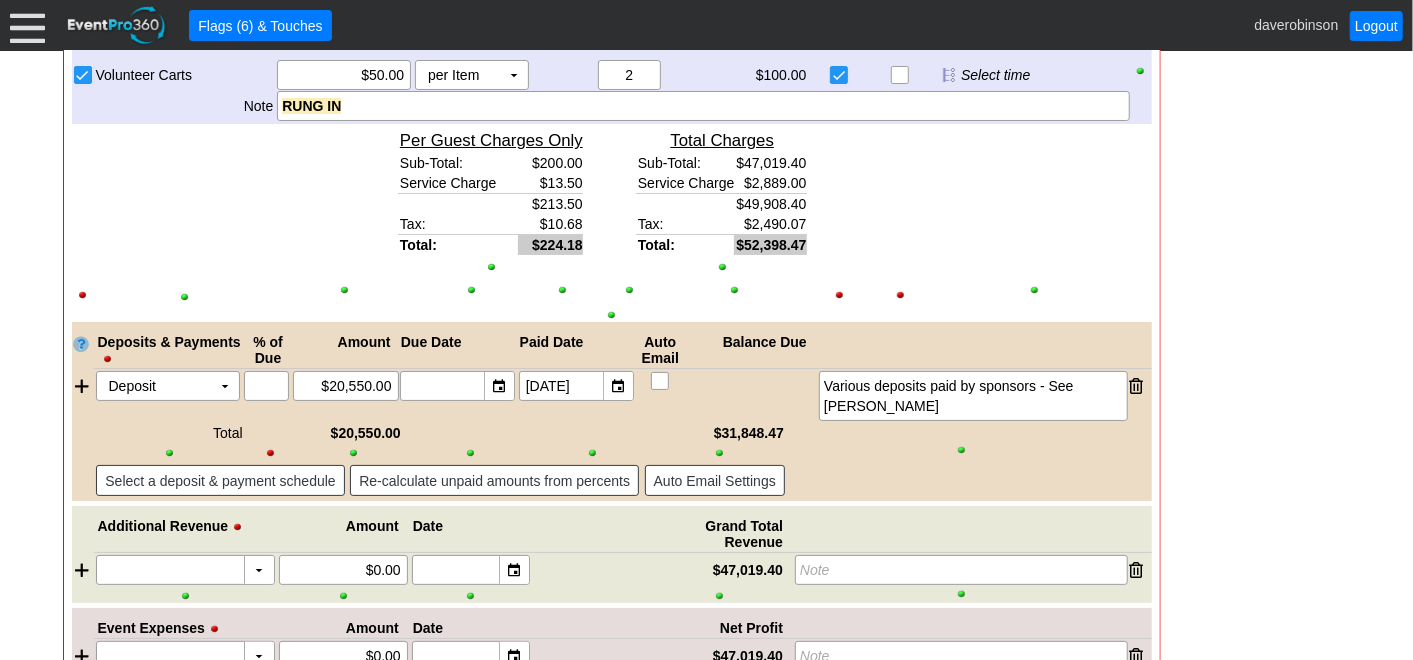 scroll, scrollTop: 4355, scrollLeft: 0, axis: vertical 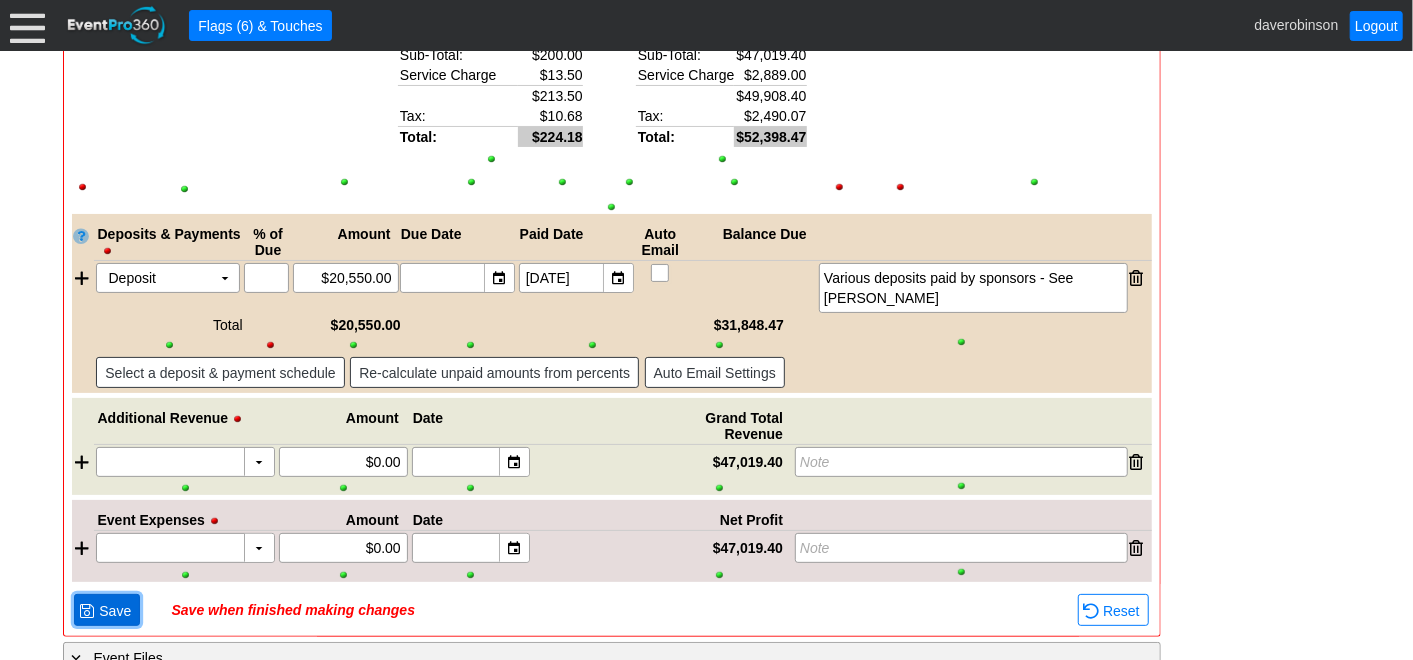 click on "Save" at bounding box center [115, 611] 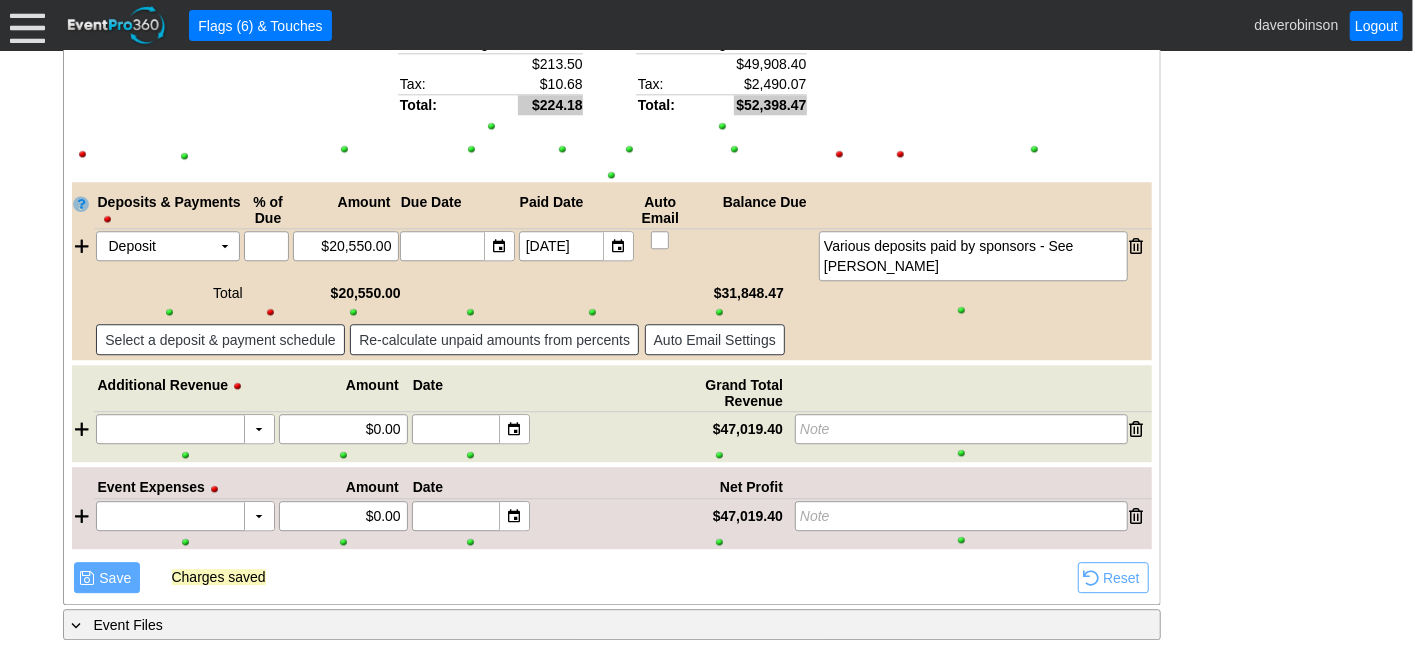 scroll, scrollTop: 2868, scrollLeft: 0, axis: vertical 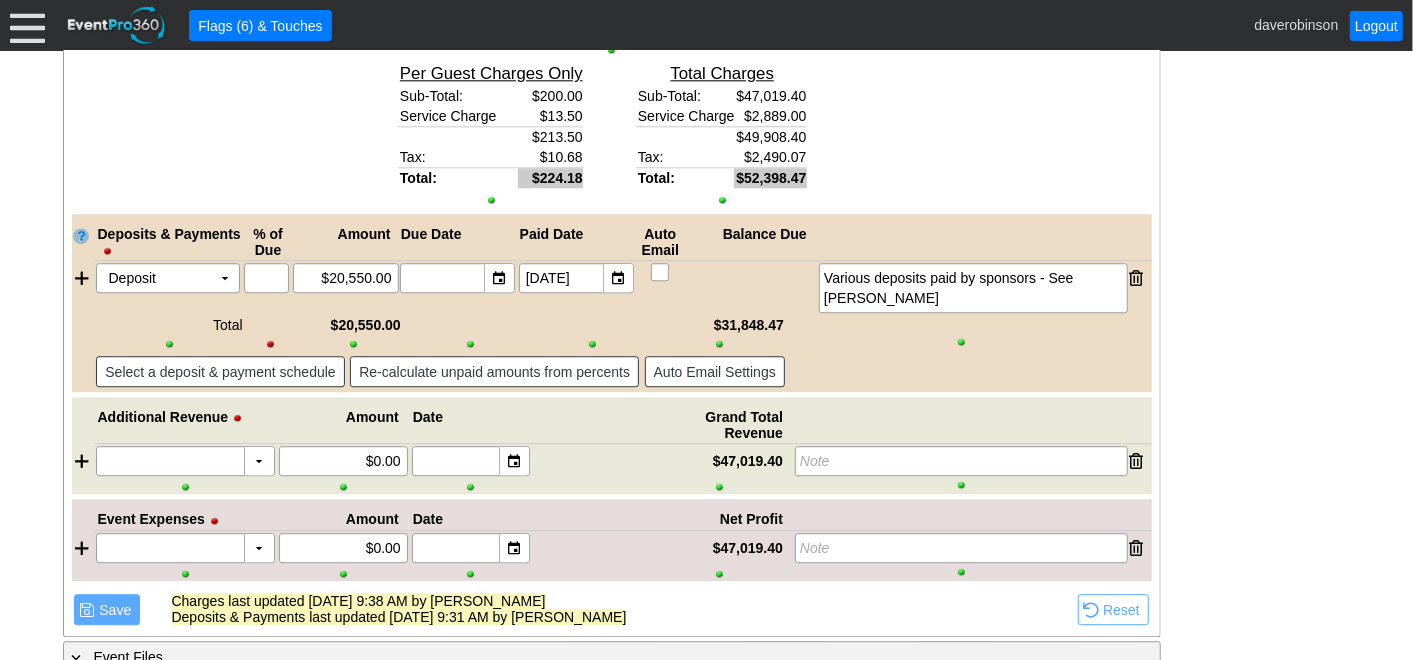 click on "- General Information
▼
Loading....
Remove all highlights
Facility:
▼ Χ Heritage Pointe Golf Club
Event Type:
▼ Χ Corporate Tournament
Course:
▼ Χ 27 Holes
2:00pm-8:00pm
Select time" at bounding box center [707, -895] 